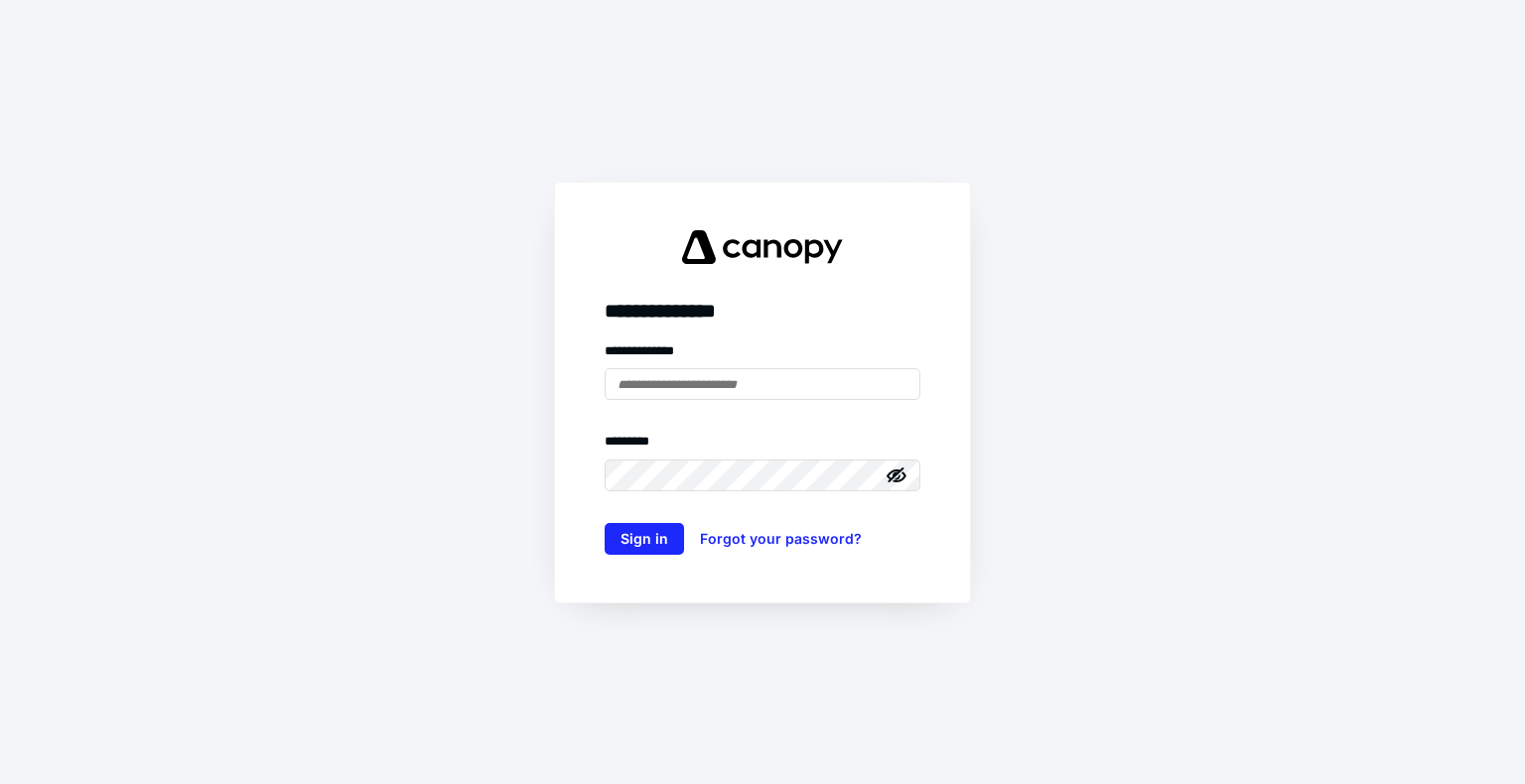 scroll, scrollTop: 0, scrollLeft: 0, axis: both 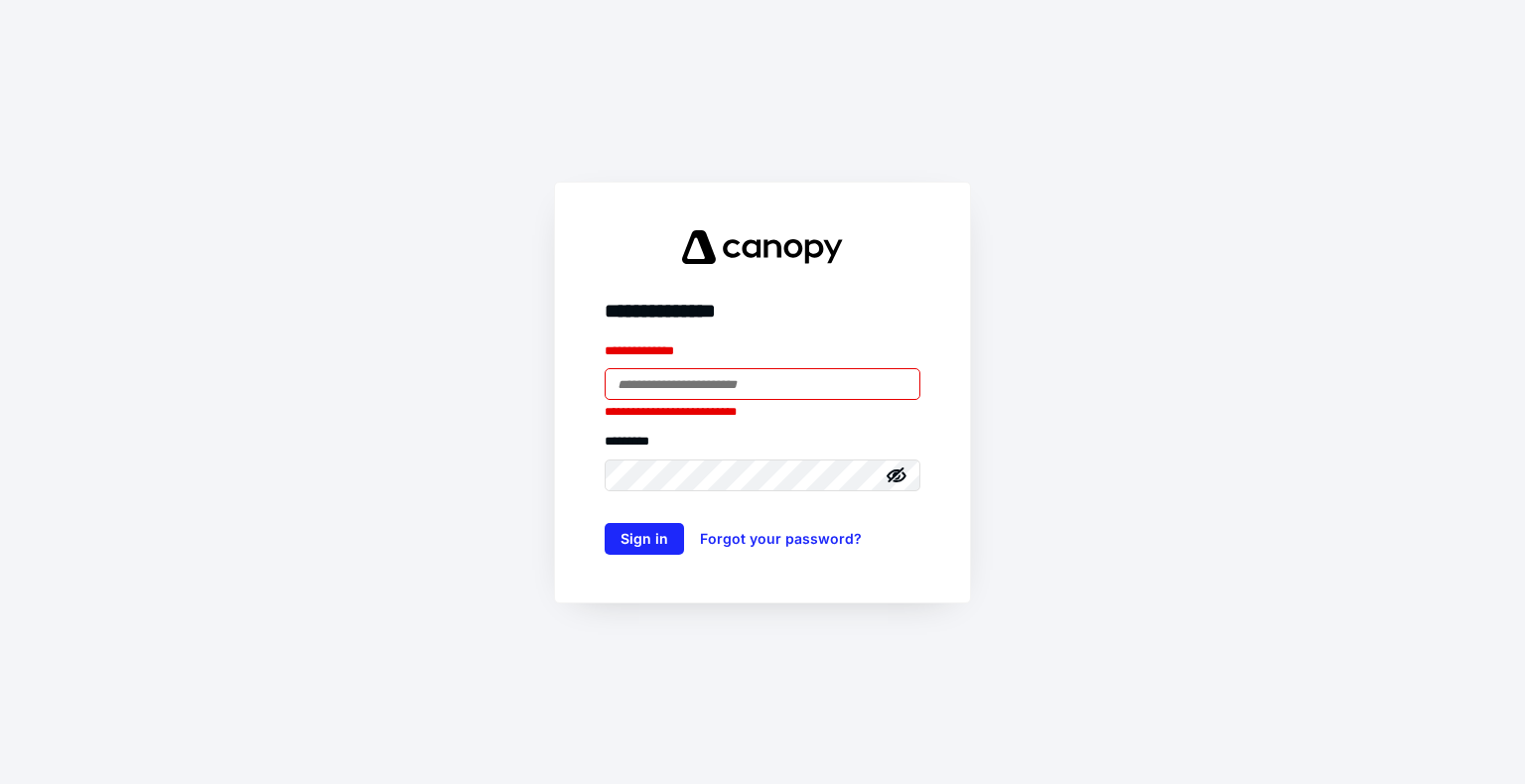click at bounding box center [762, 384] 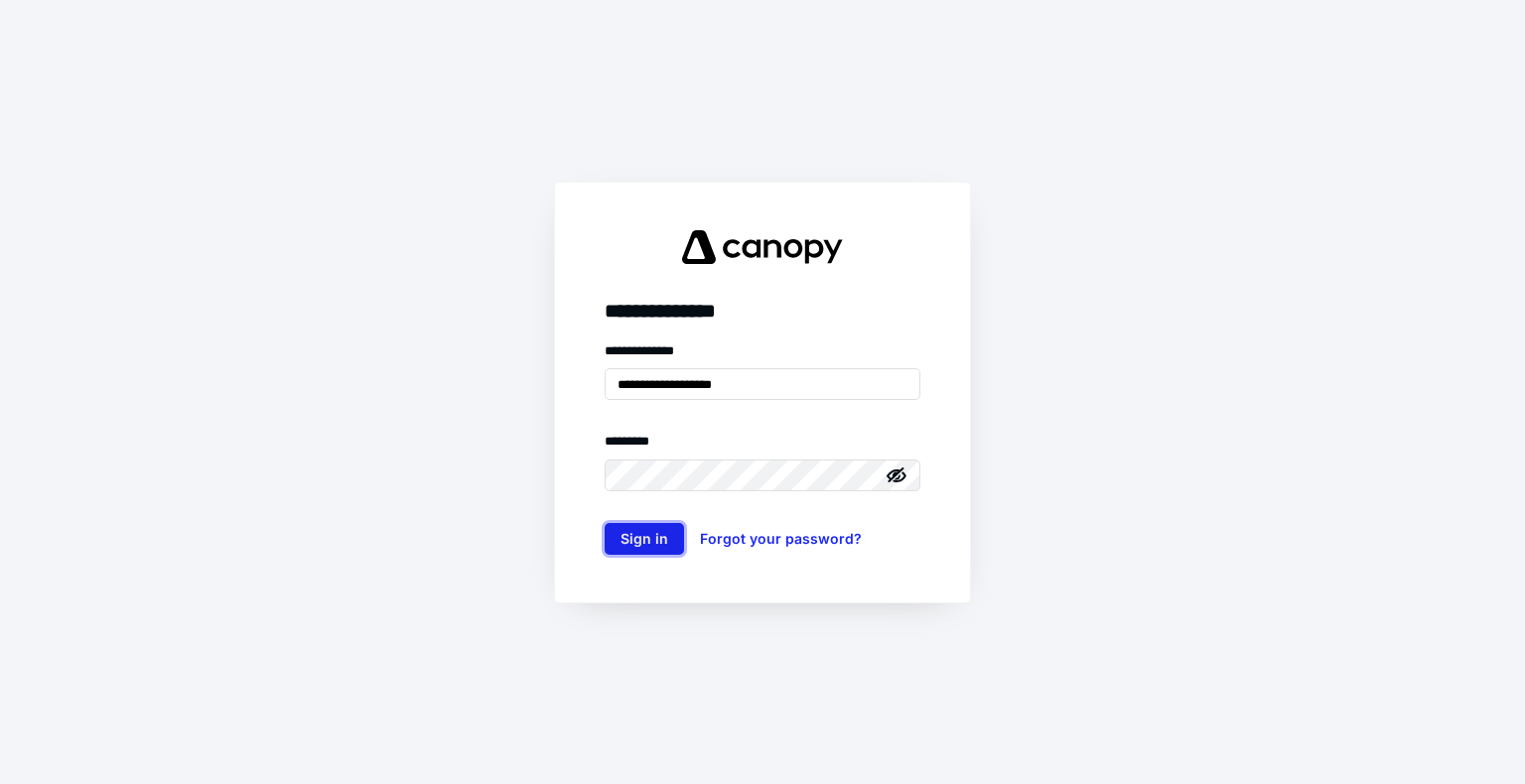 click on "Sign in" at bounding box center [644, 539] 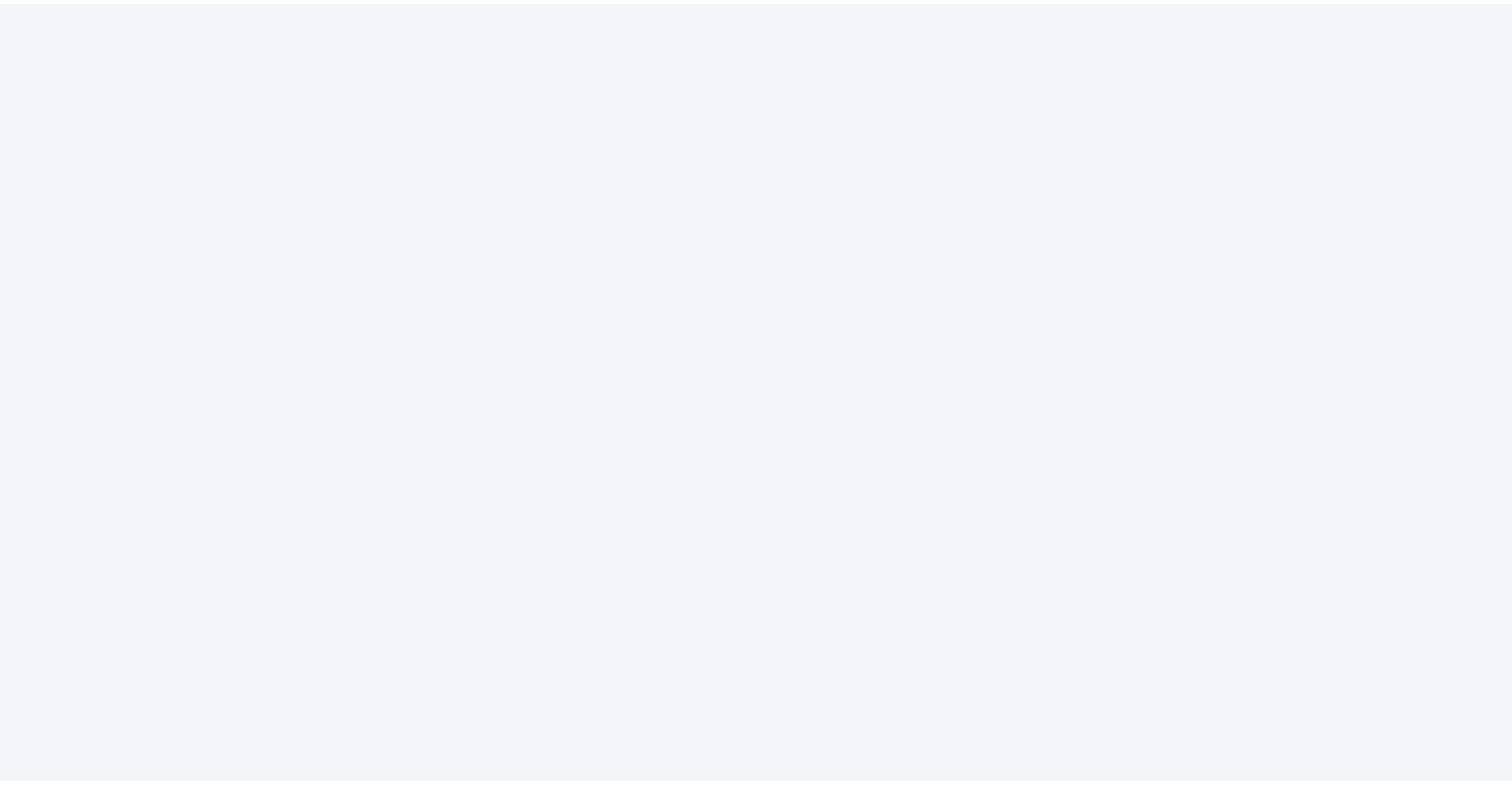 scroll, scrollTop: 0, scrollLeft: 0, axis: both 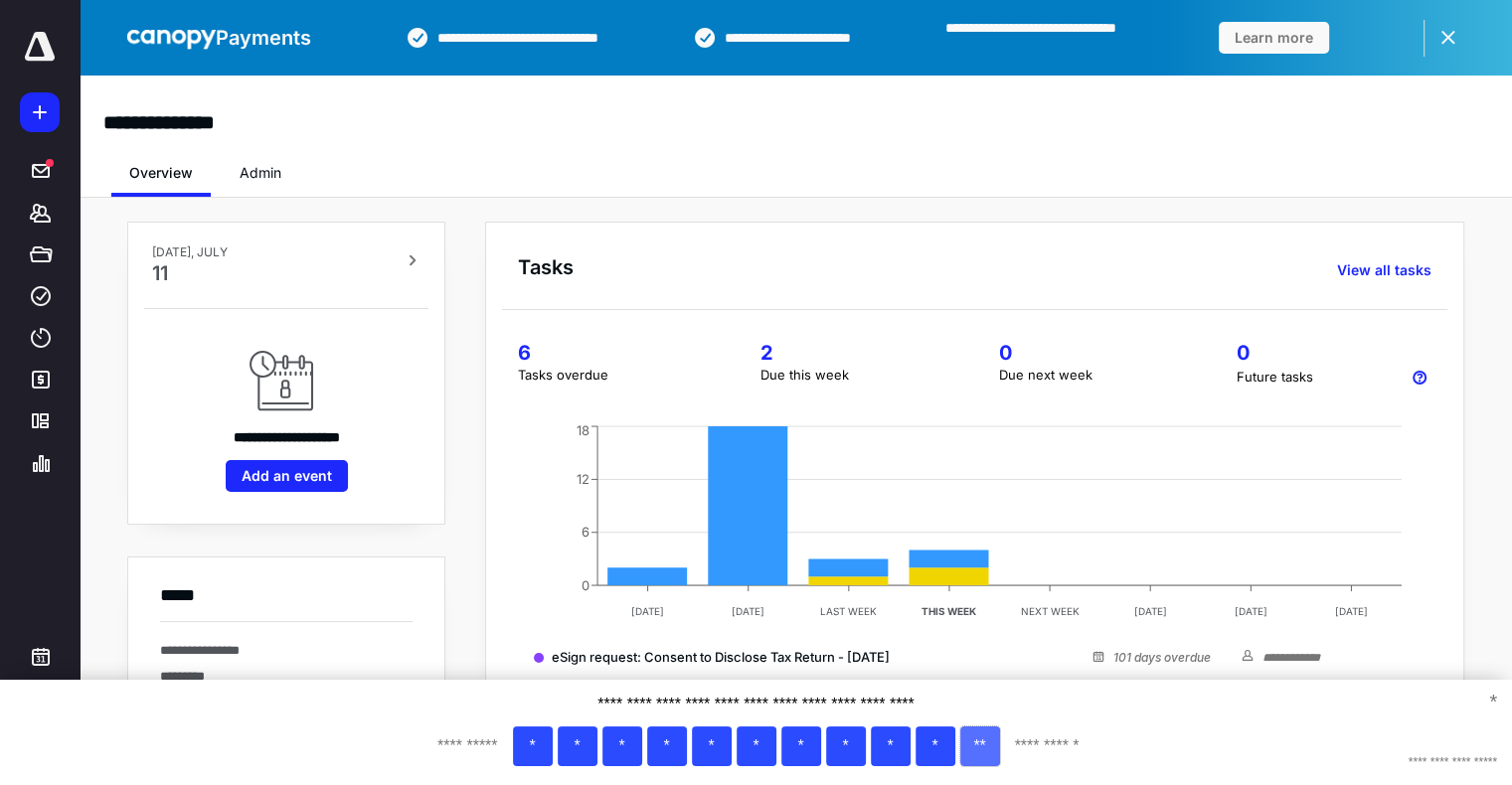 click on "**" at bounding box center [980, 746] 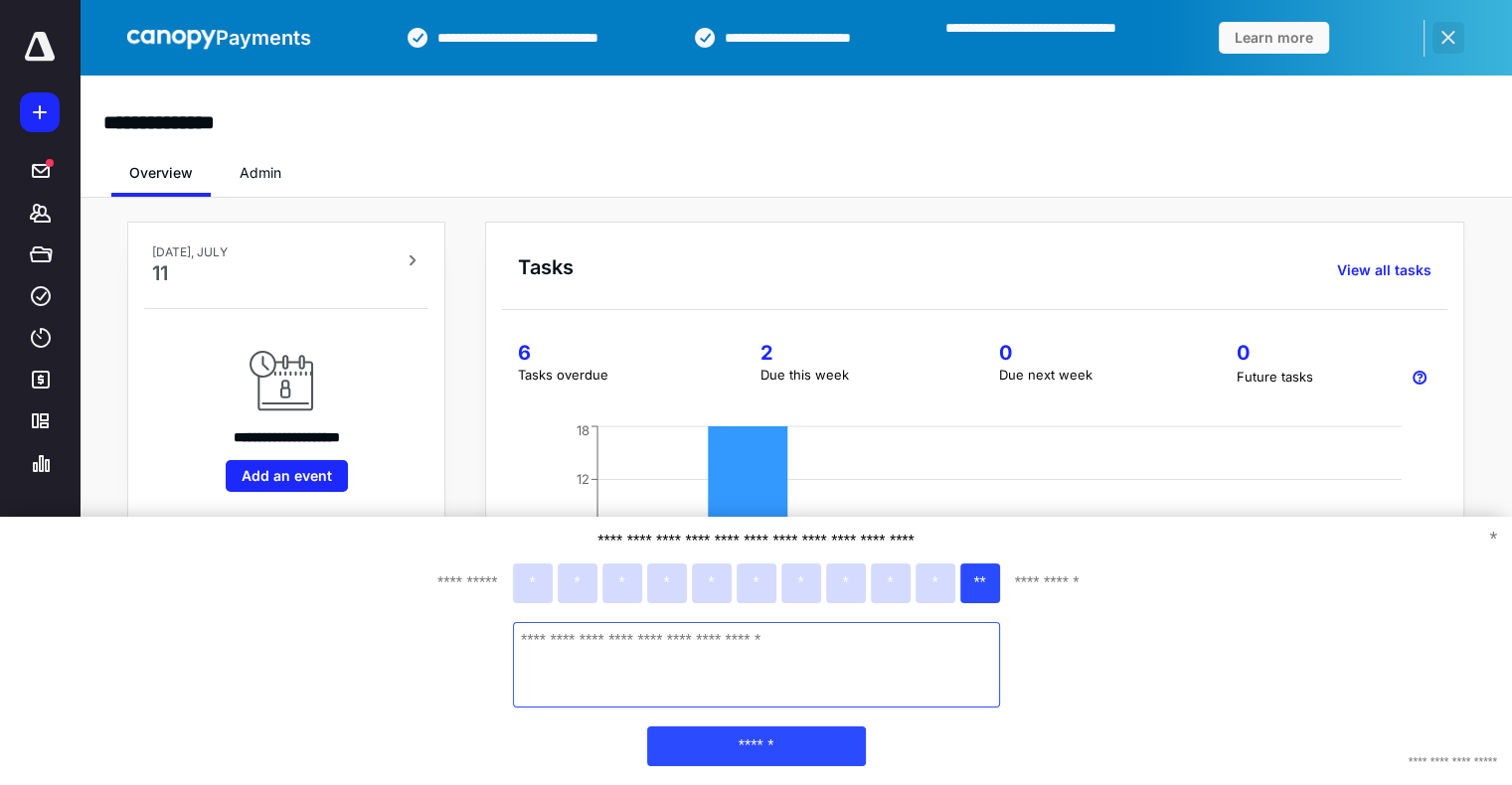 click at bounding box center (1448, 38) 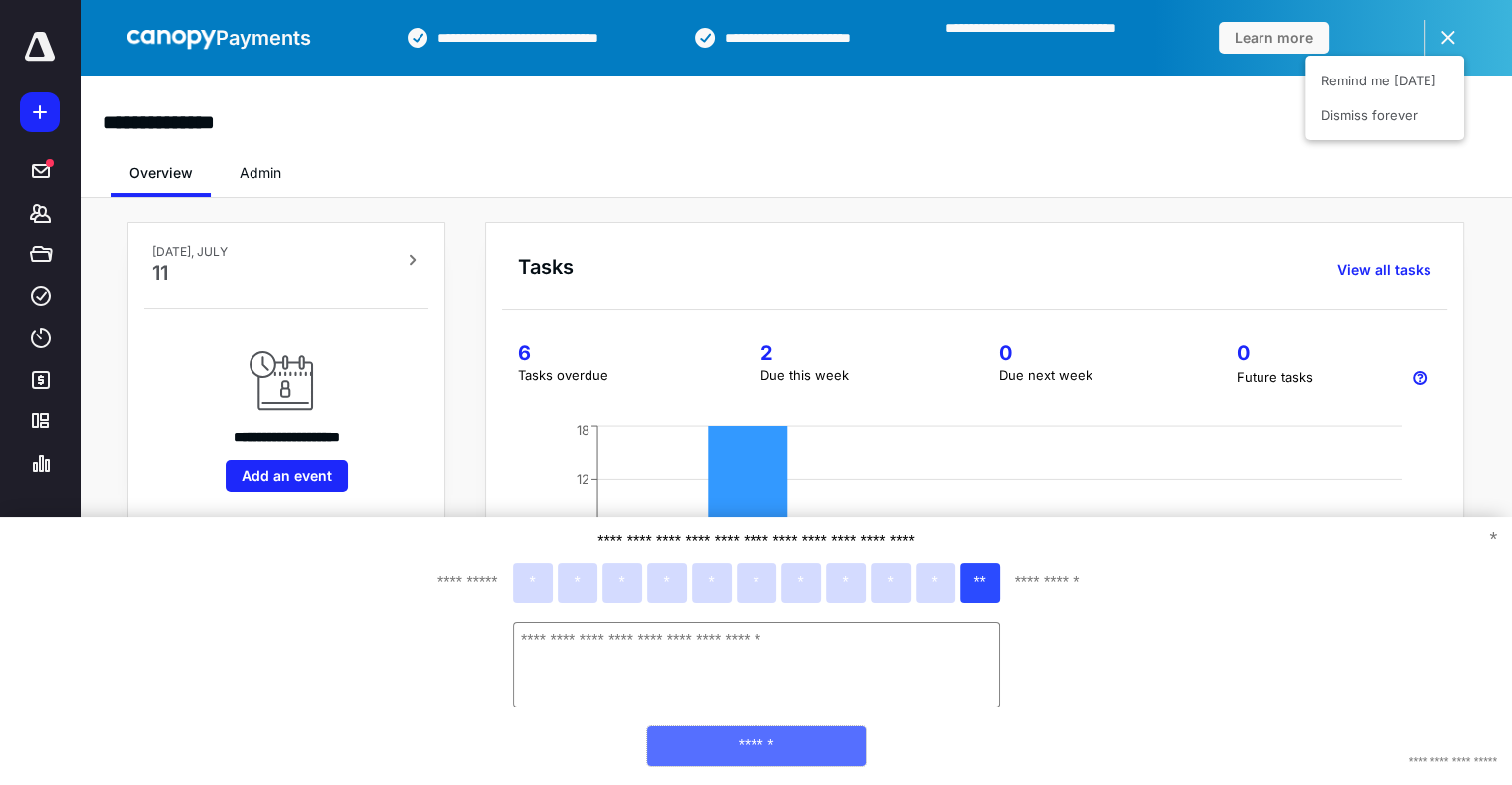 click on "******" at bounding box center [756, 746] 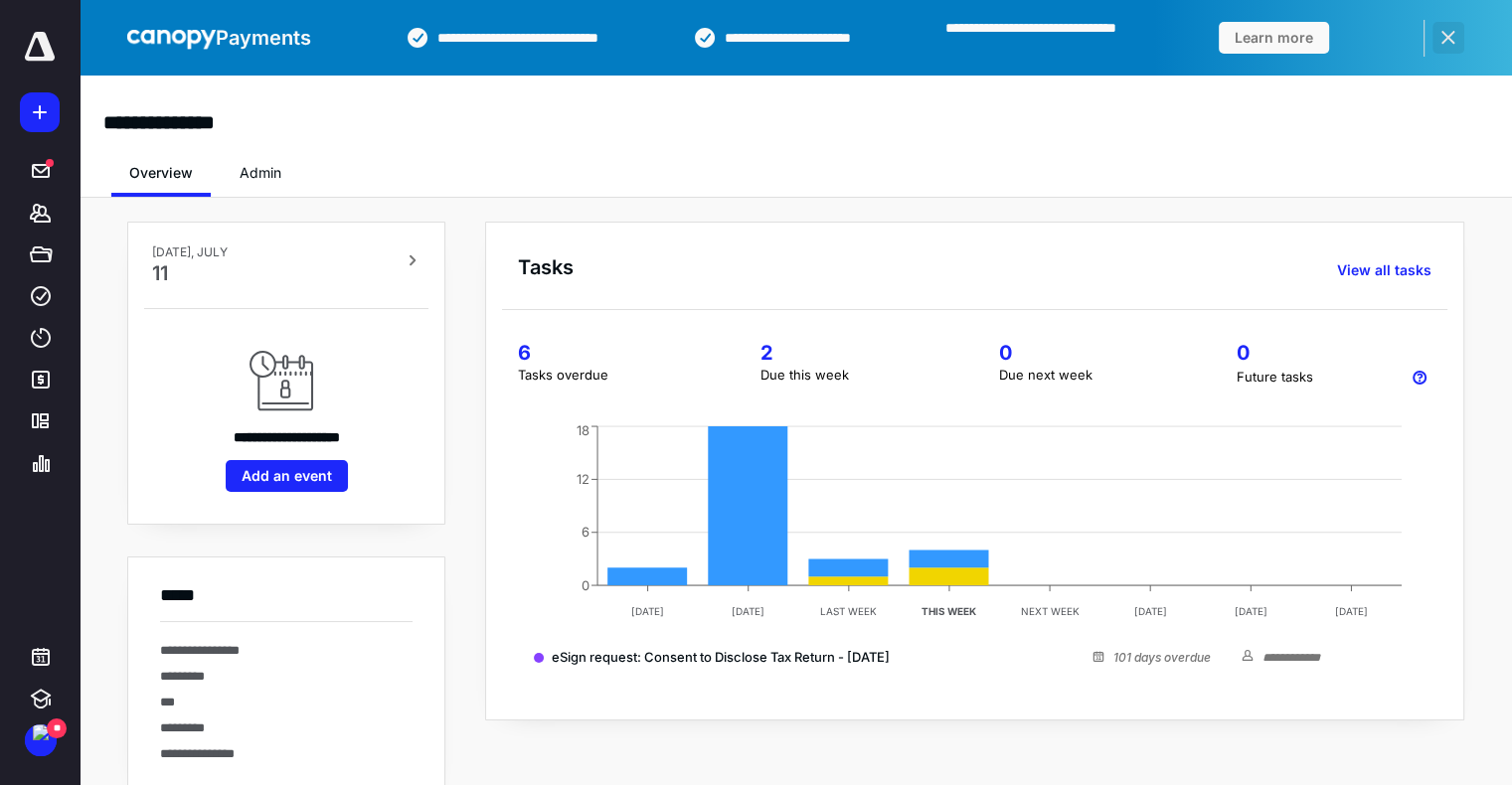 click at bounding box center [1448, 38] 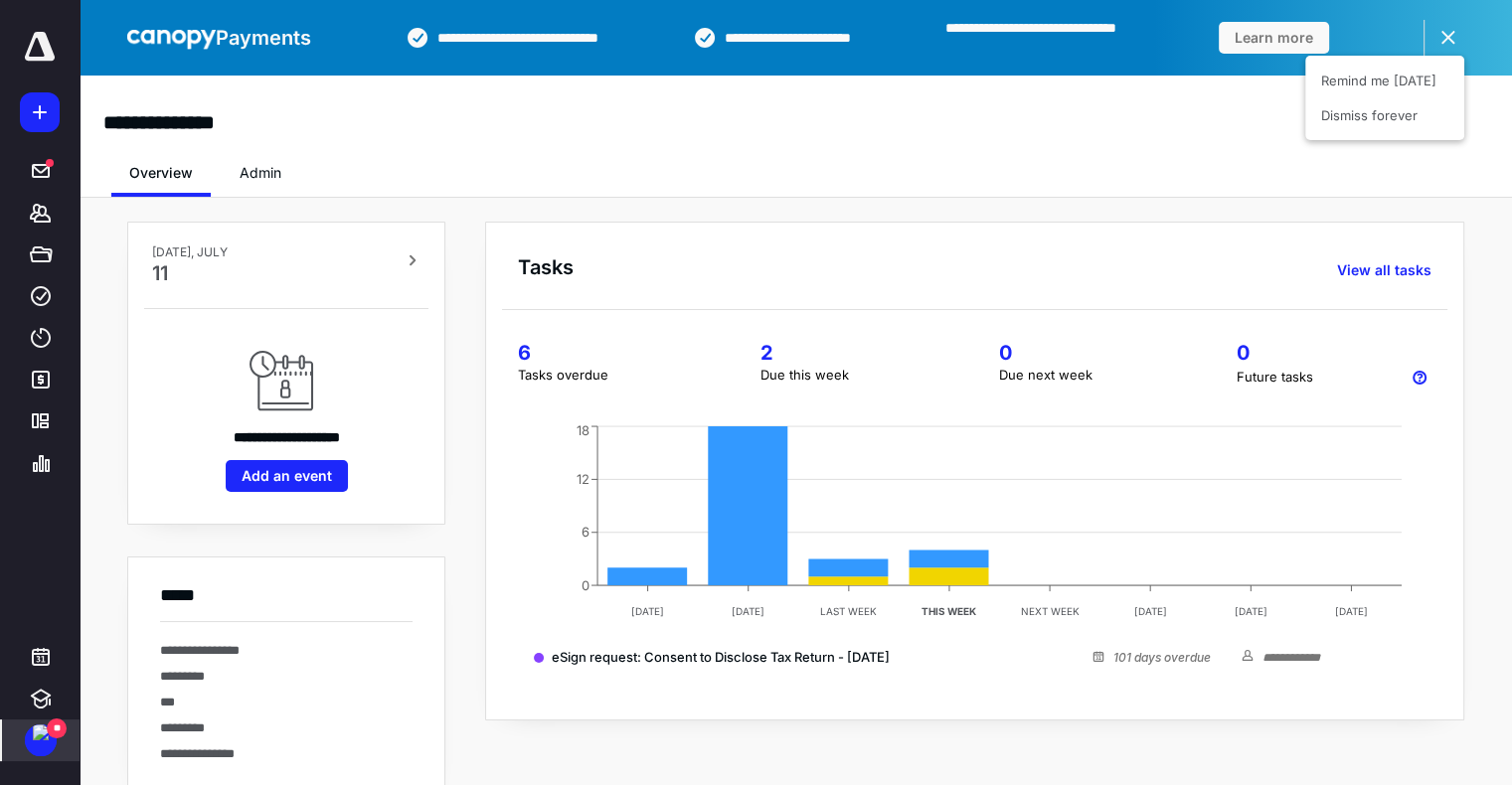 click on "**" at bounding box center [41, 740] 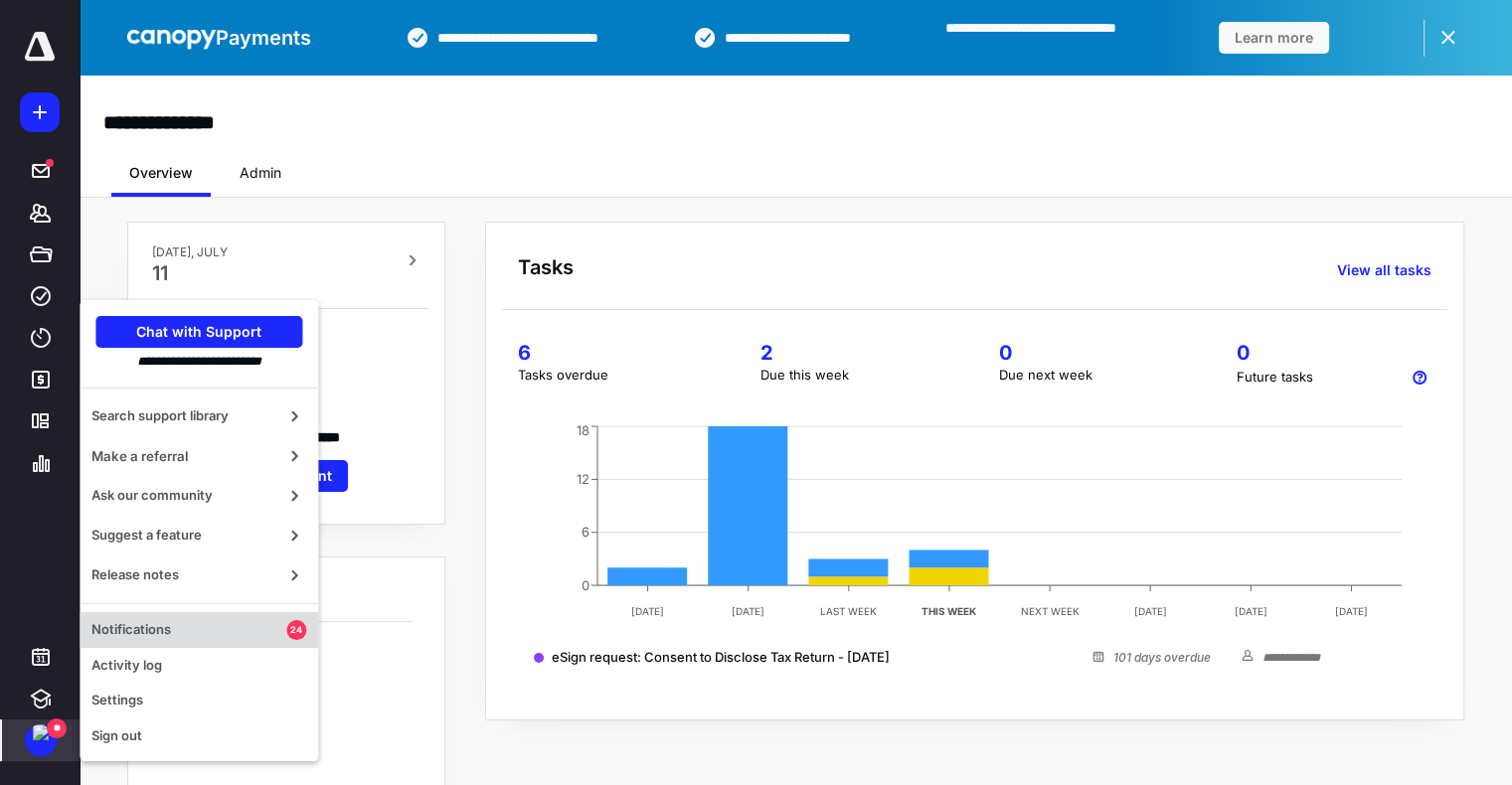 click on "Notifications" at bounding box center (189, 630) 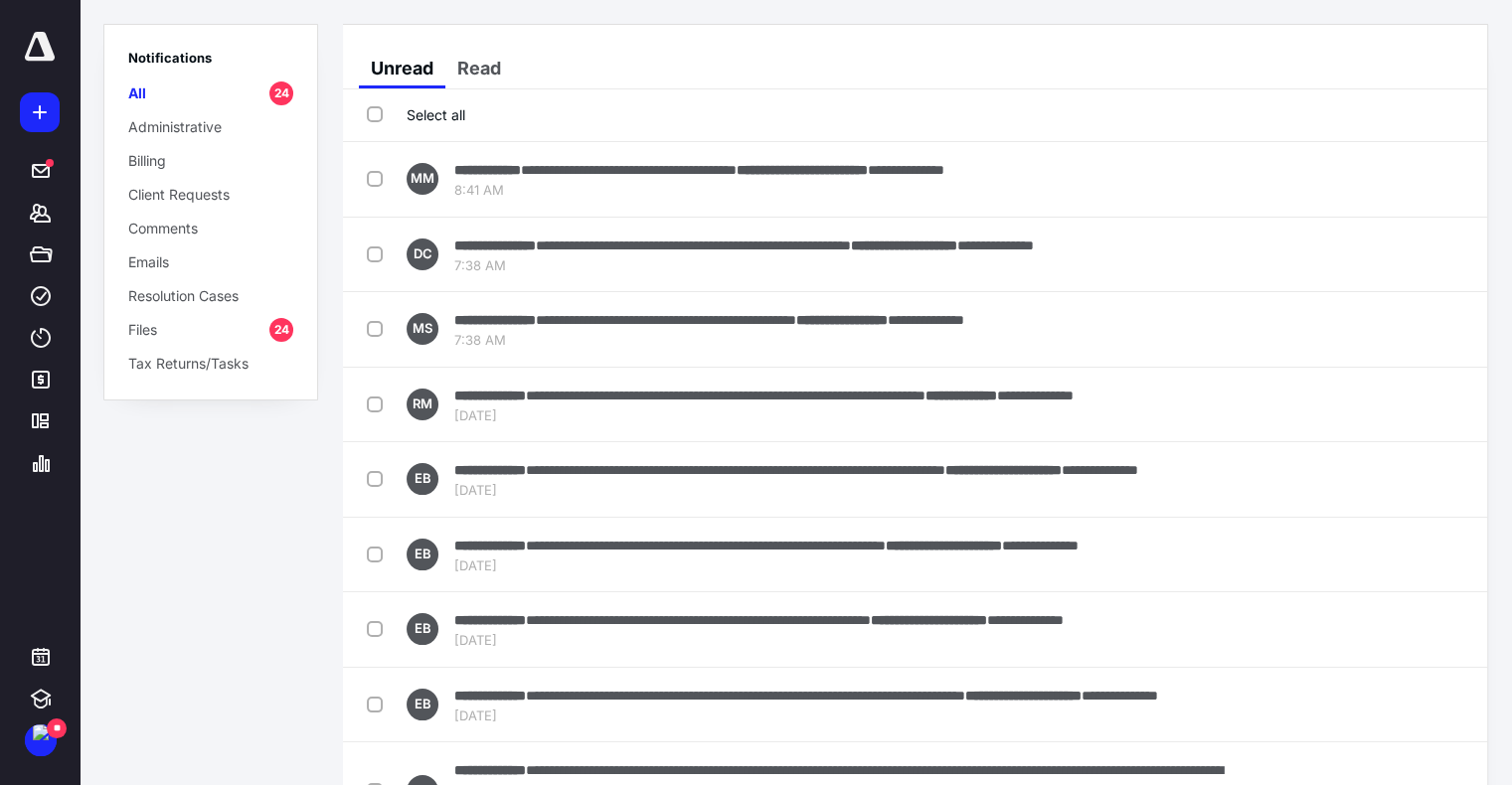 click on "Select all" at bounding box center (416, 114) 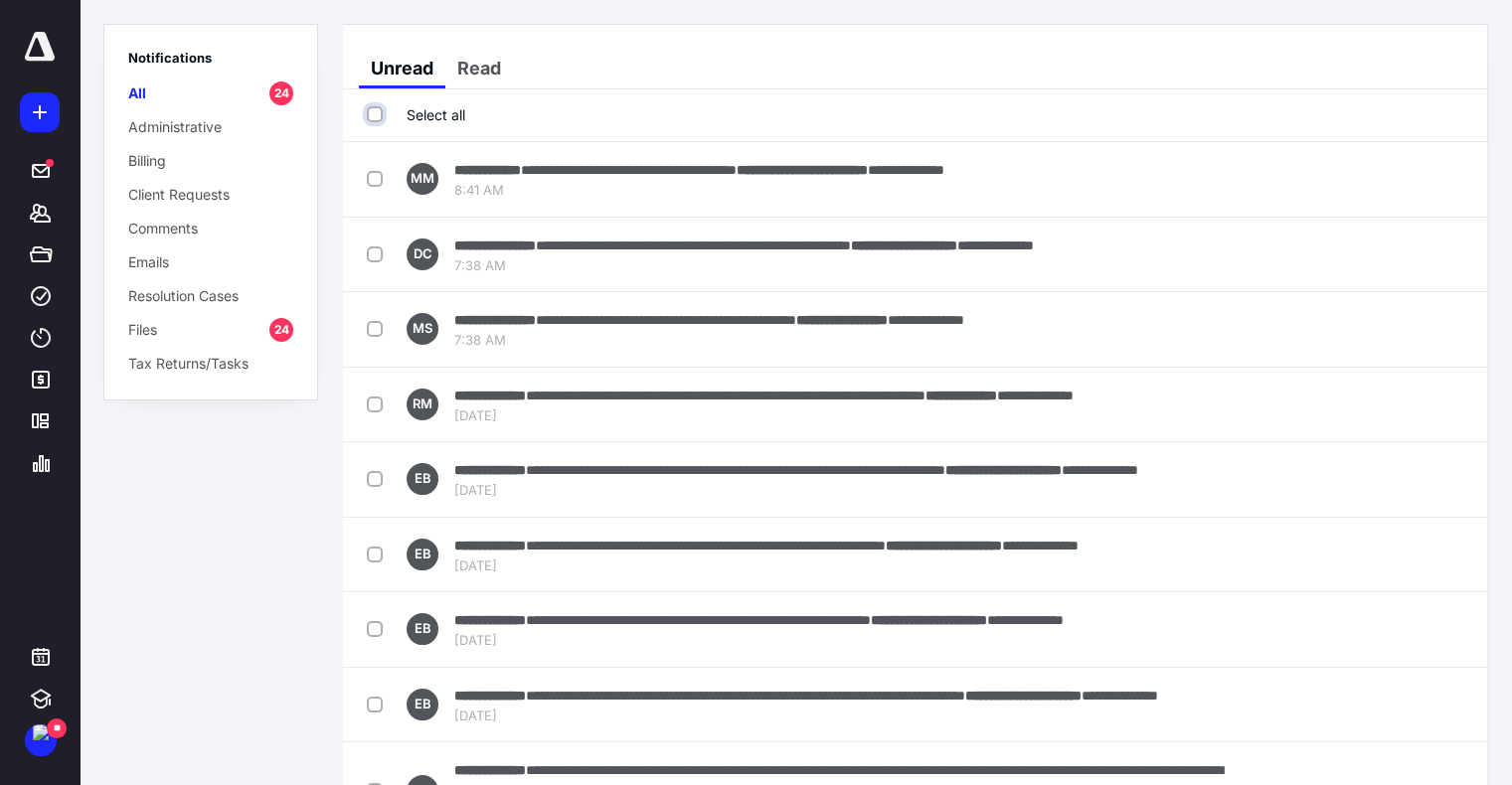 click on "Select all" at bounding box center [377, 114] 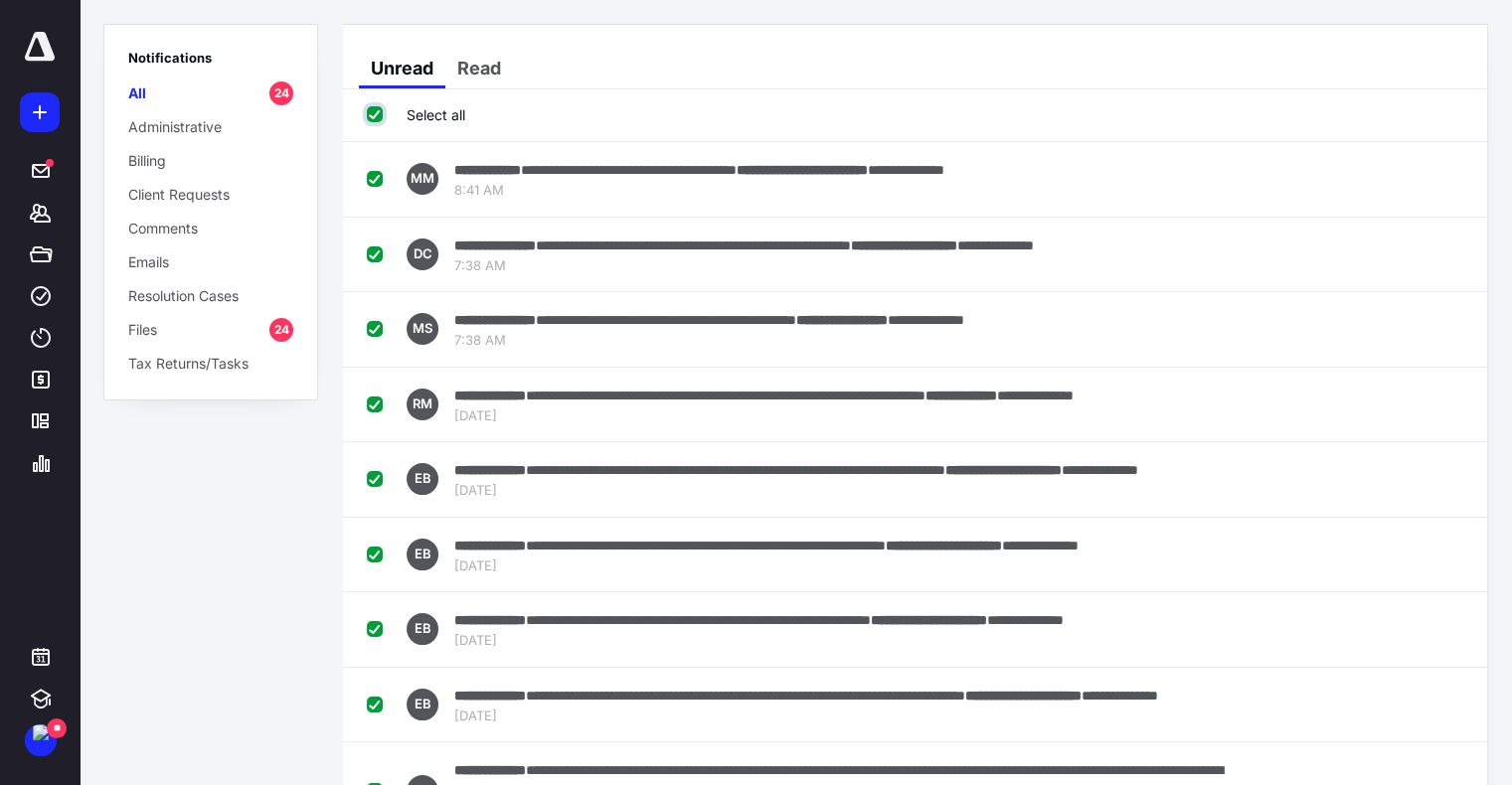 checkbox on "true" 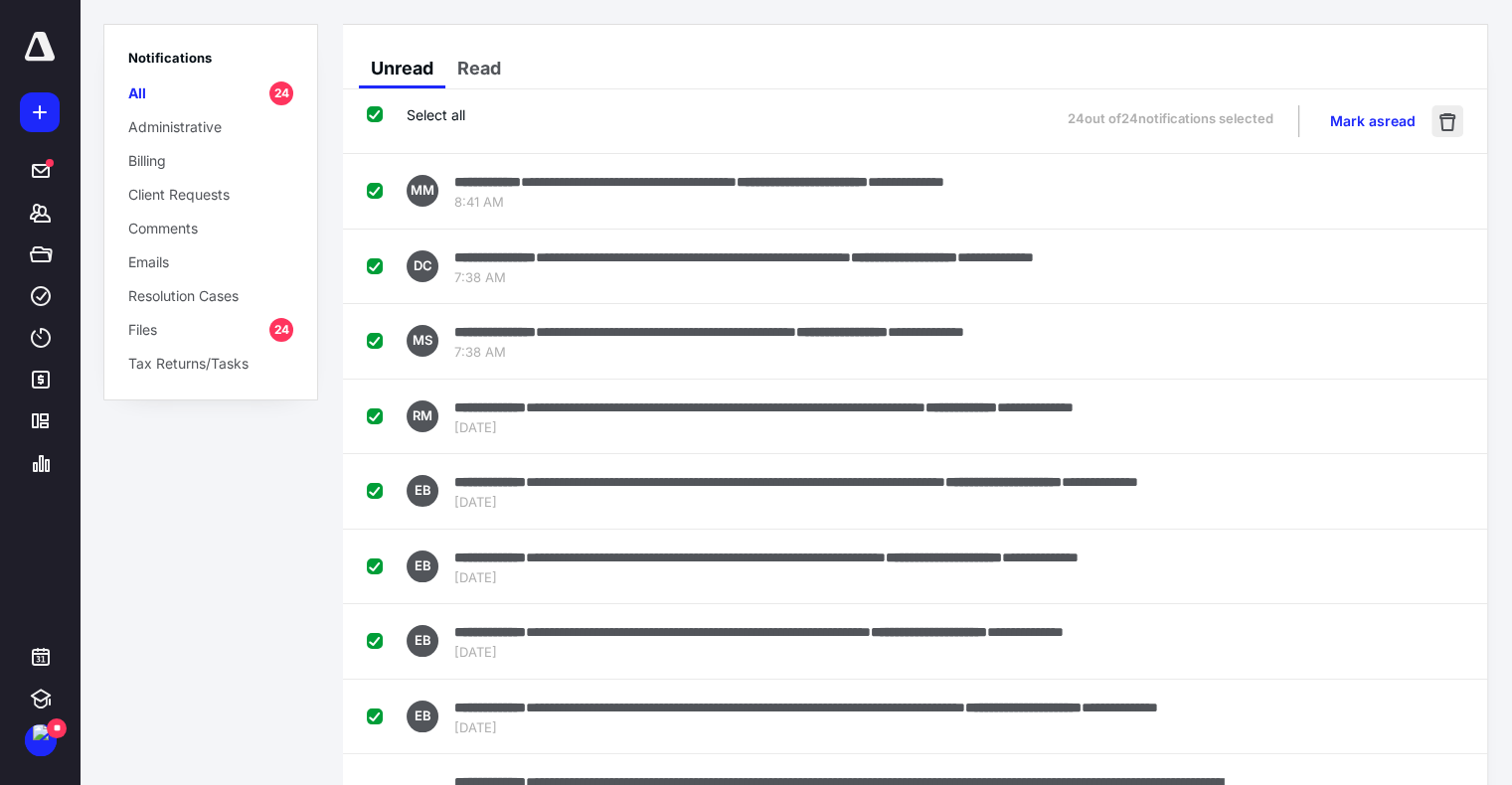 click at bounding box center (1447, 121) 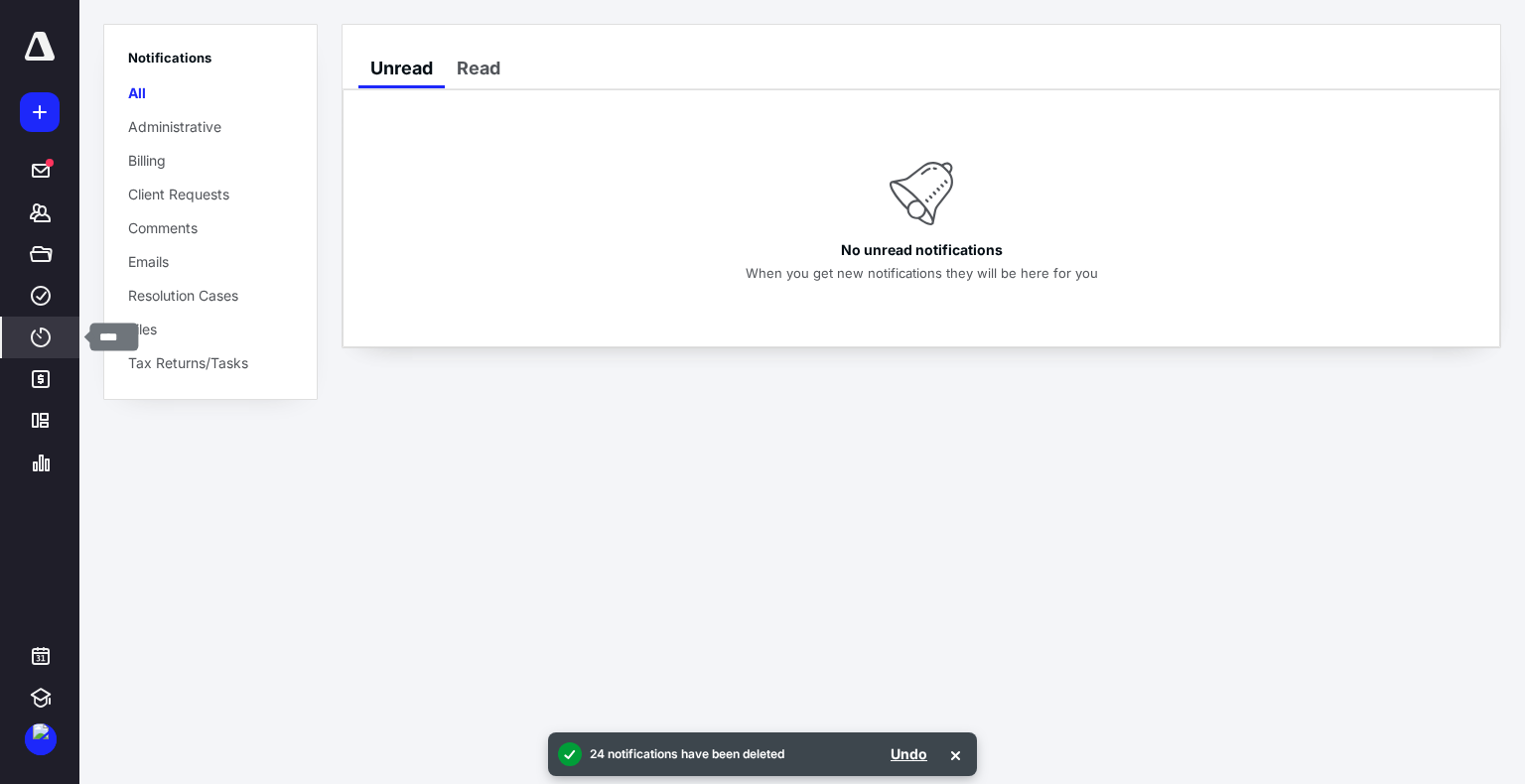 click 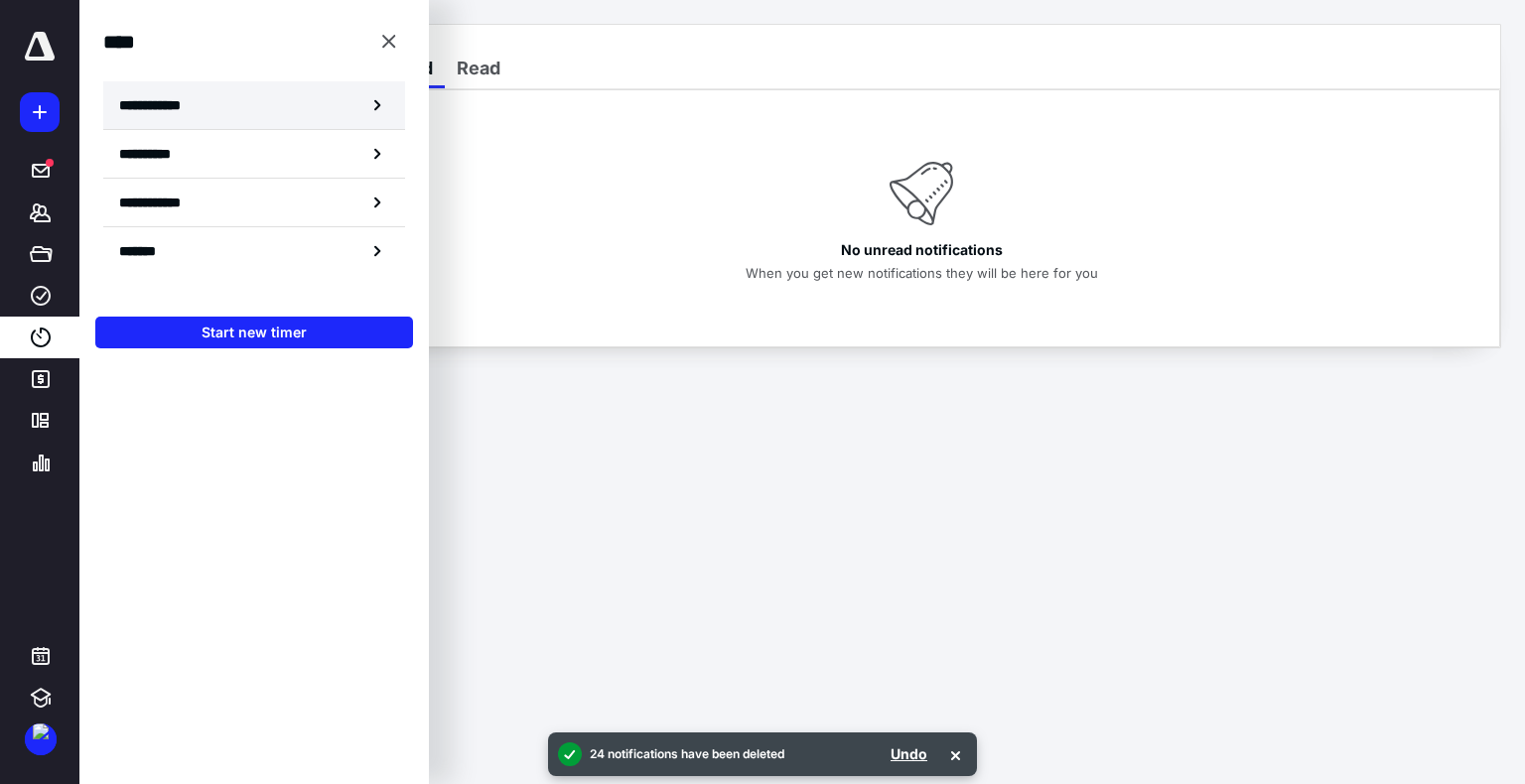 click on "**********" at bounding box center [161, 105] 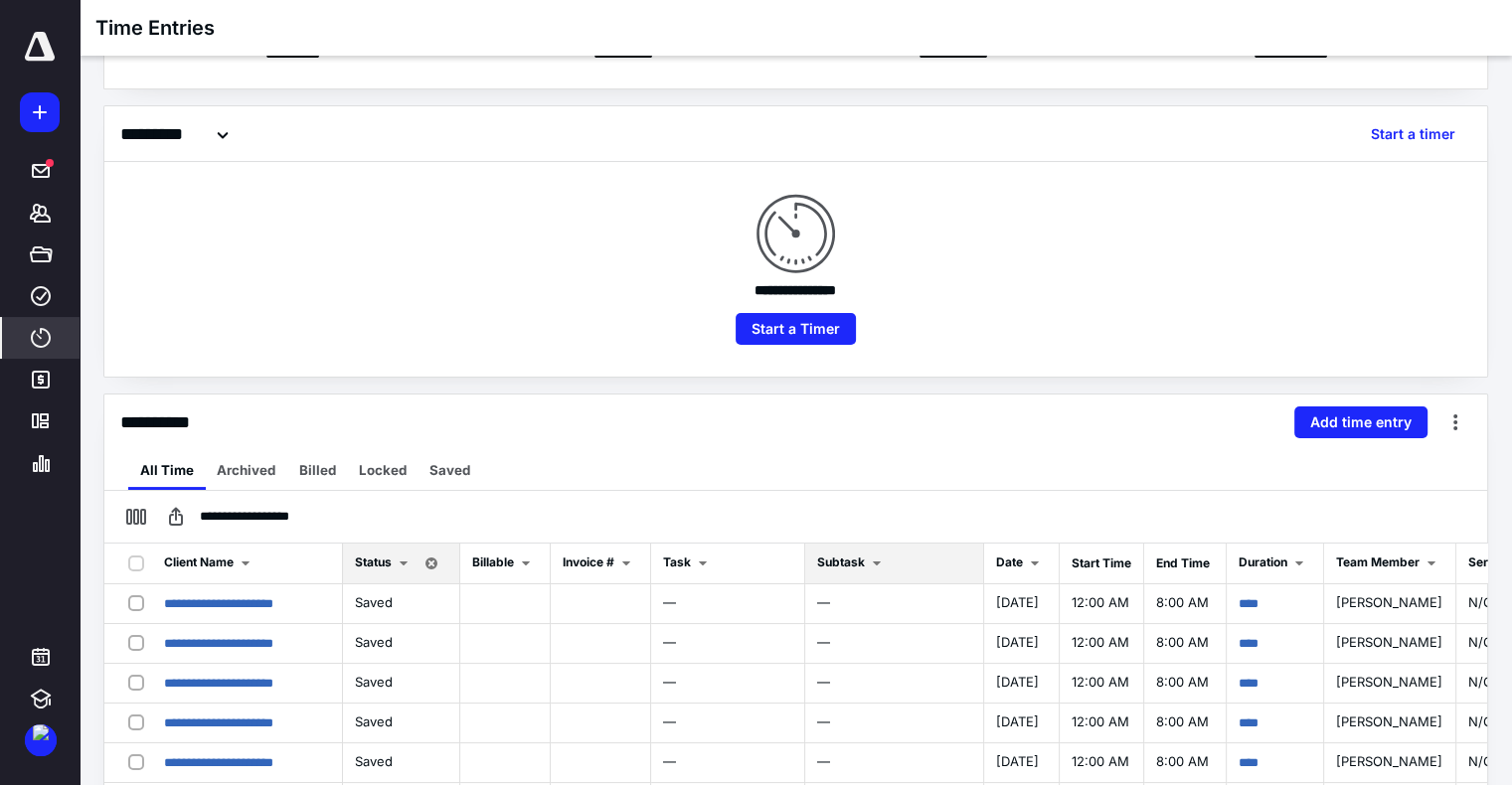 scroll, scrollTop: 298, scrollLeft: 0, axis: vertical 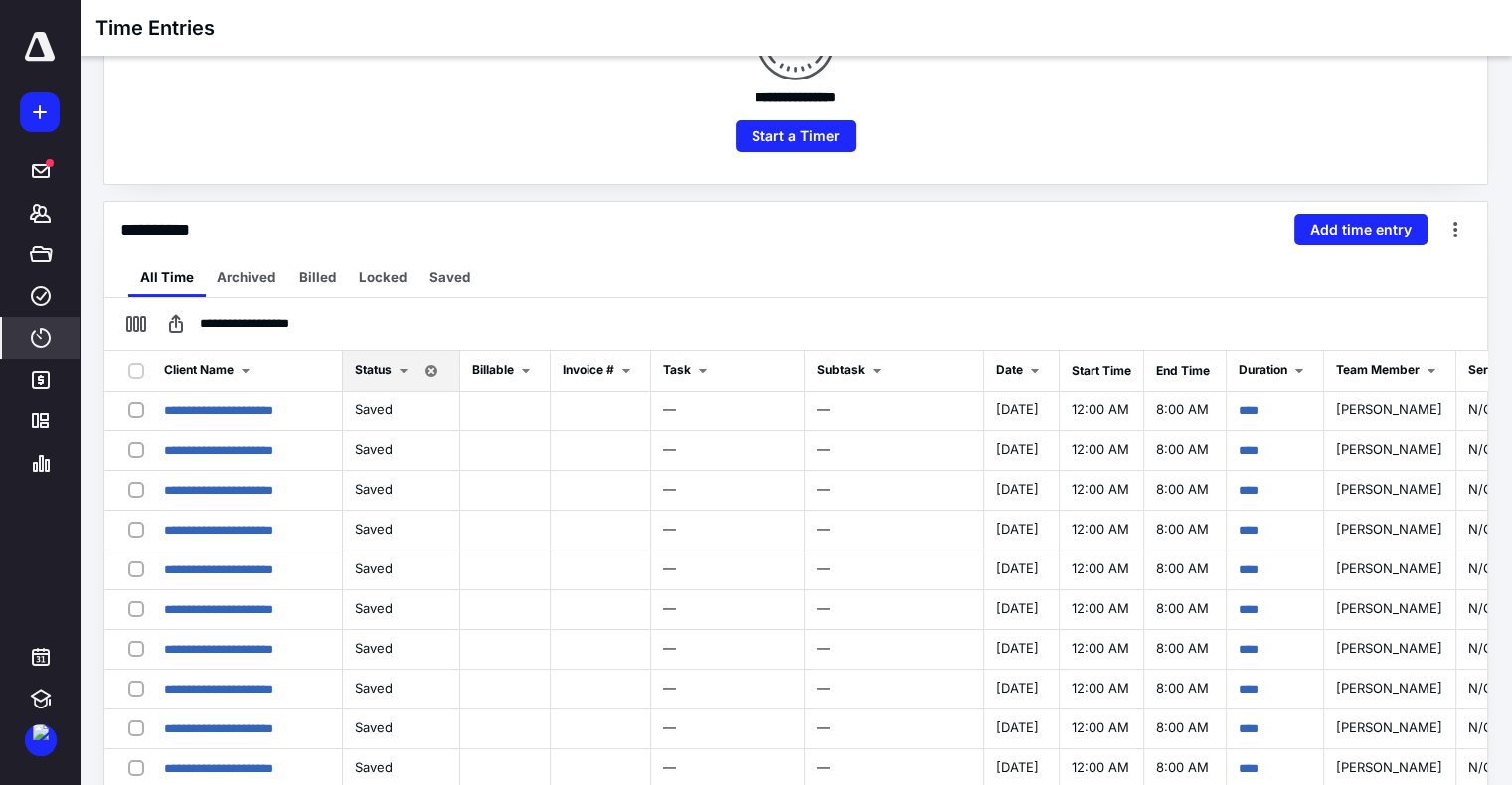 click at bounding box center [246, 371] 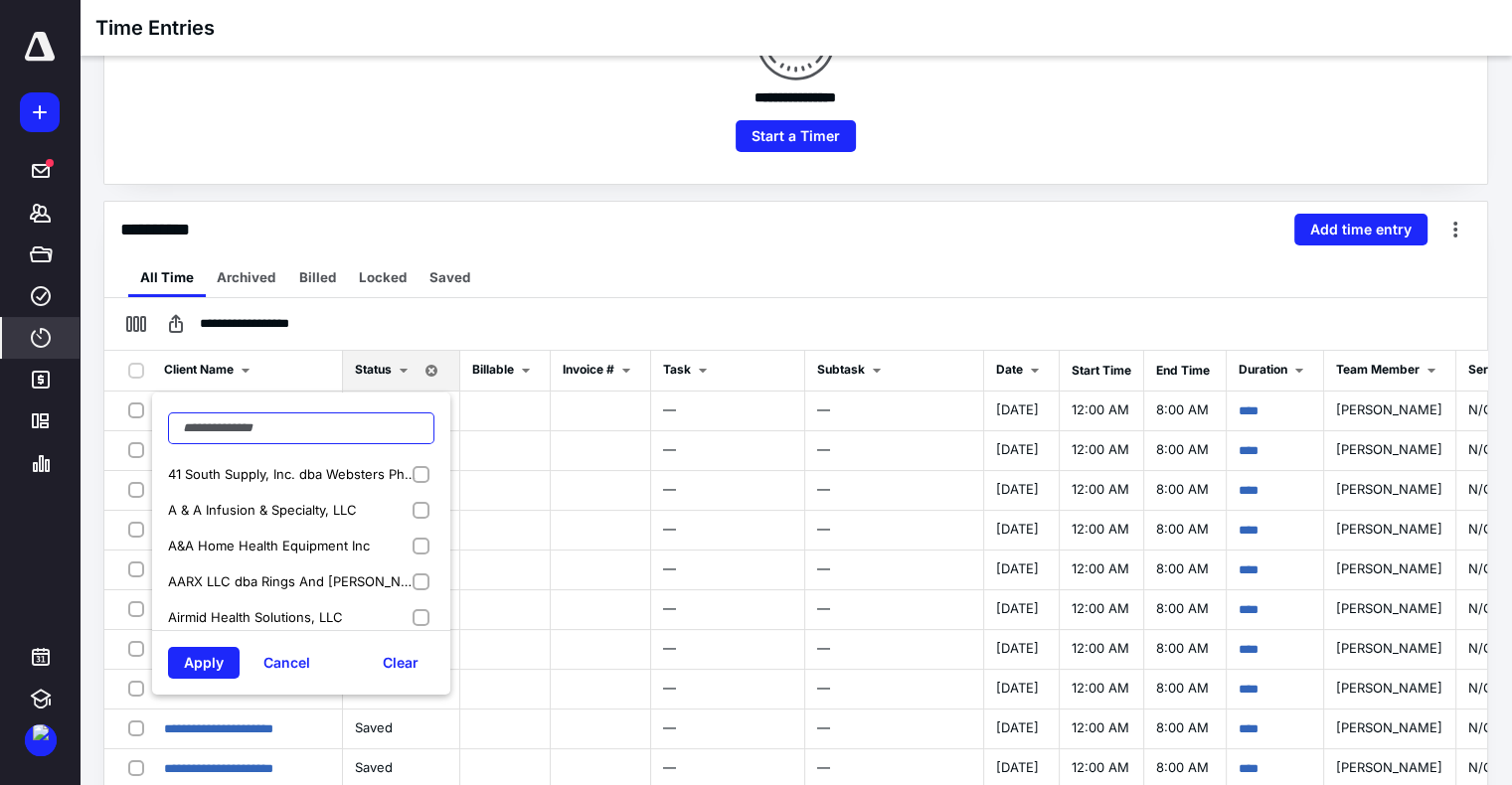 click at bounding box center (301, 428) 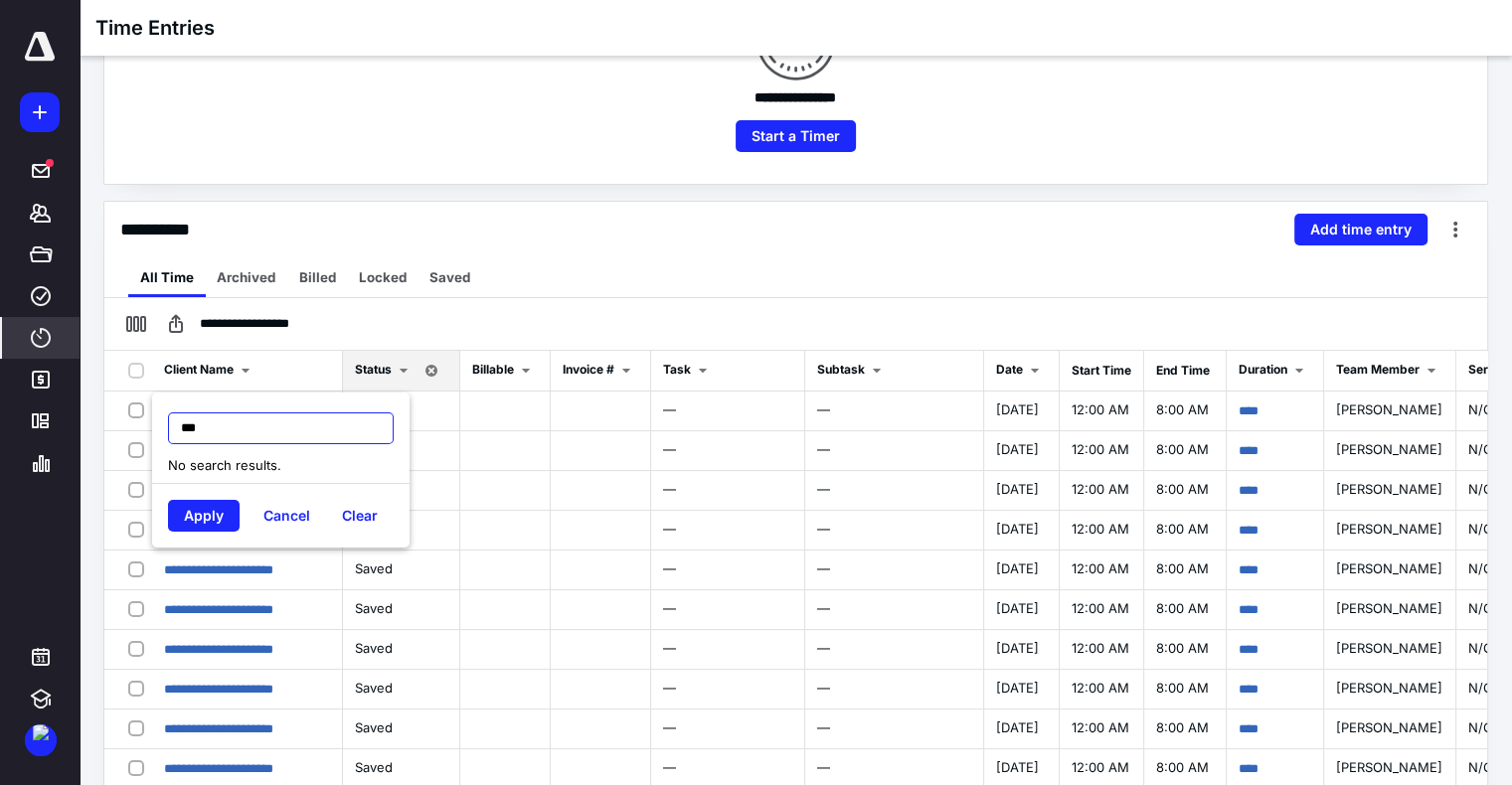 click on "***" at bounding box center [280, 428] 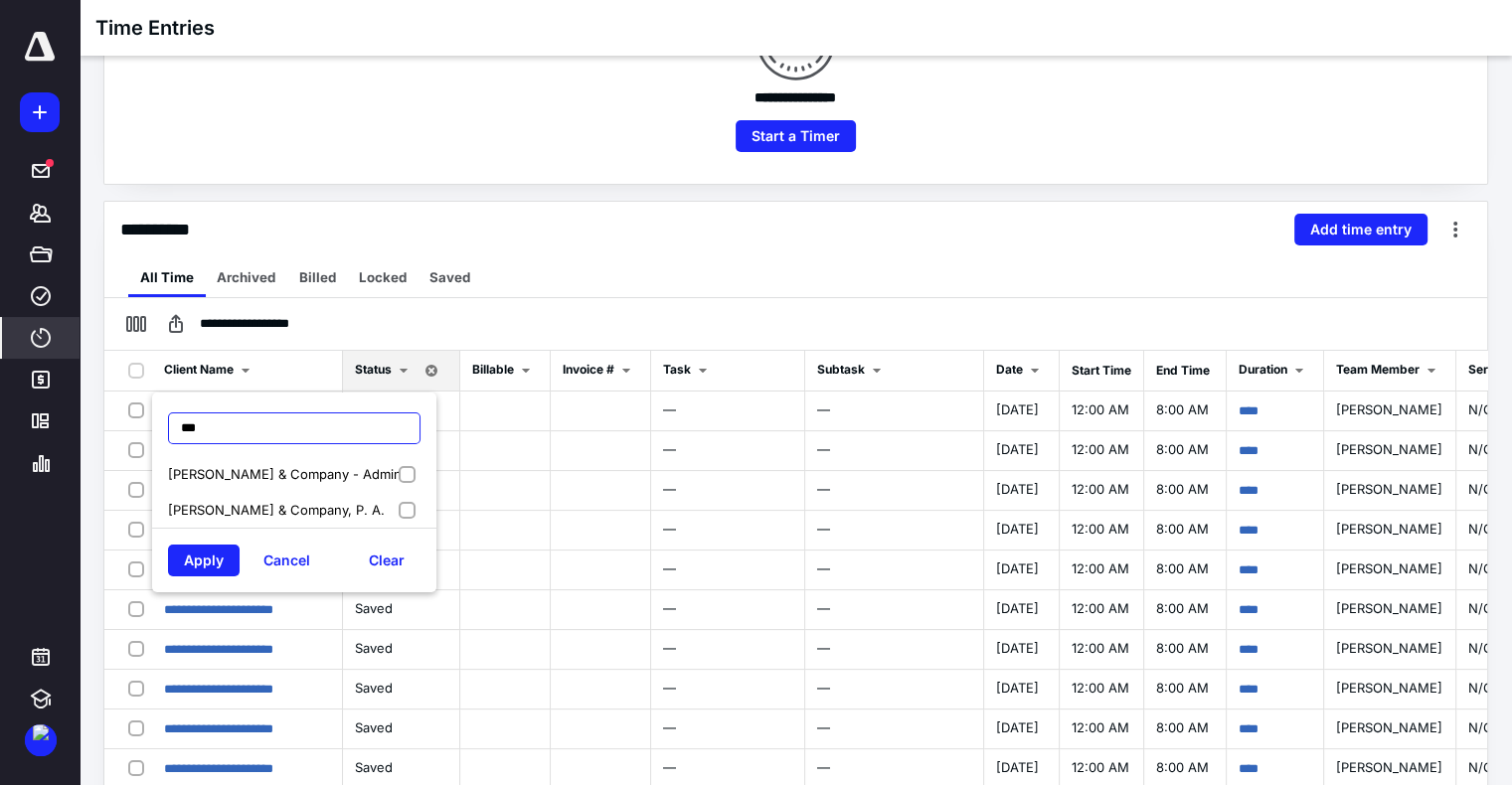type on "***" 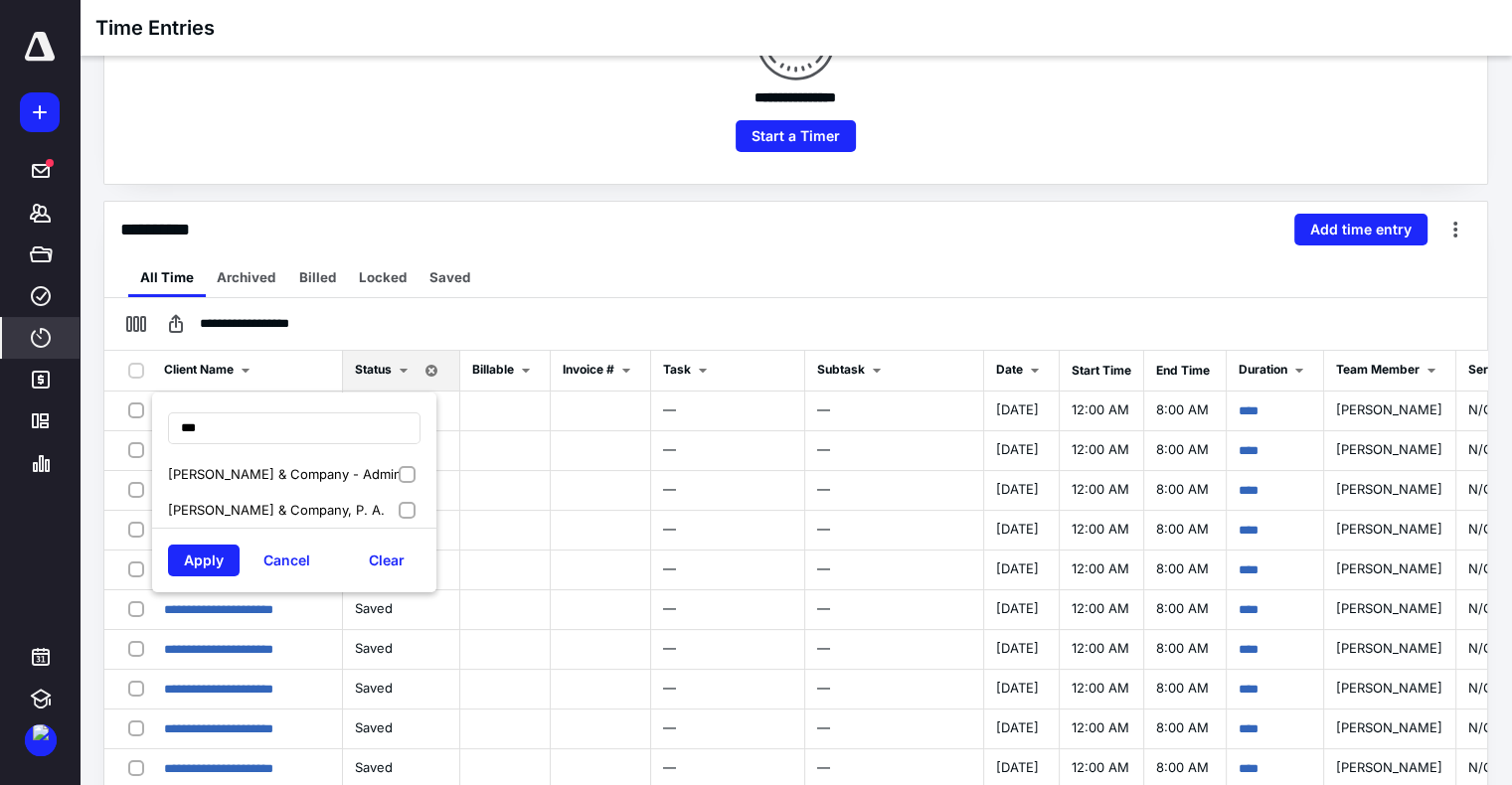 click on "[PERSON_NAME] & Company, P. A." at bounding box center [294, 510] 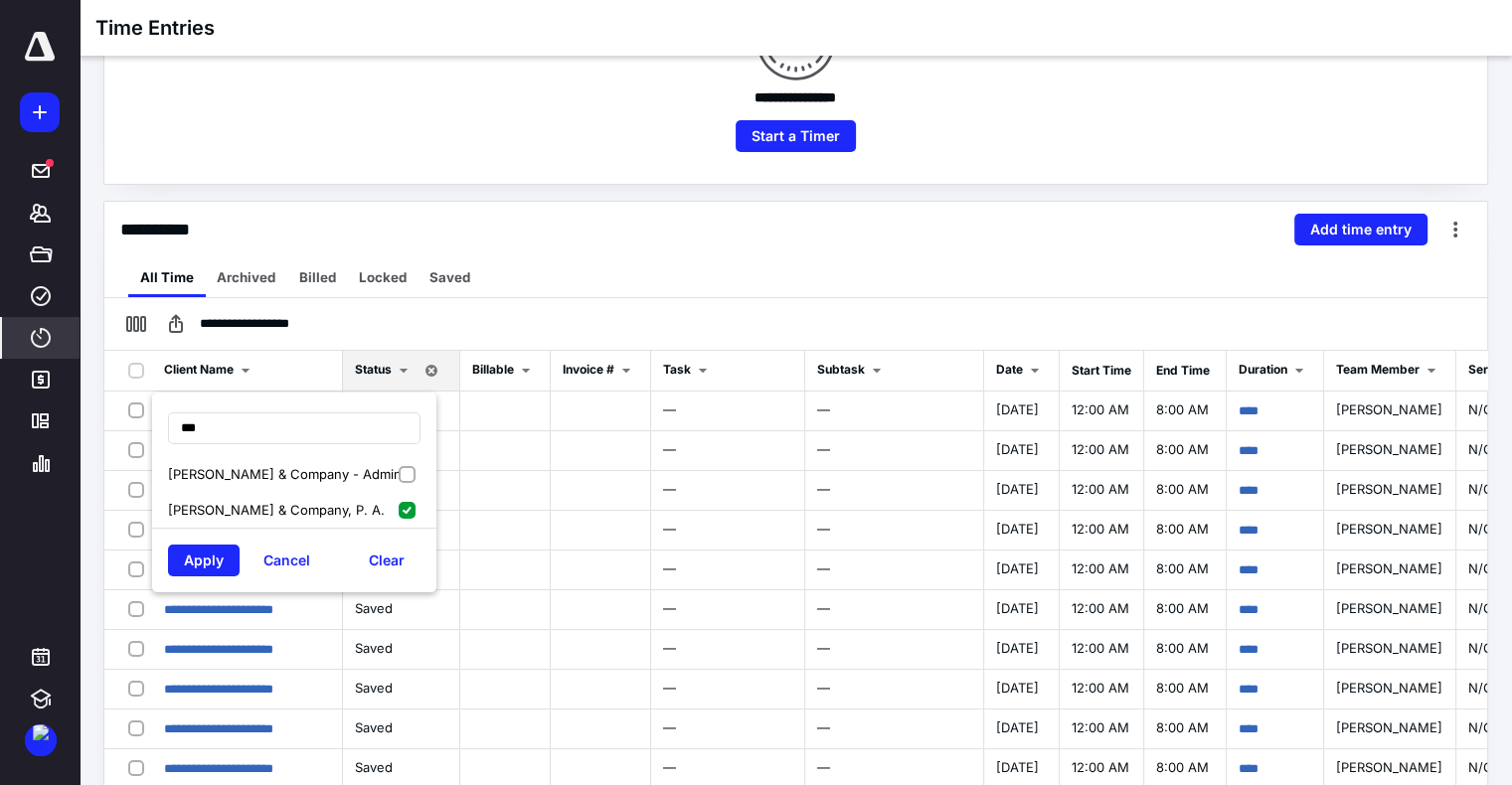 click on "[PERSON_NAME] & Company - Admin" at bounding box center [294, 474] 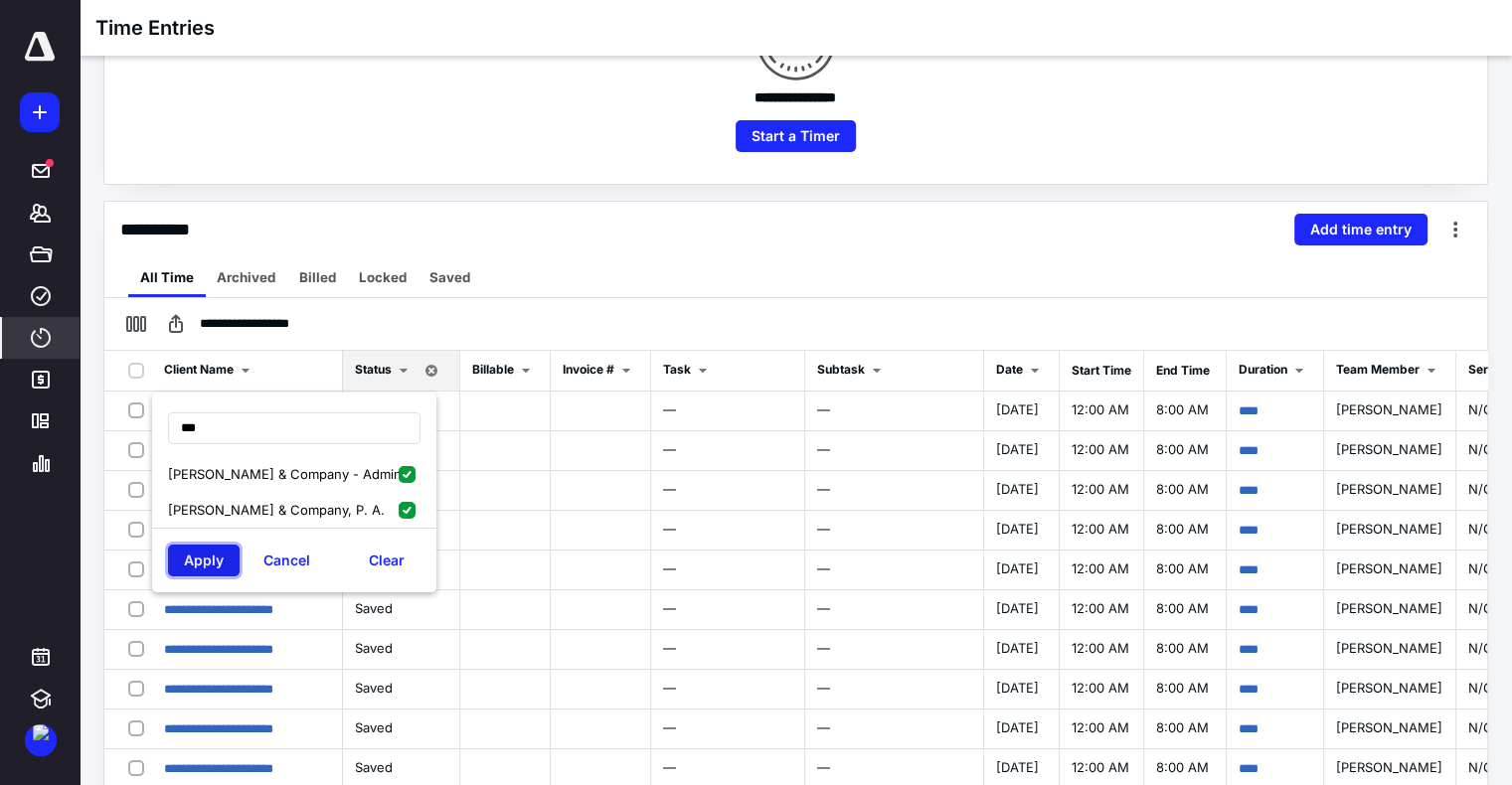 click on "Apply" at bounding box center [204, 560] 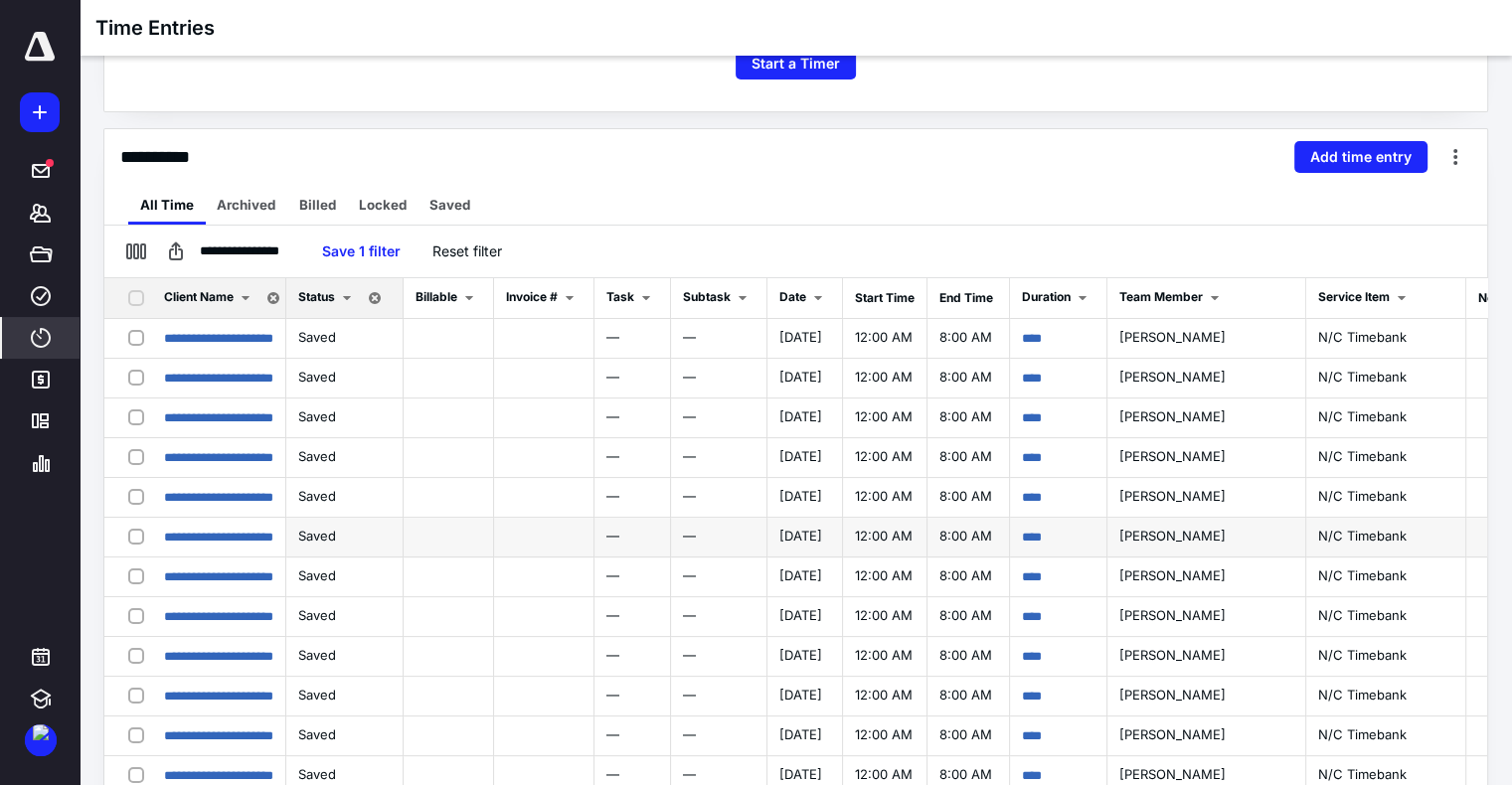 scroll, scrollTop: 439, scrollLeft: 0, axis: vertical 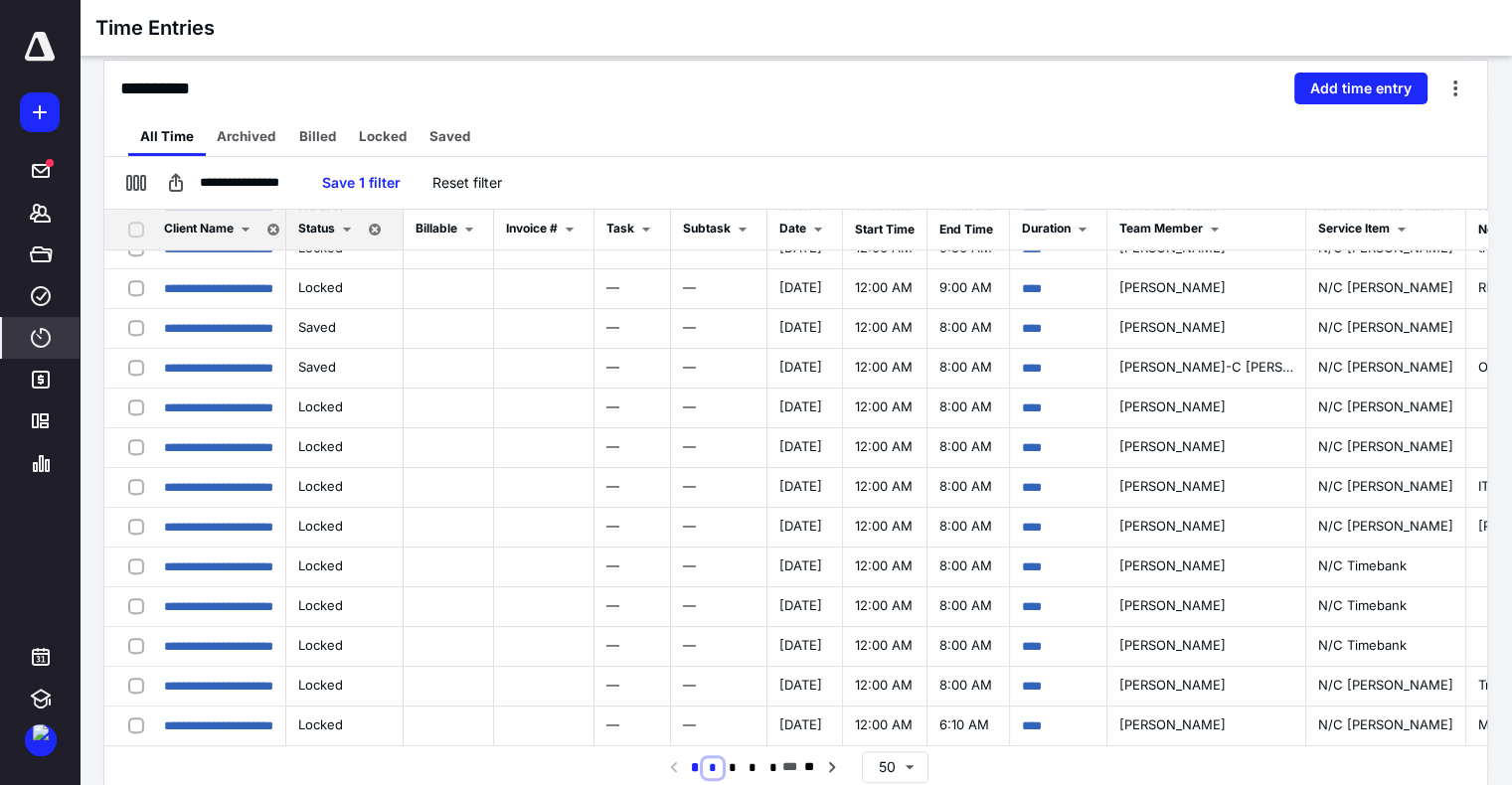 click on "*" at bounding box center [713, 768] 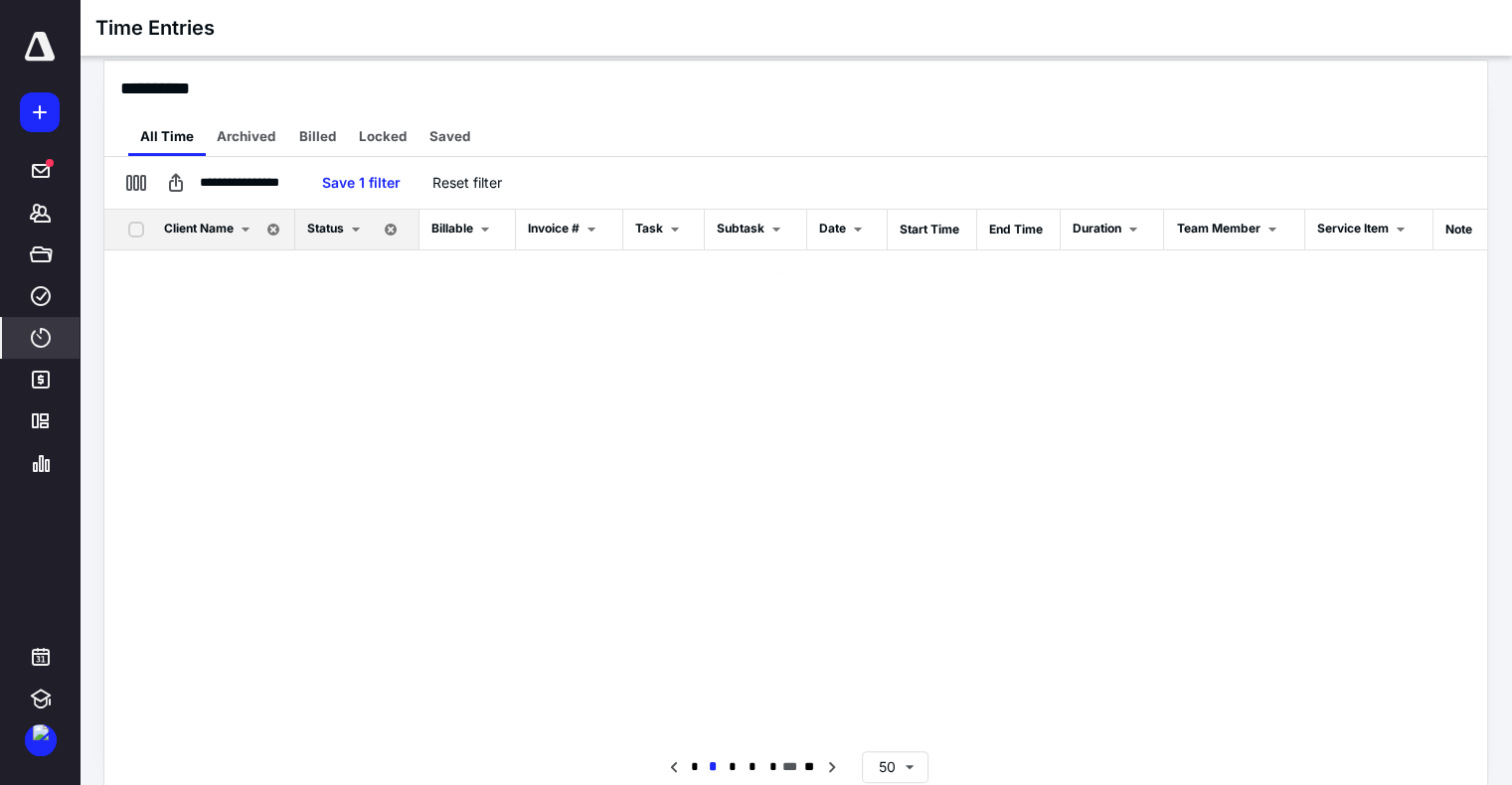 scroll, scrollTop: 0, scrollLeft: 0, axis: both 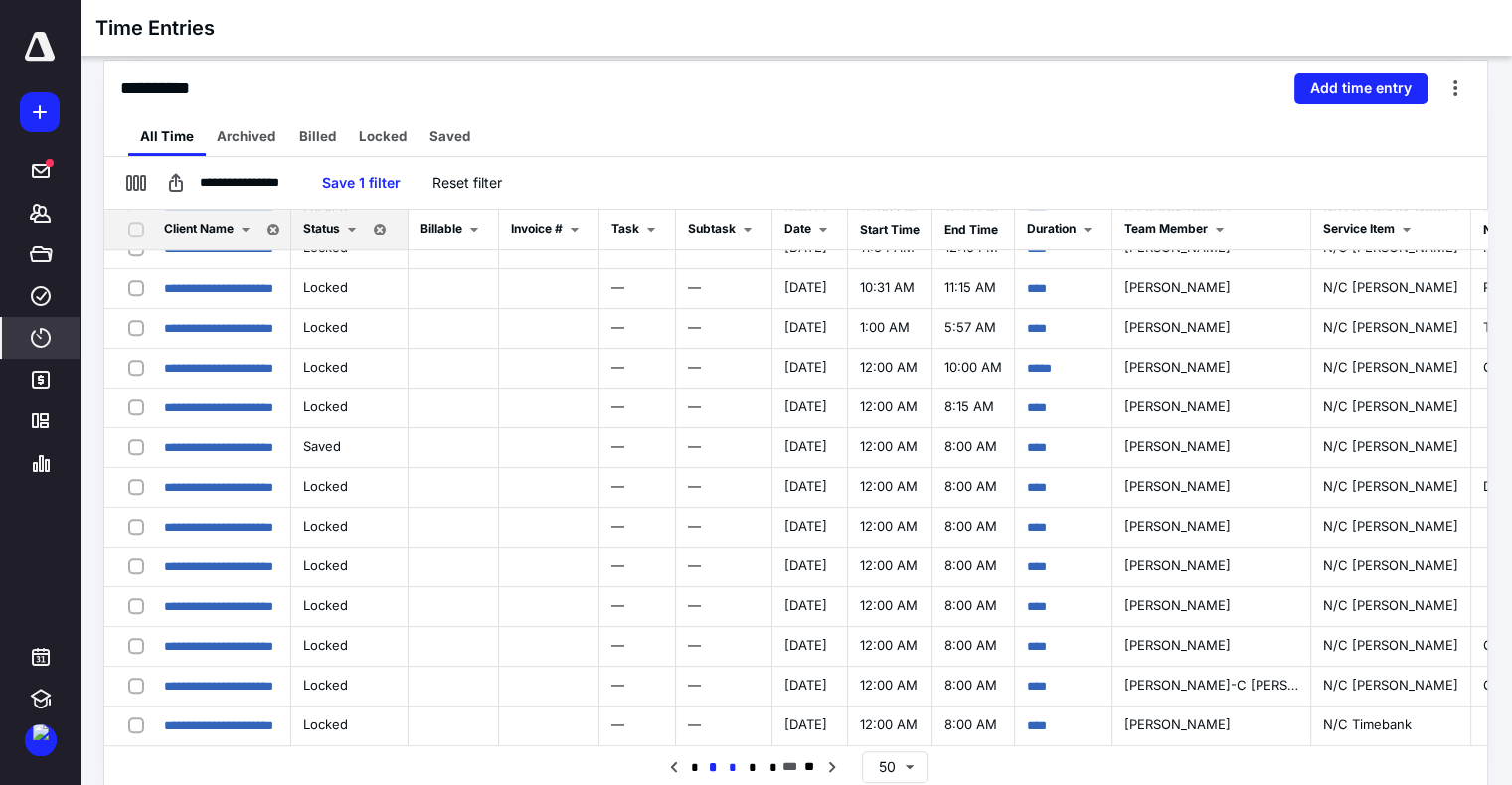 click on "*" at bounding box center (733, 768) 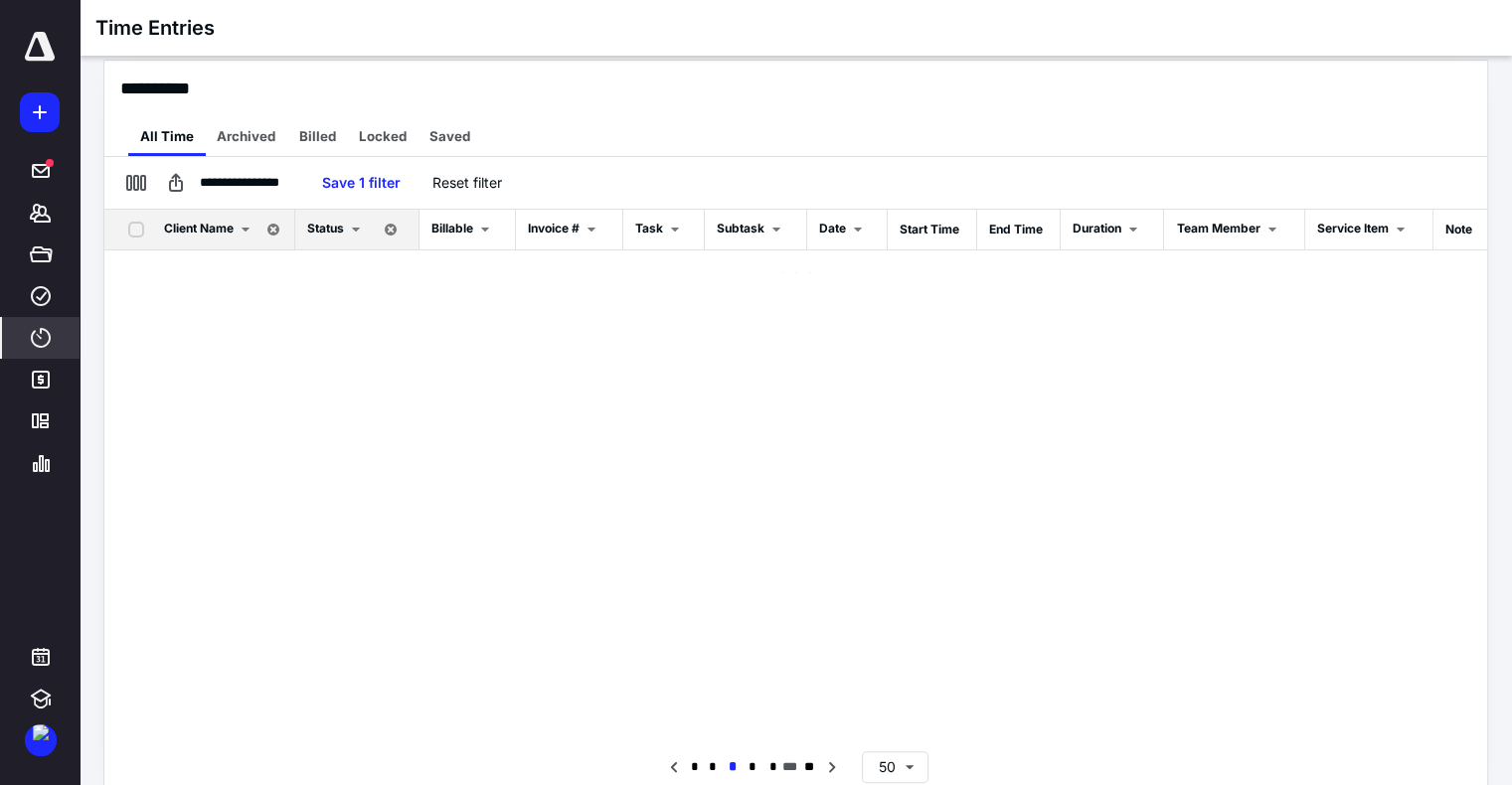 scroll, scrollTop: 0, scrollLeft: 0, axis: both 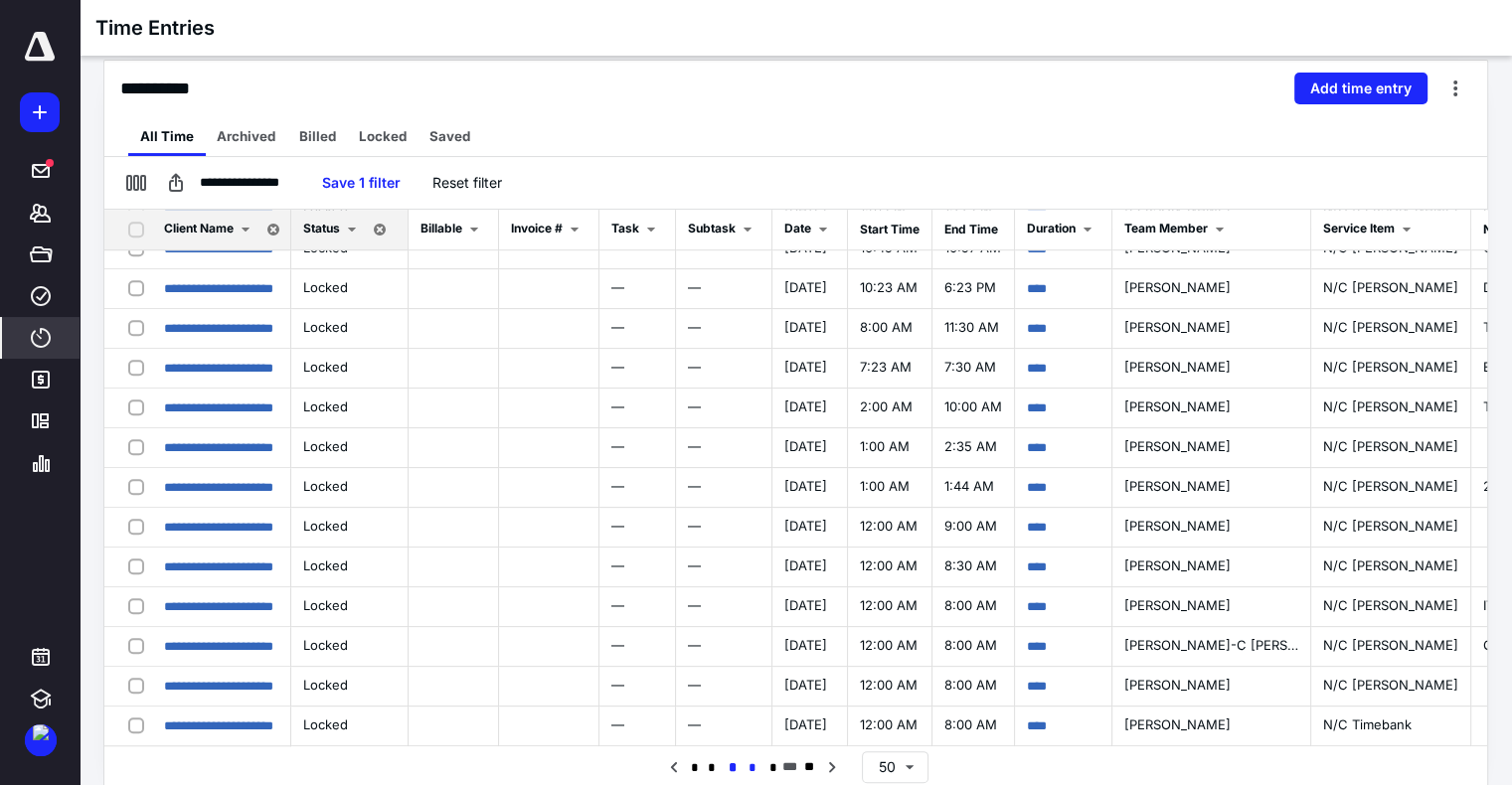 click on "*" at bounding box center [753, 768] 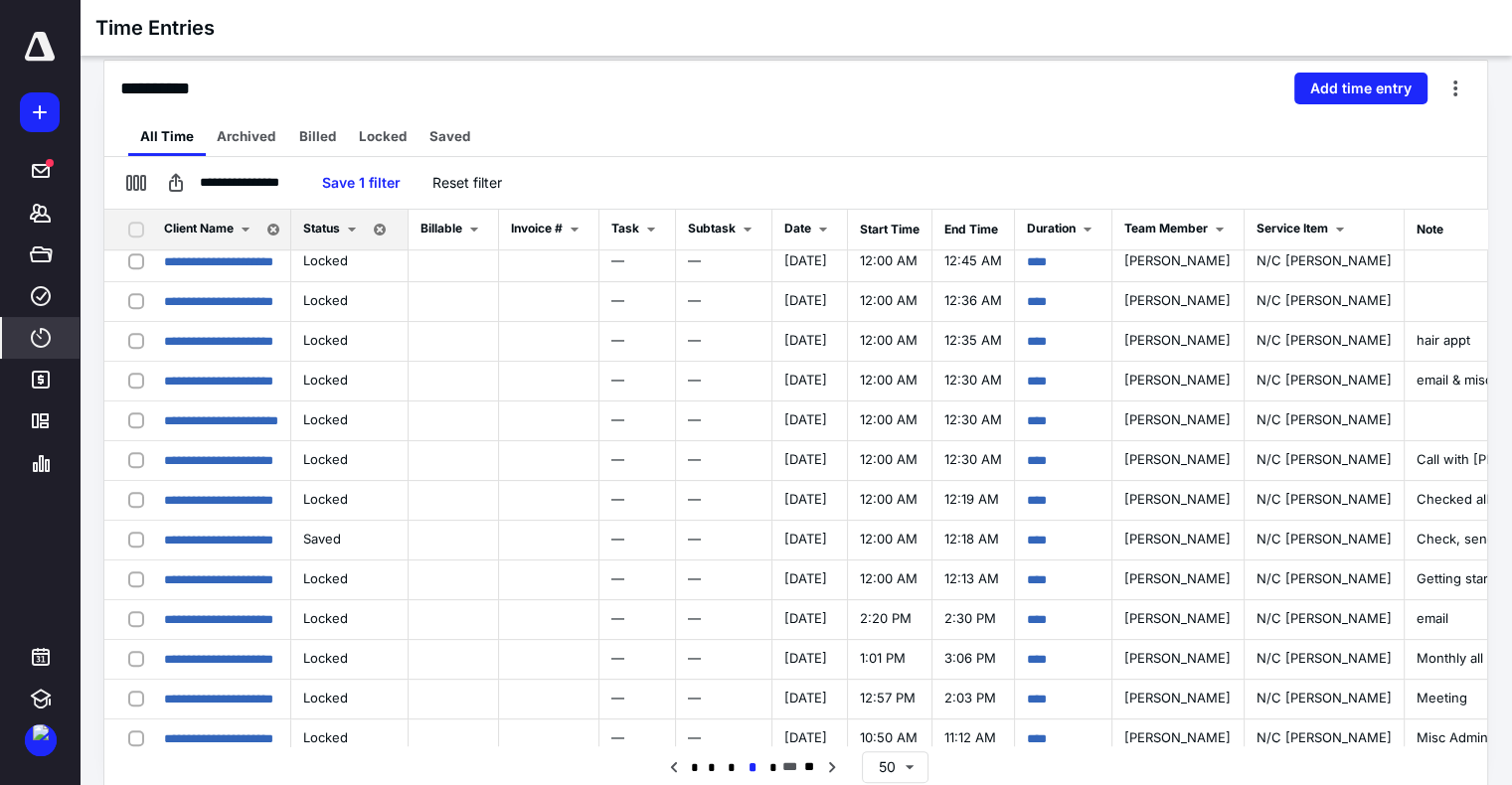 scroll, scrollTop: 1506, scrollLeft: 0, axis: vertical 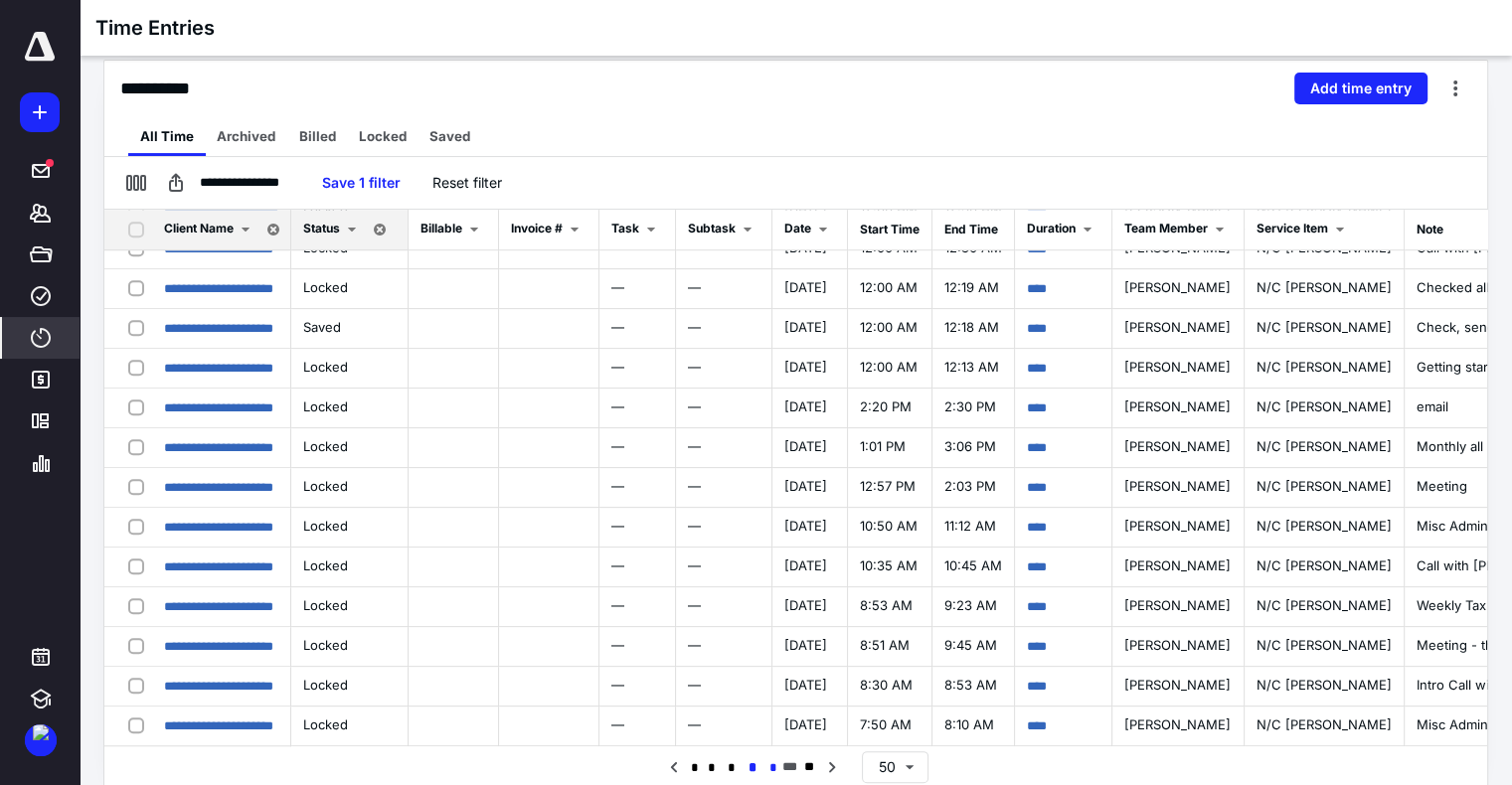click on "*" at bounding box center (773, 768) 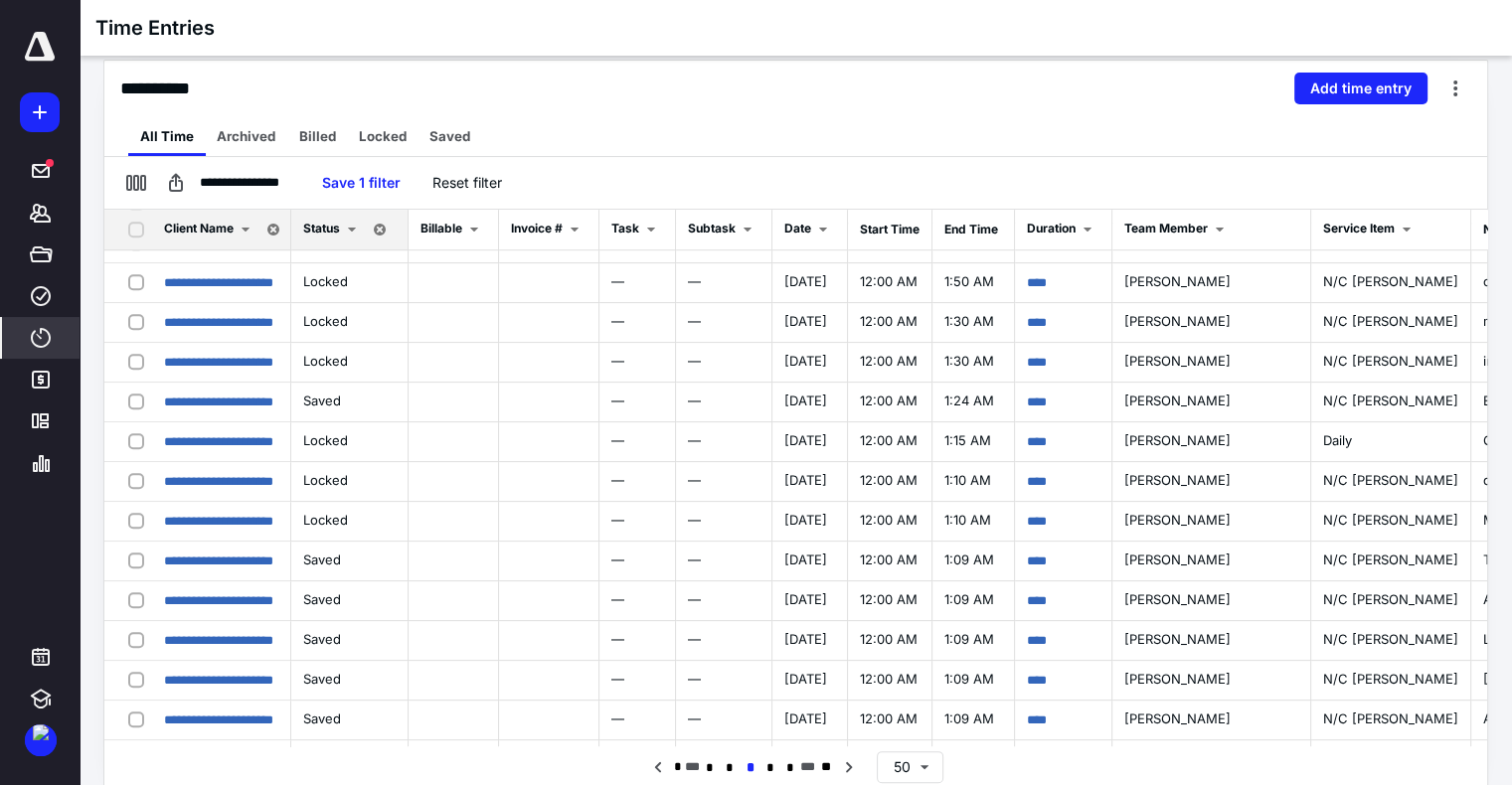 scroll, scrollTop: 1506, scrollLeft: 0, axis: vertical 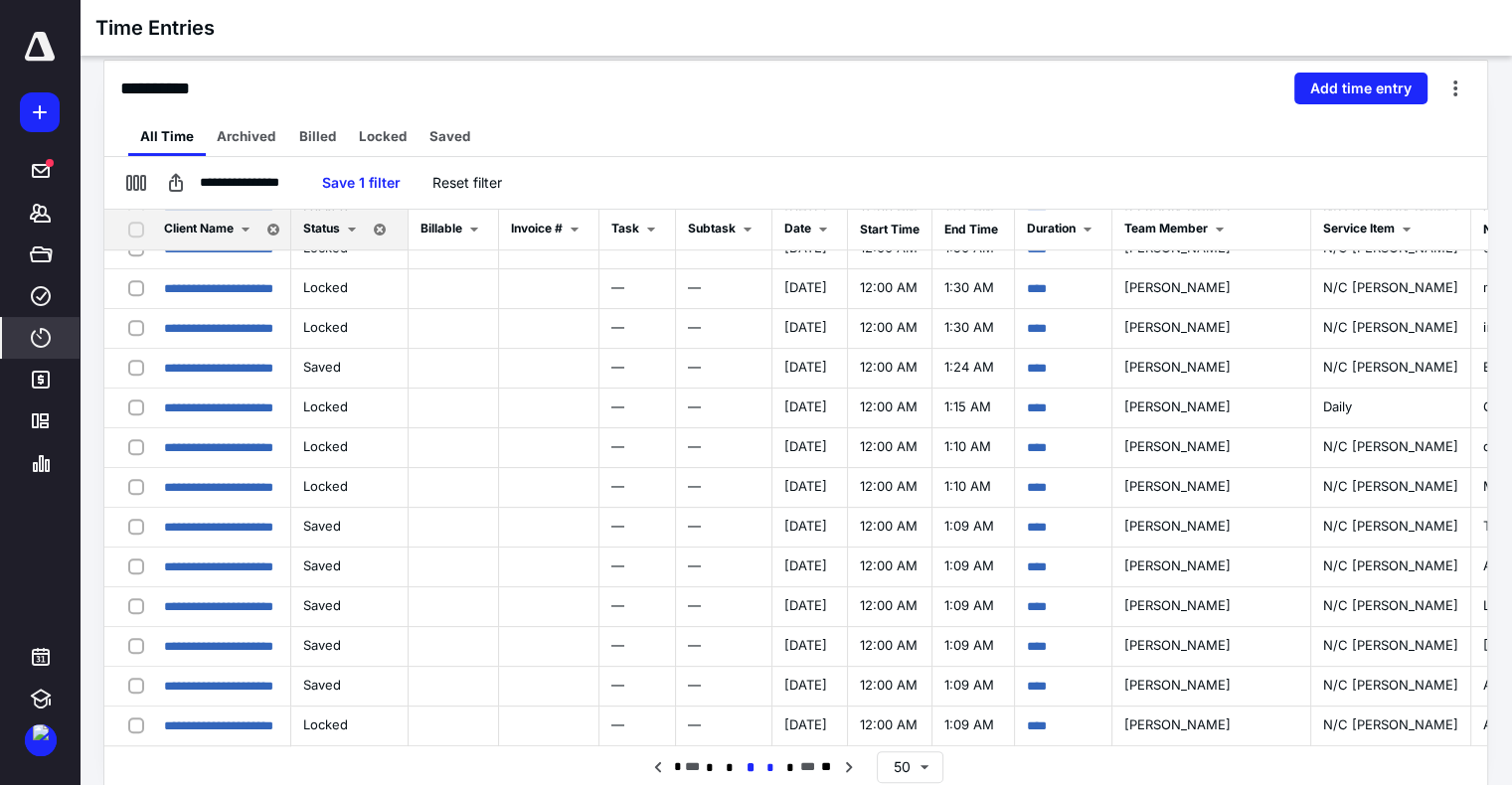 click on "*" at bounding box center [770, 768] 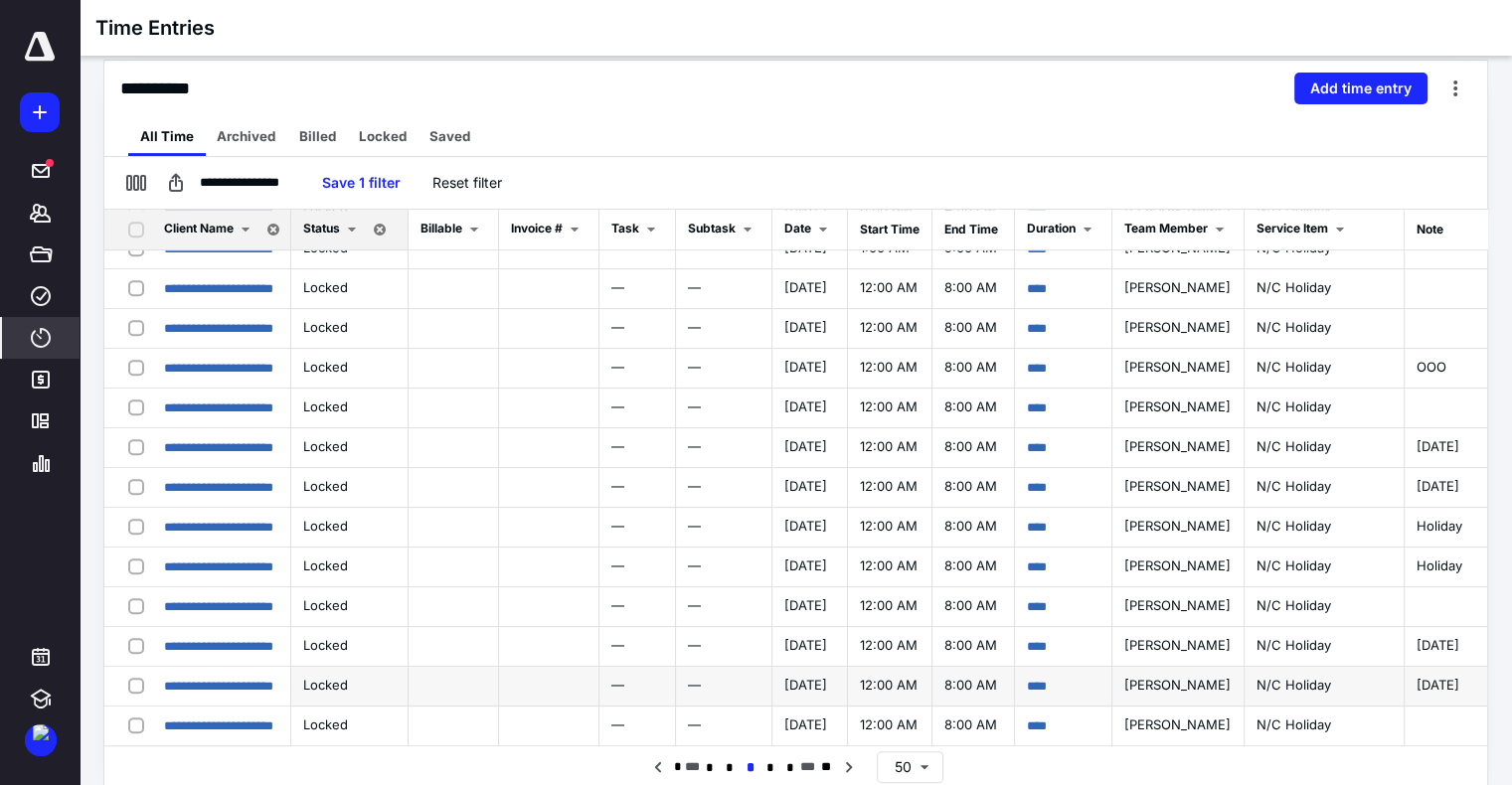 scroll, scrollTop: 1506, scrollLeft: 0, axis: vertical 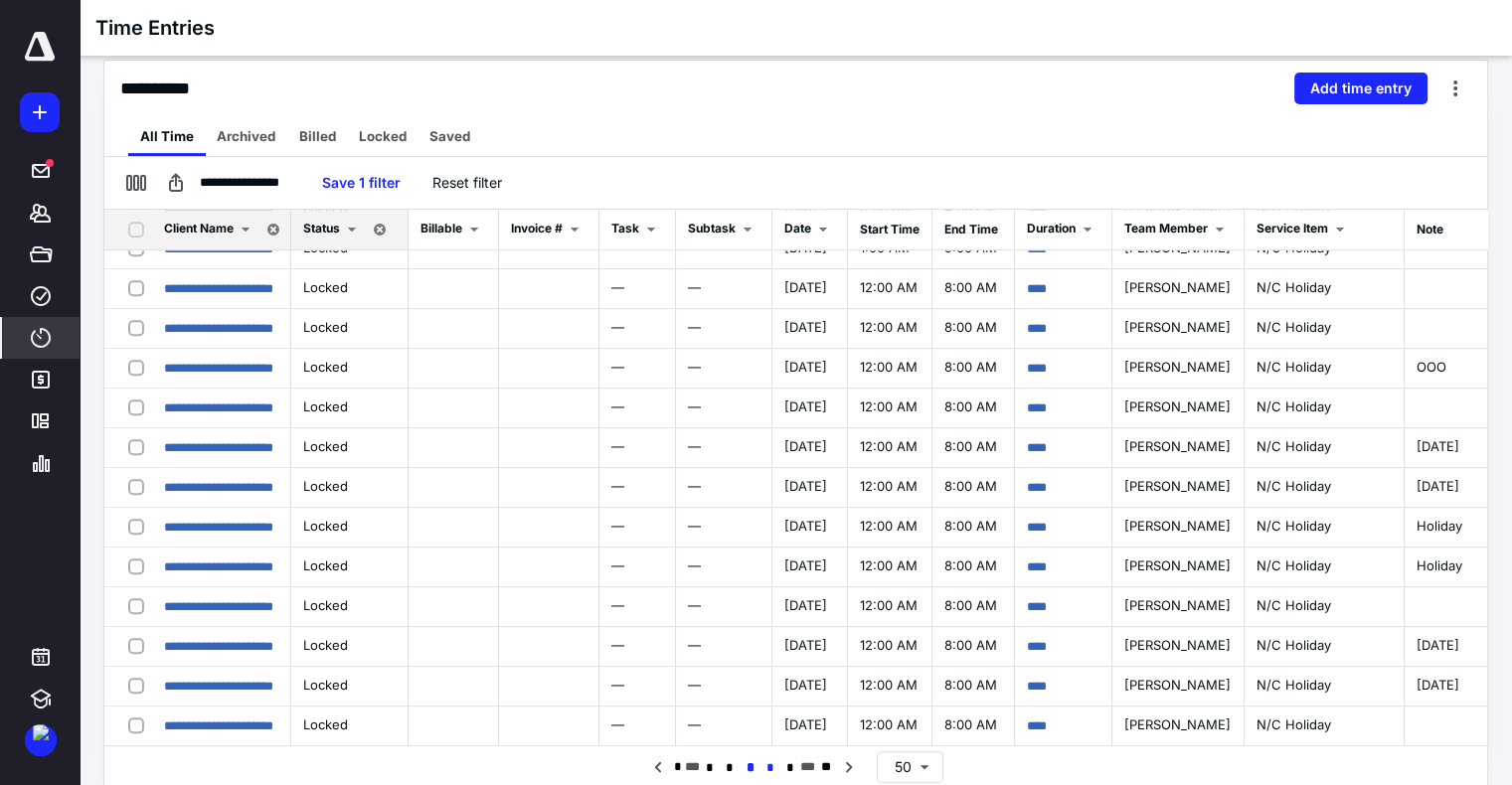 click on "*" at bounding box center [769, 768] 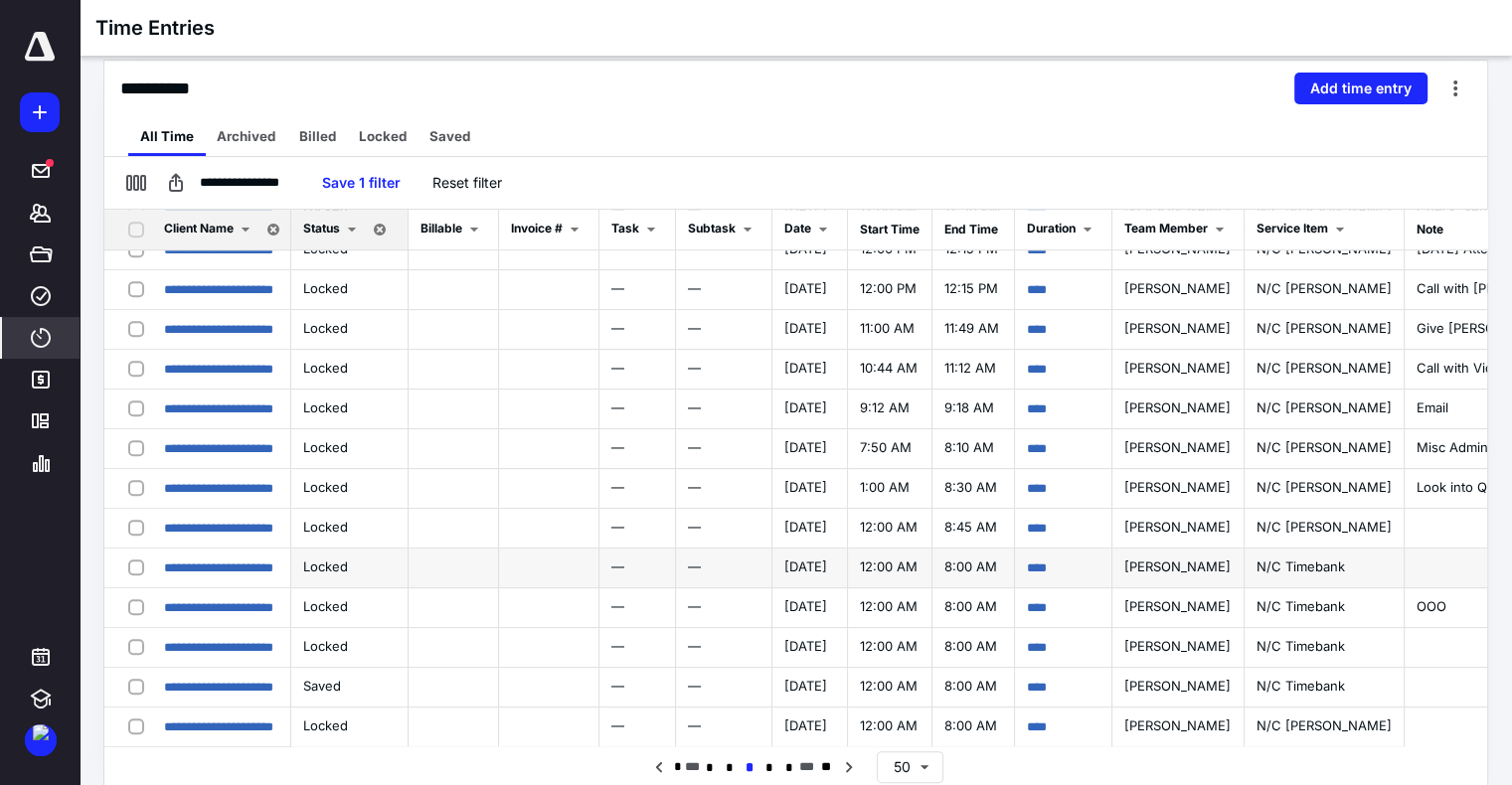 scroll, scrollTop: 1506, scrollLeft: 0, axis: vertical 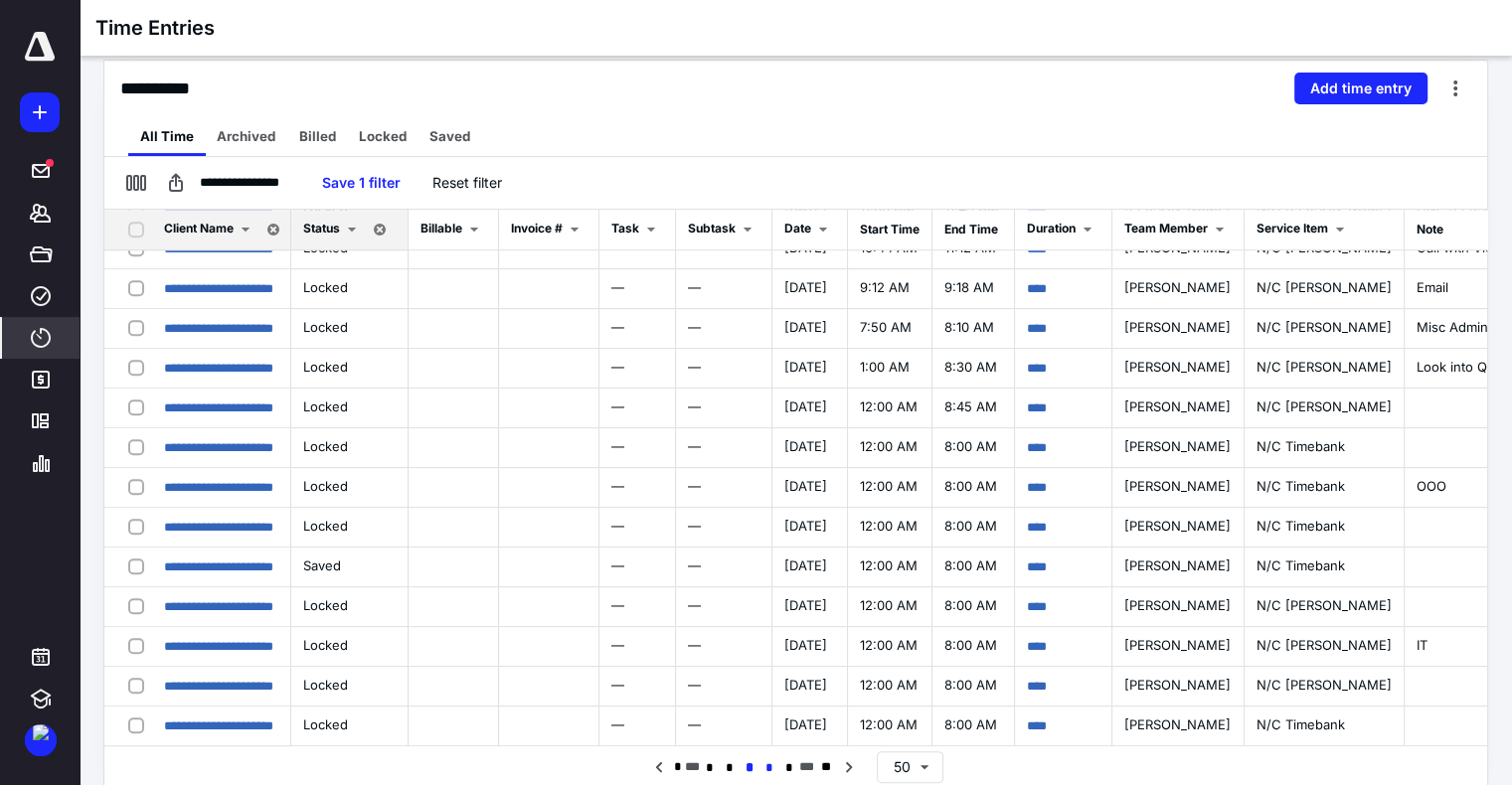 click on "*" at bounding box center (769, 768) 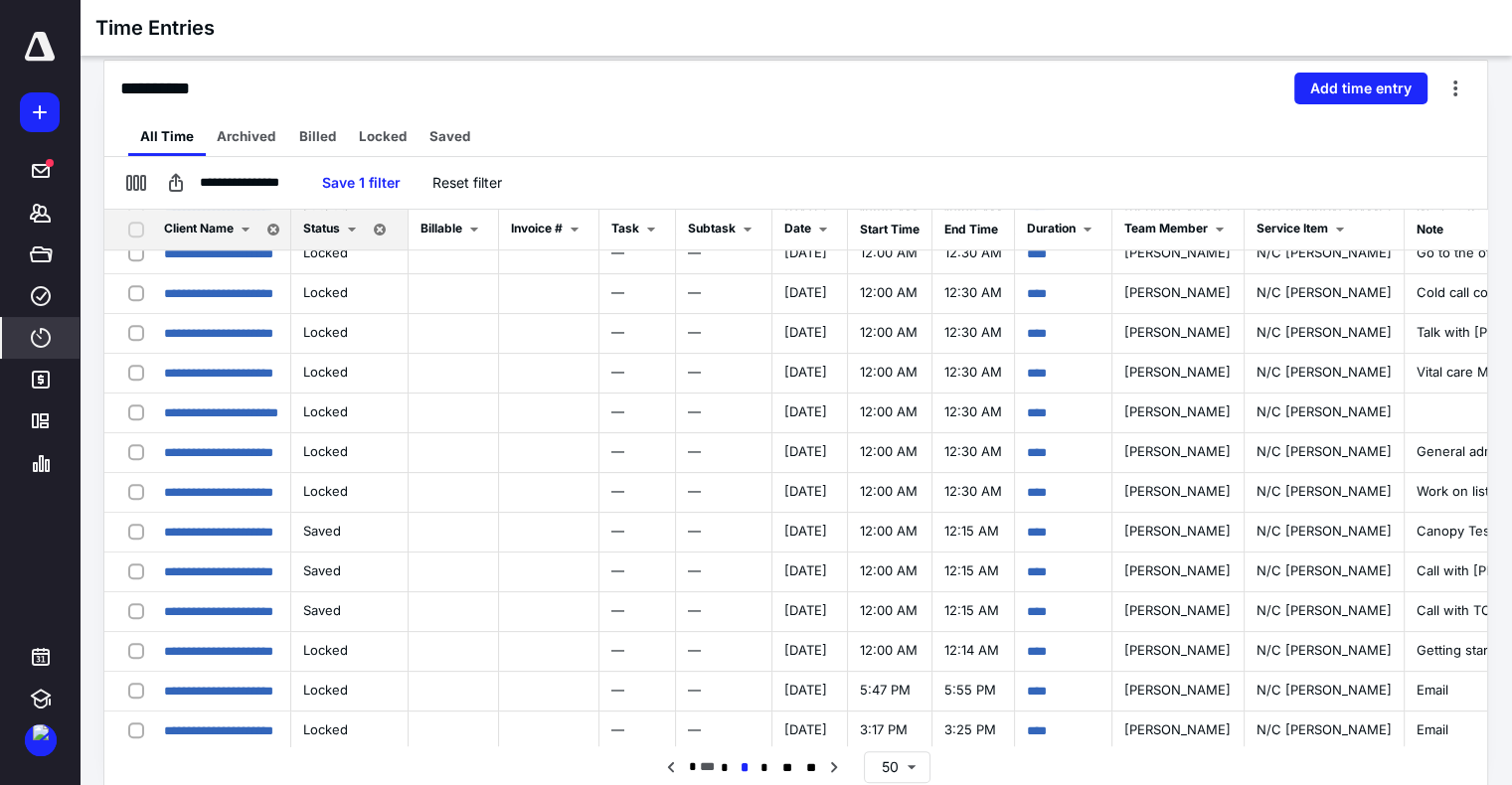 scroll, scrollTop: 1506, scrollLeft: 0, axis: vertical 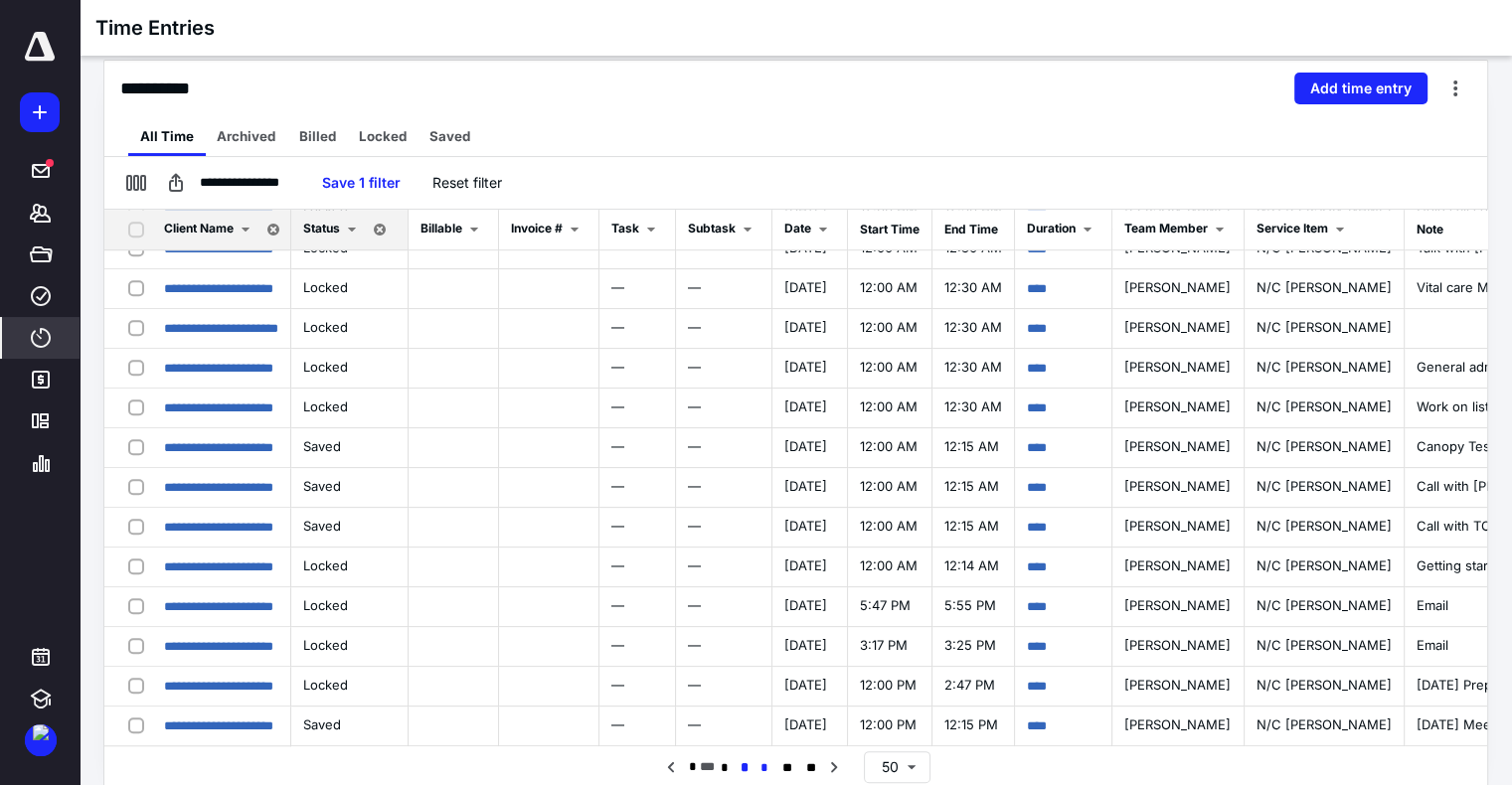 click on "*" at bounding box center (764, 768) 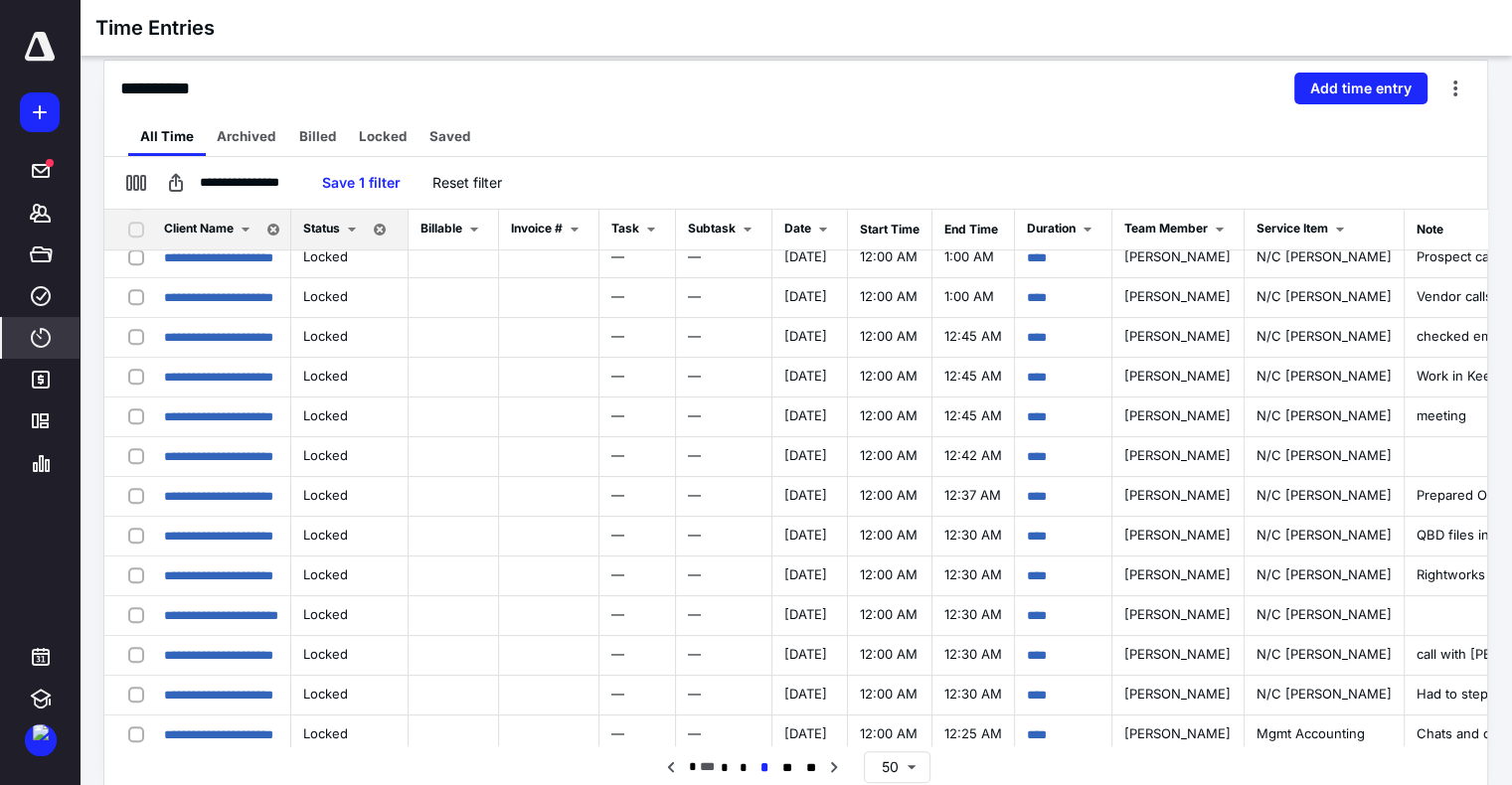 scroll, scrollTop: 1506, scrollLeft: 0, axis: vertical 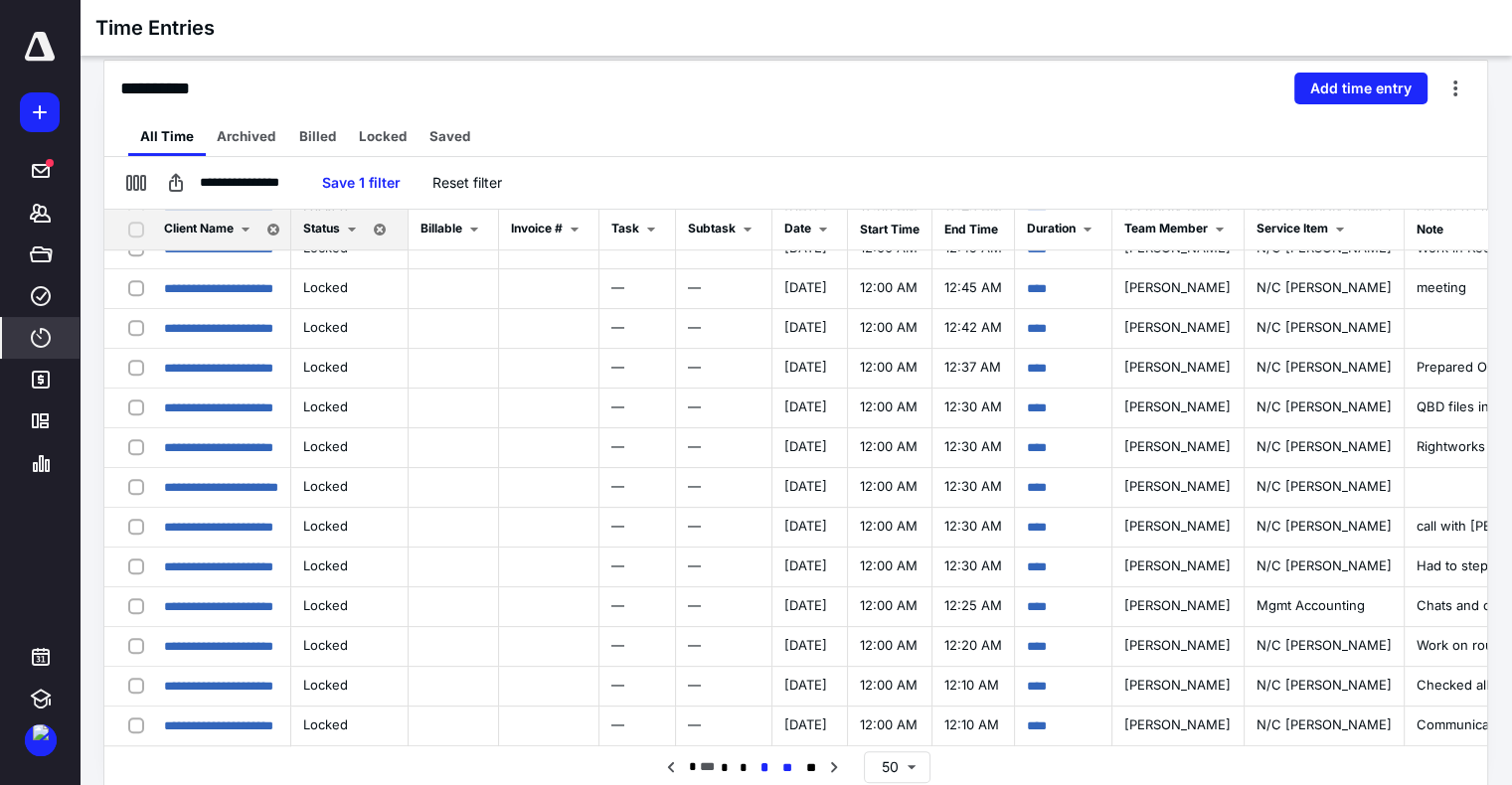 click on "**" at bounding box center (787, 768) 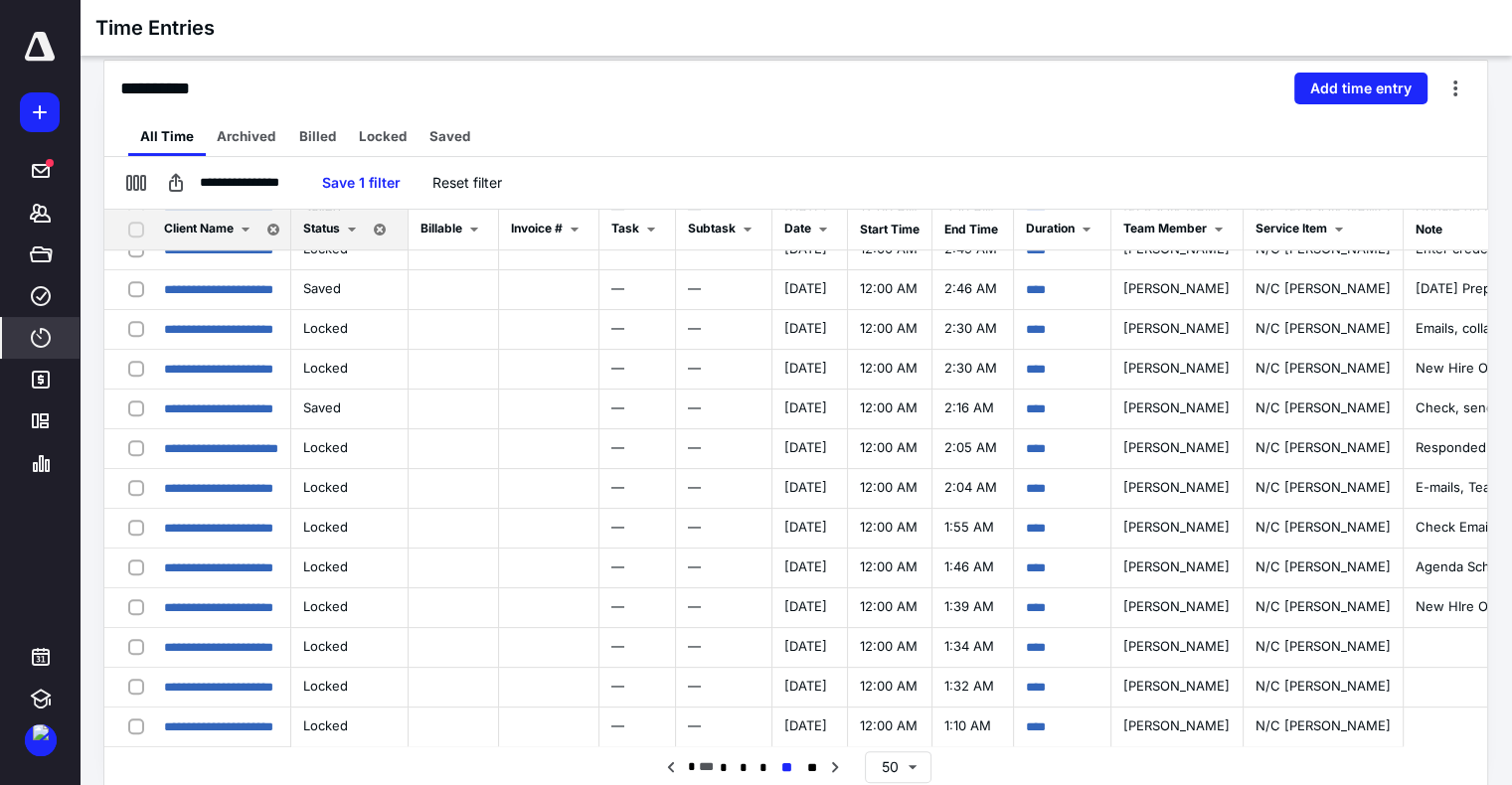 scroll, scrollTop: 1506, scrollLeft: 0, axis: vertical 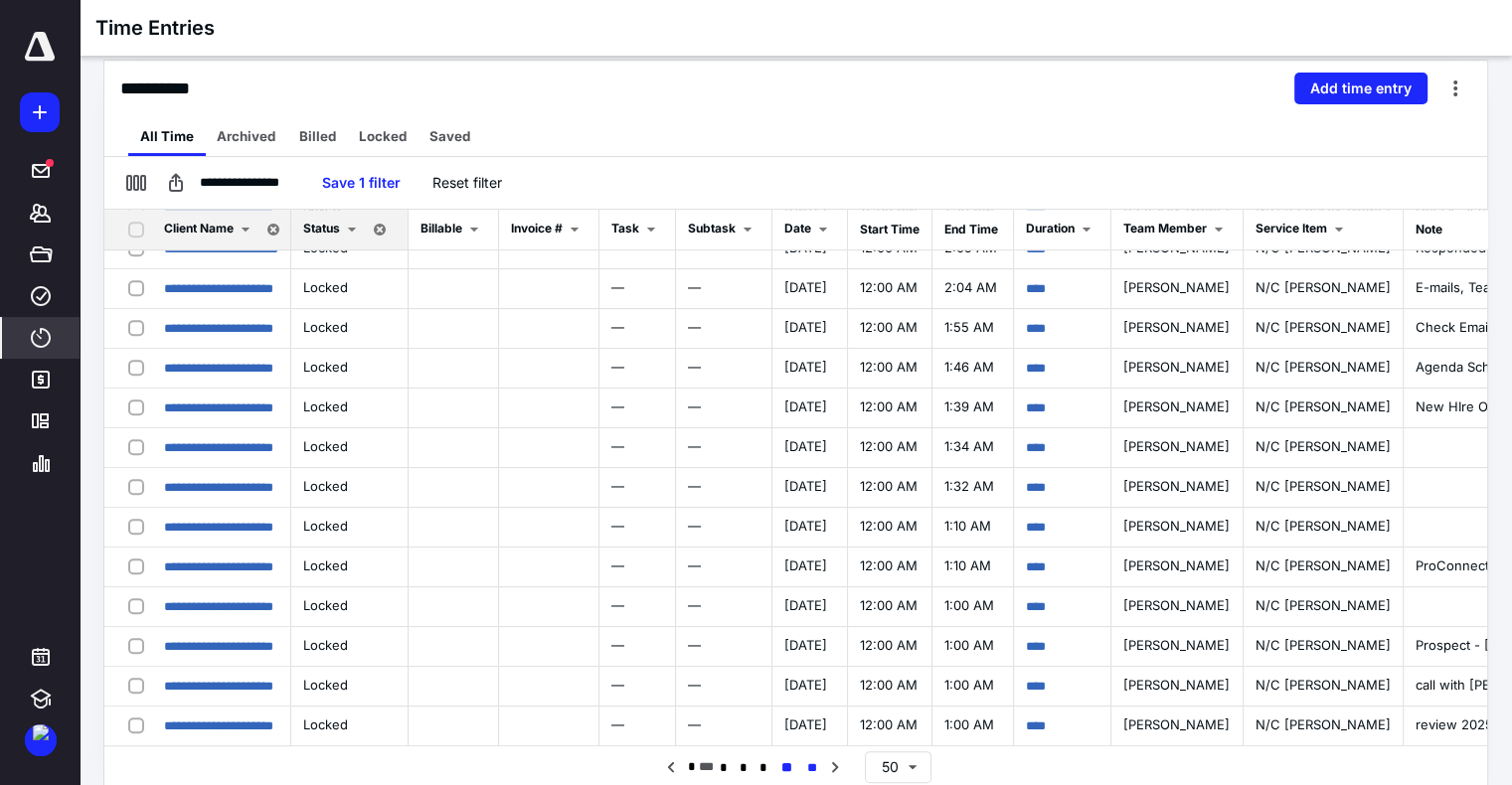 click on "**" at bounding box center [811, 768] 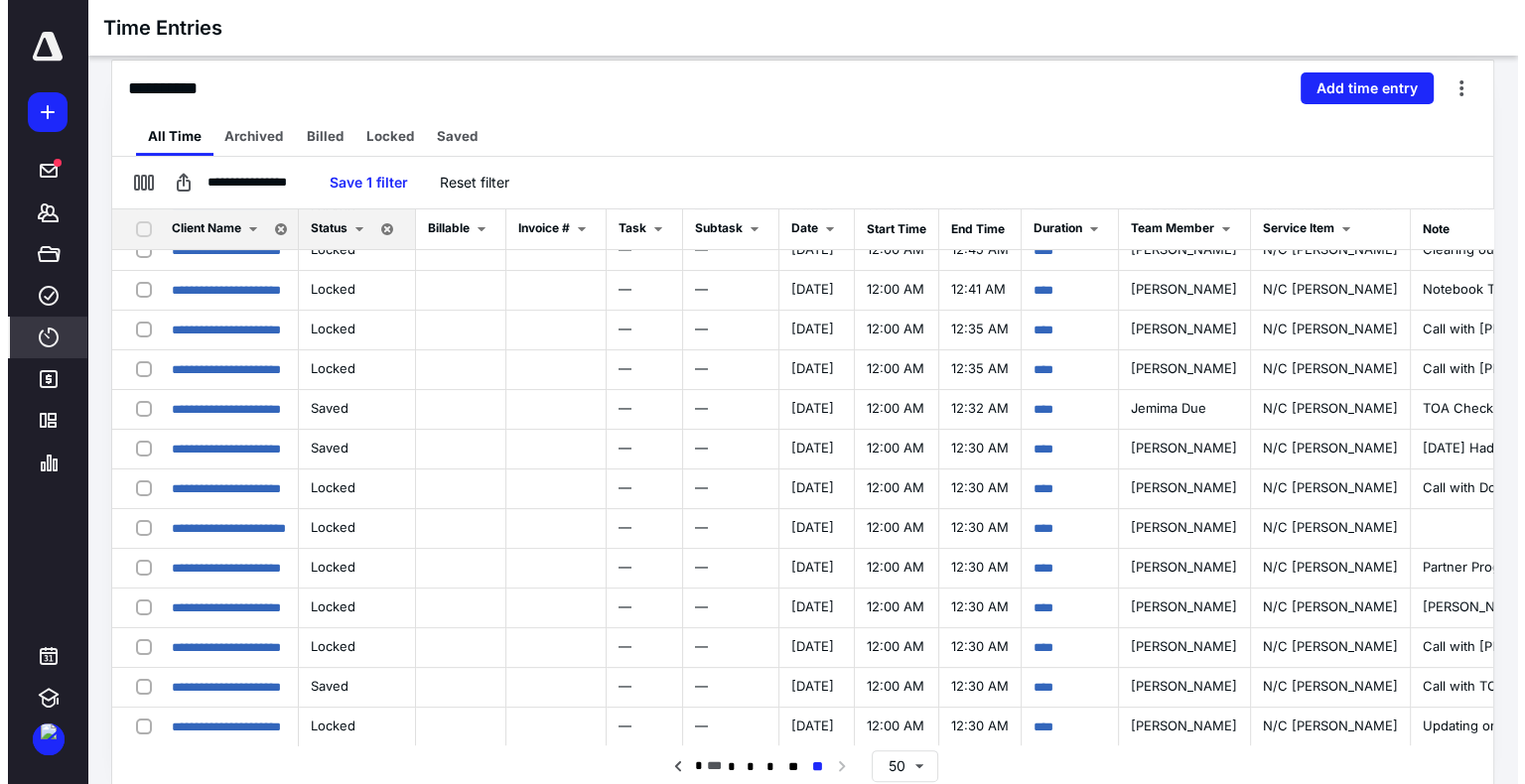 scroll, scrollTop: 0, scrollLeft: 0, axis: both 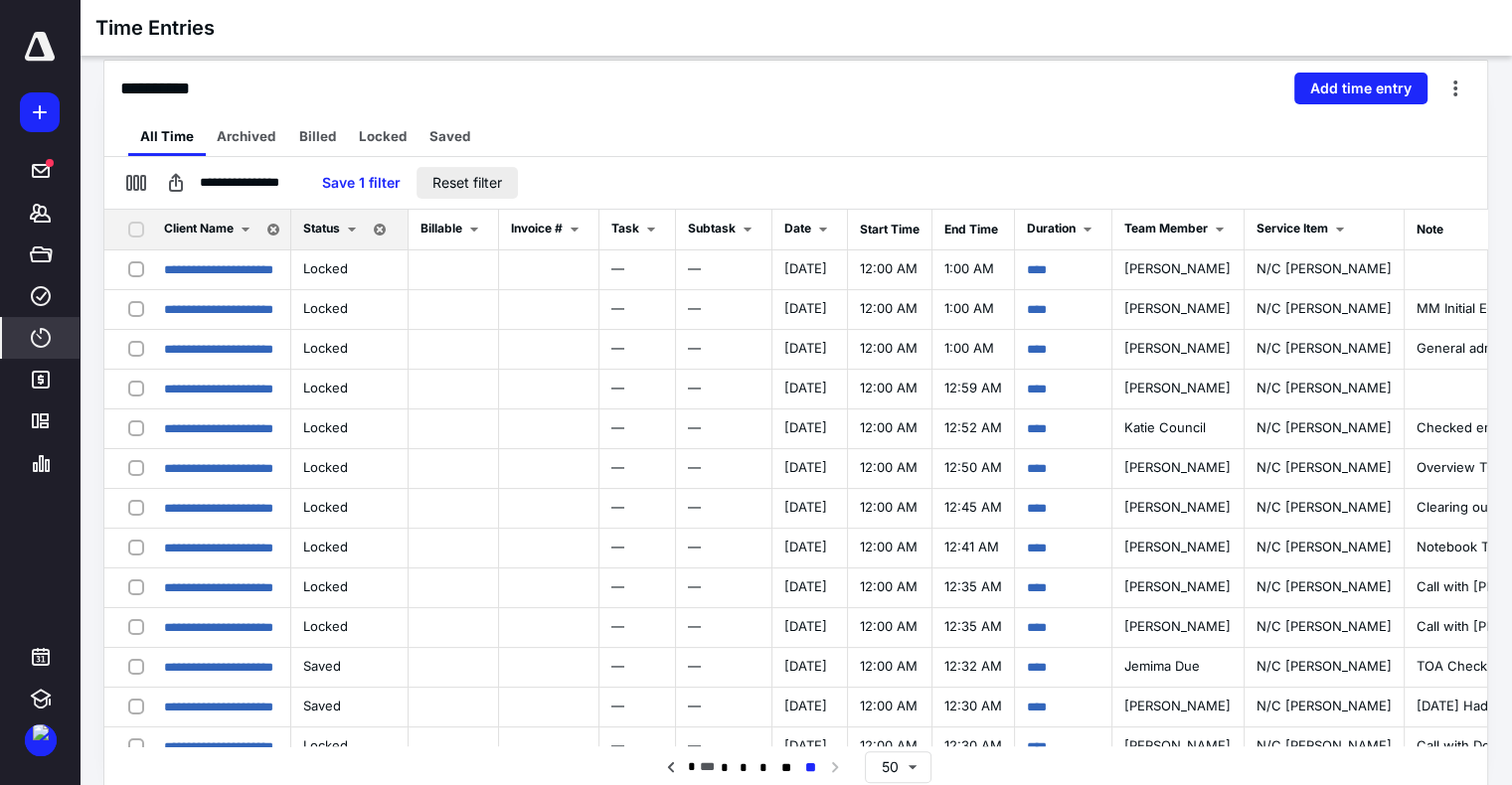 click on "Reset filter" at bounding box center [467, 183] 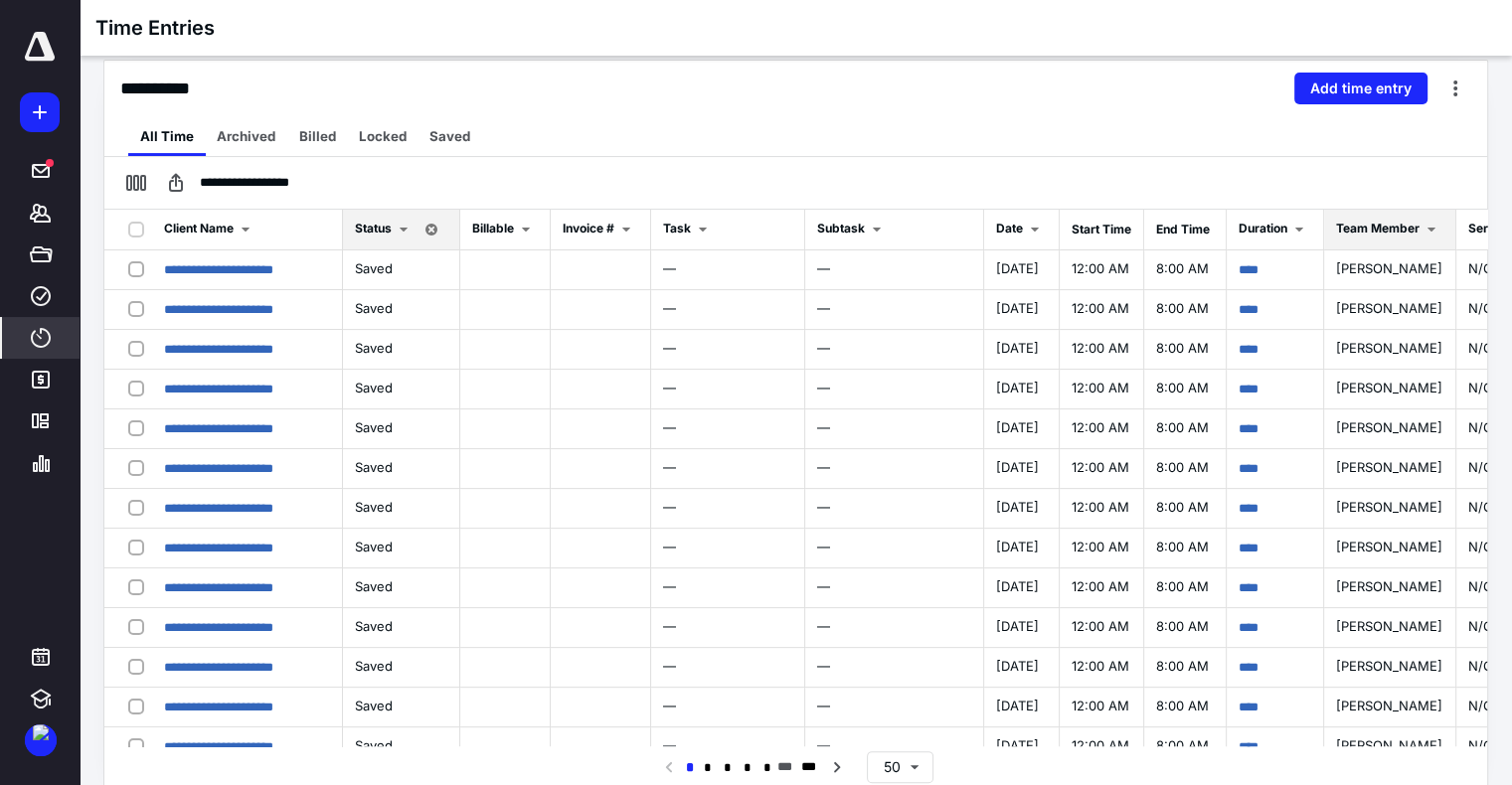 click on "Team Member" at bounding box center (1378, 228) 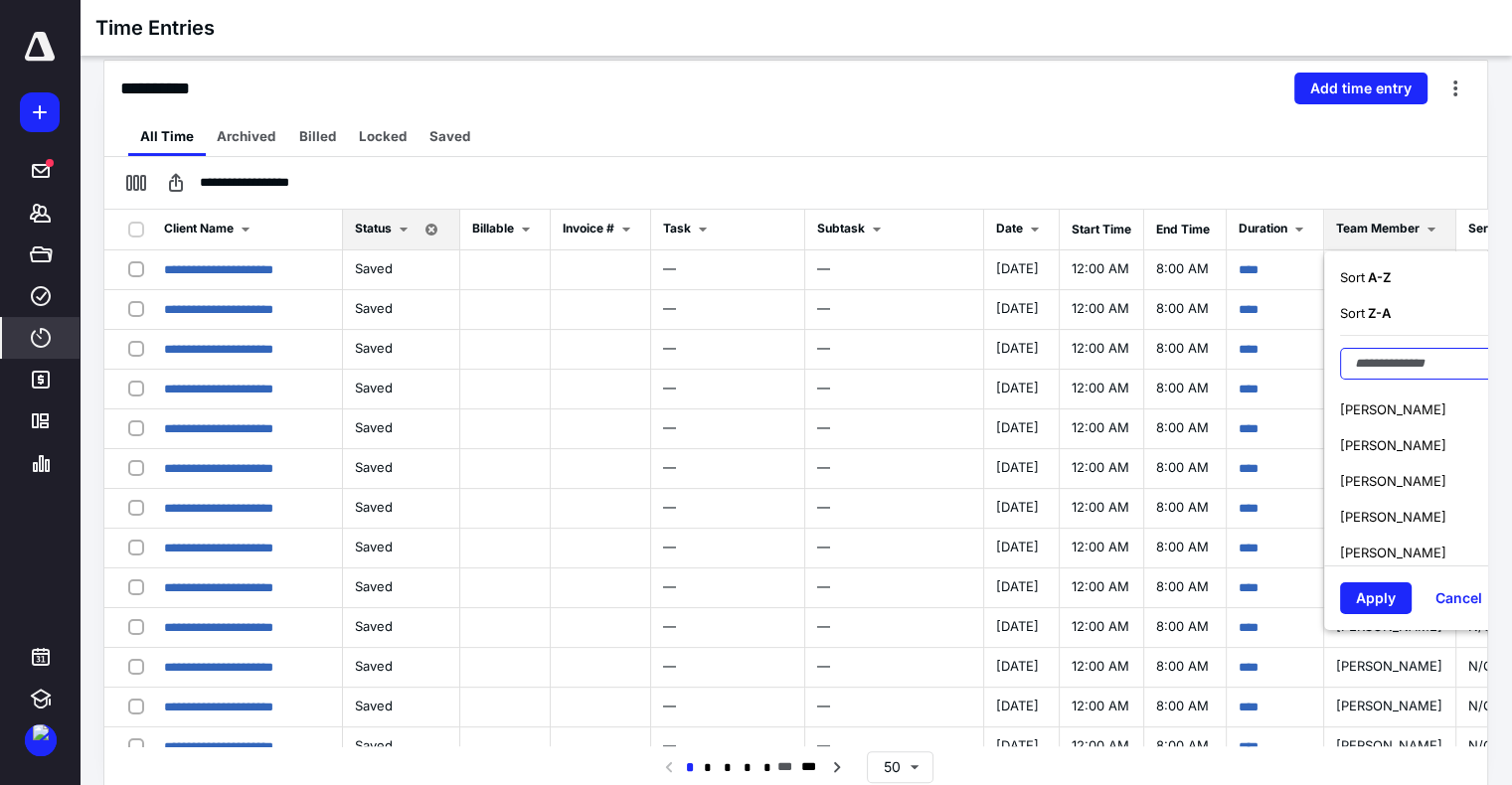 click at bounding box center [1465, 364] 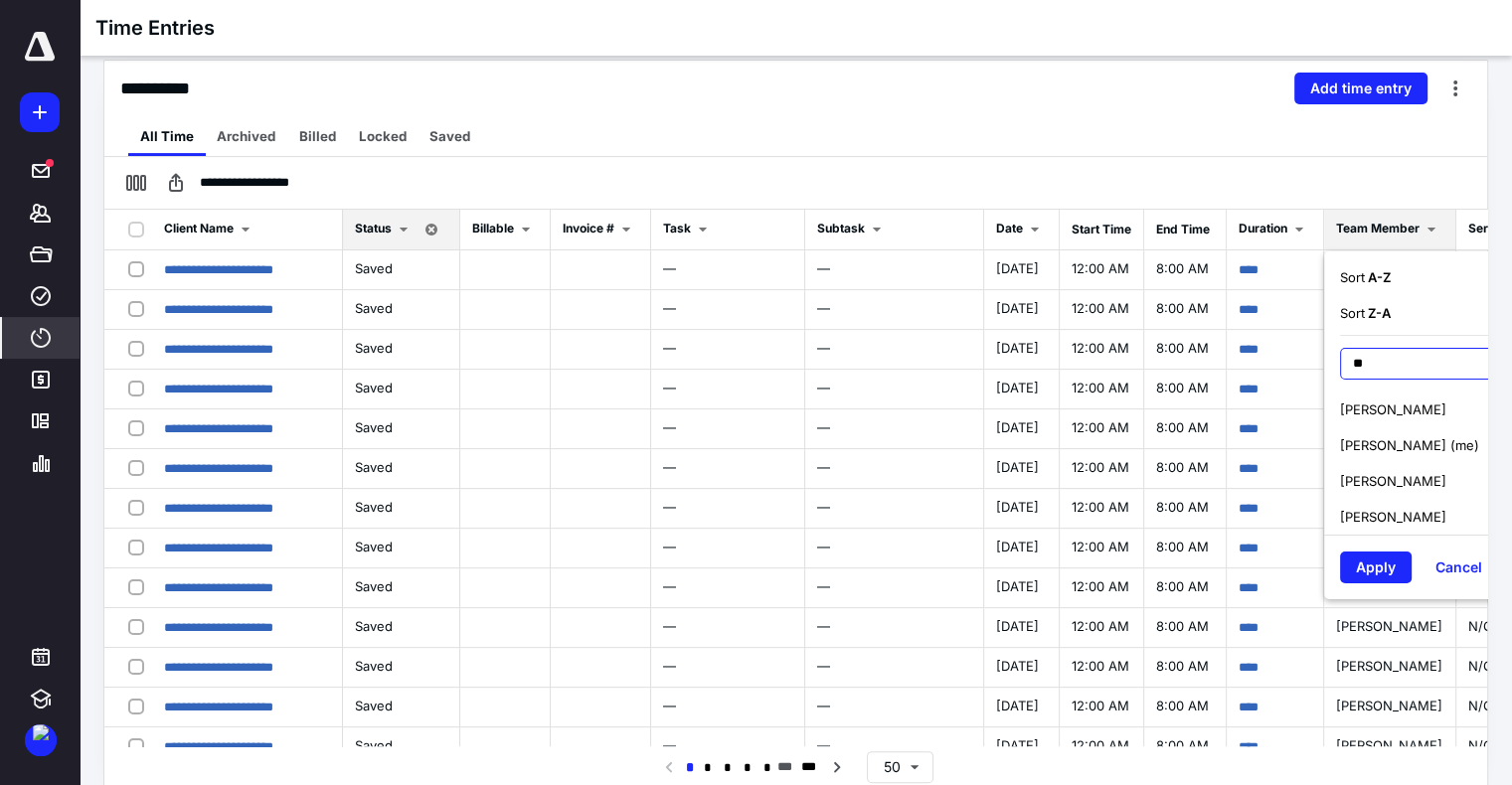type on "**" 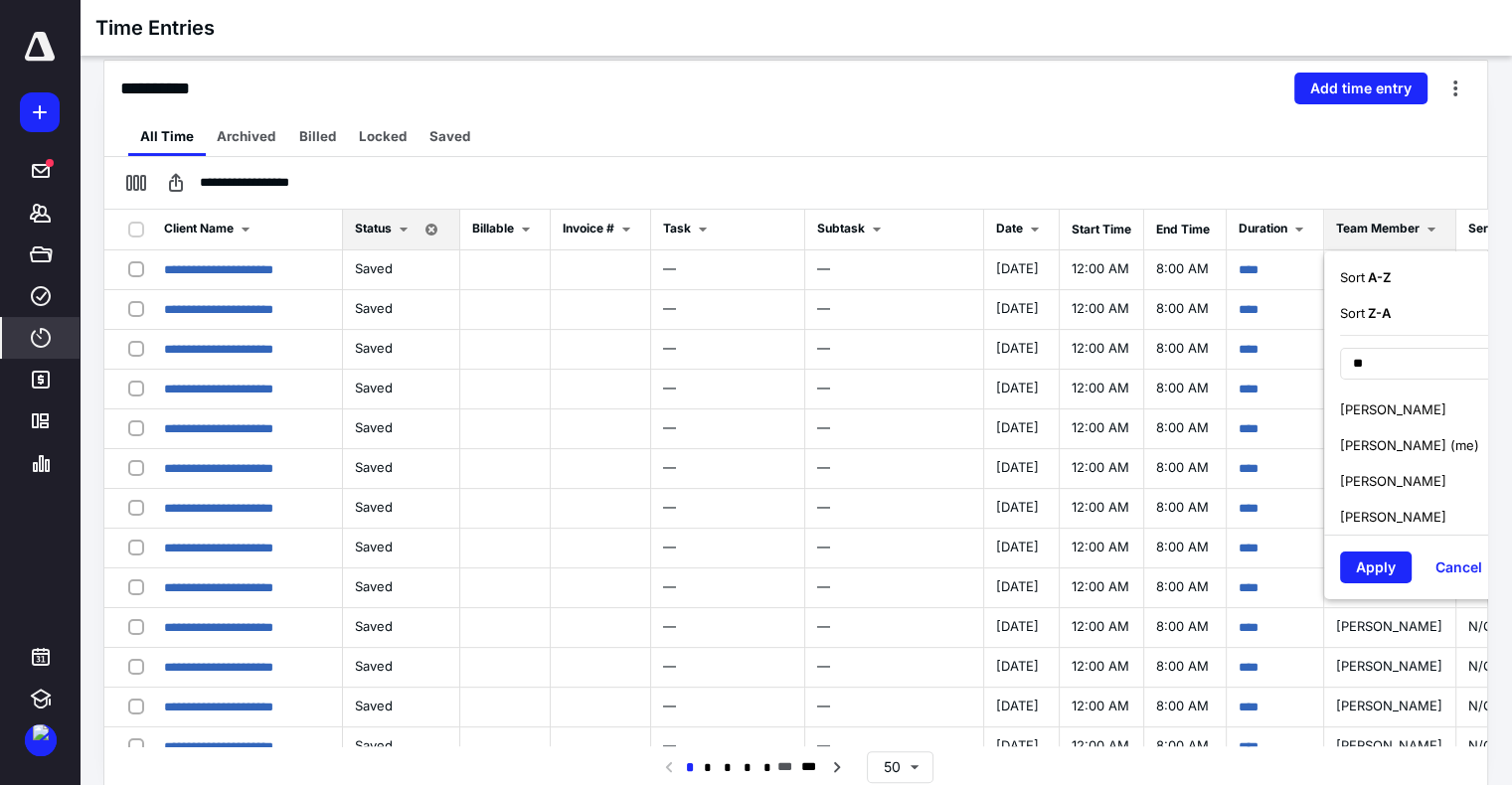 click on "[PERSON_NAME] (me)" at bounding box center [1410, 445] 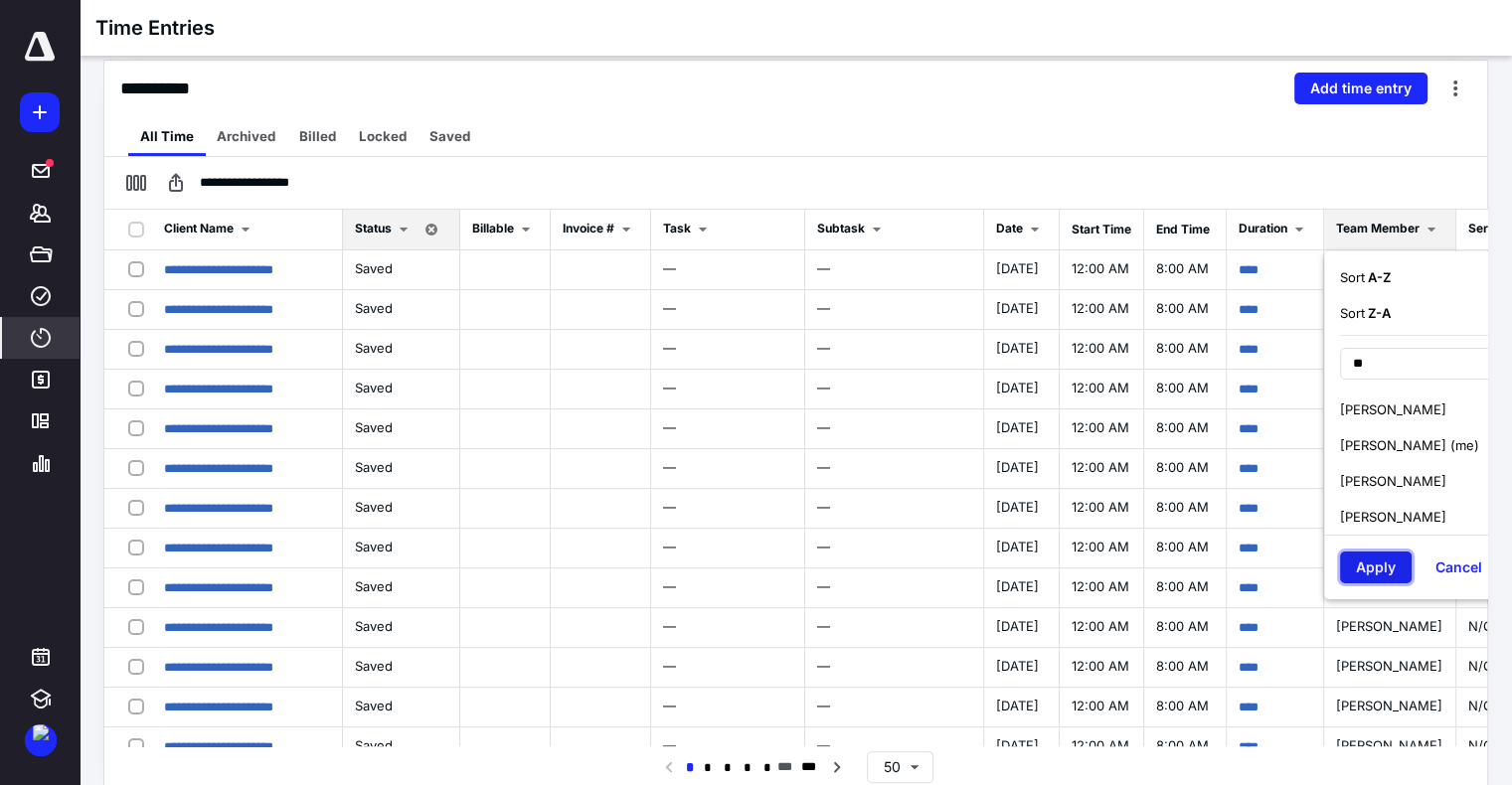 click on "Apply" at bounding box center [1376, 567] 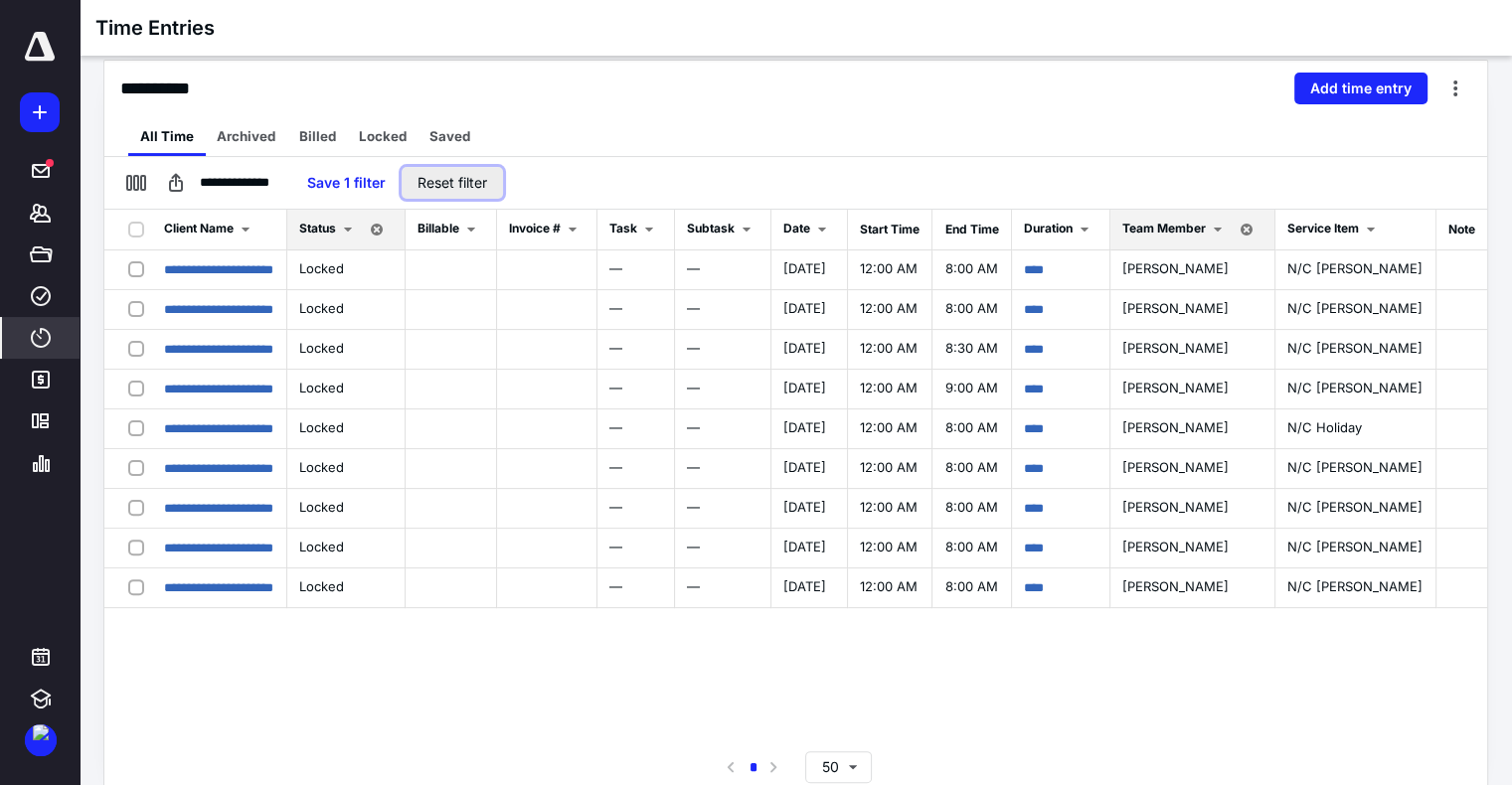 click on "Reset filter" at bounding box center (452, 183) 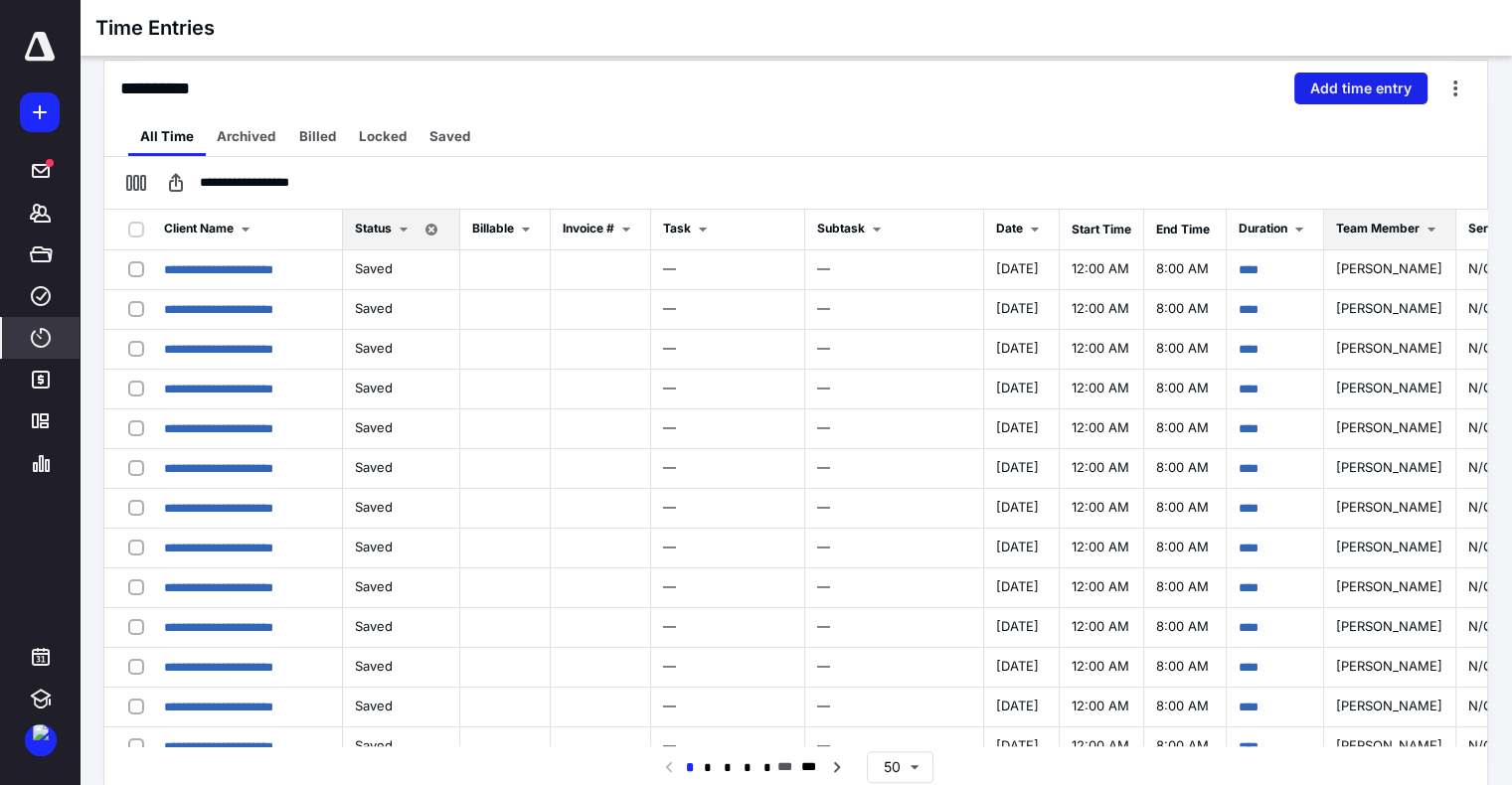 click on "Add time entry" at bounding box center [1361, 88] 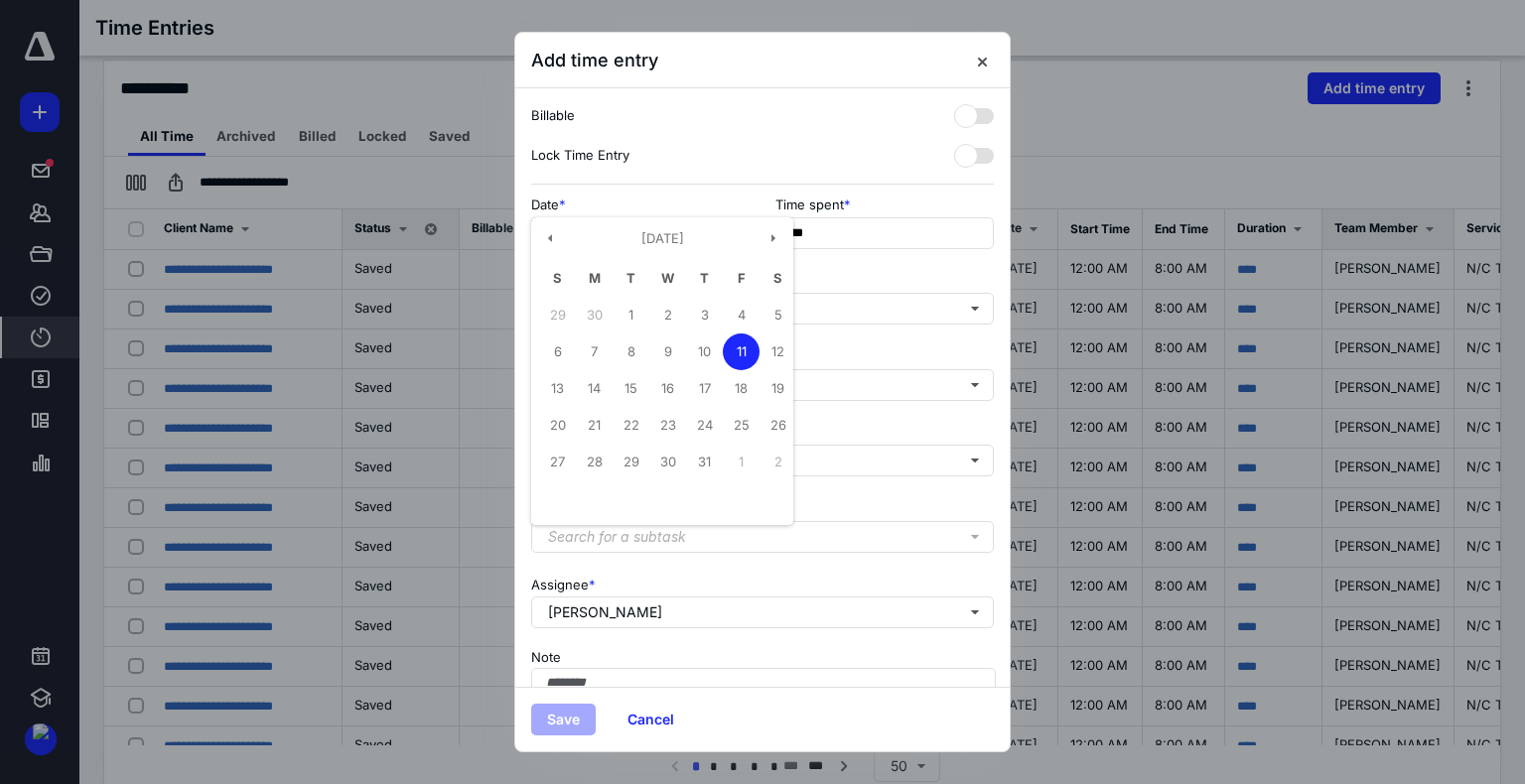 click on "**********" at bounding box center (640, 233) 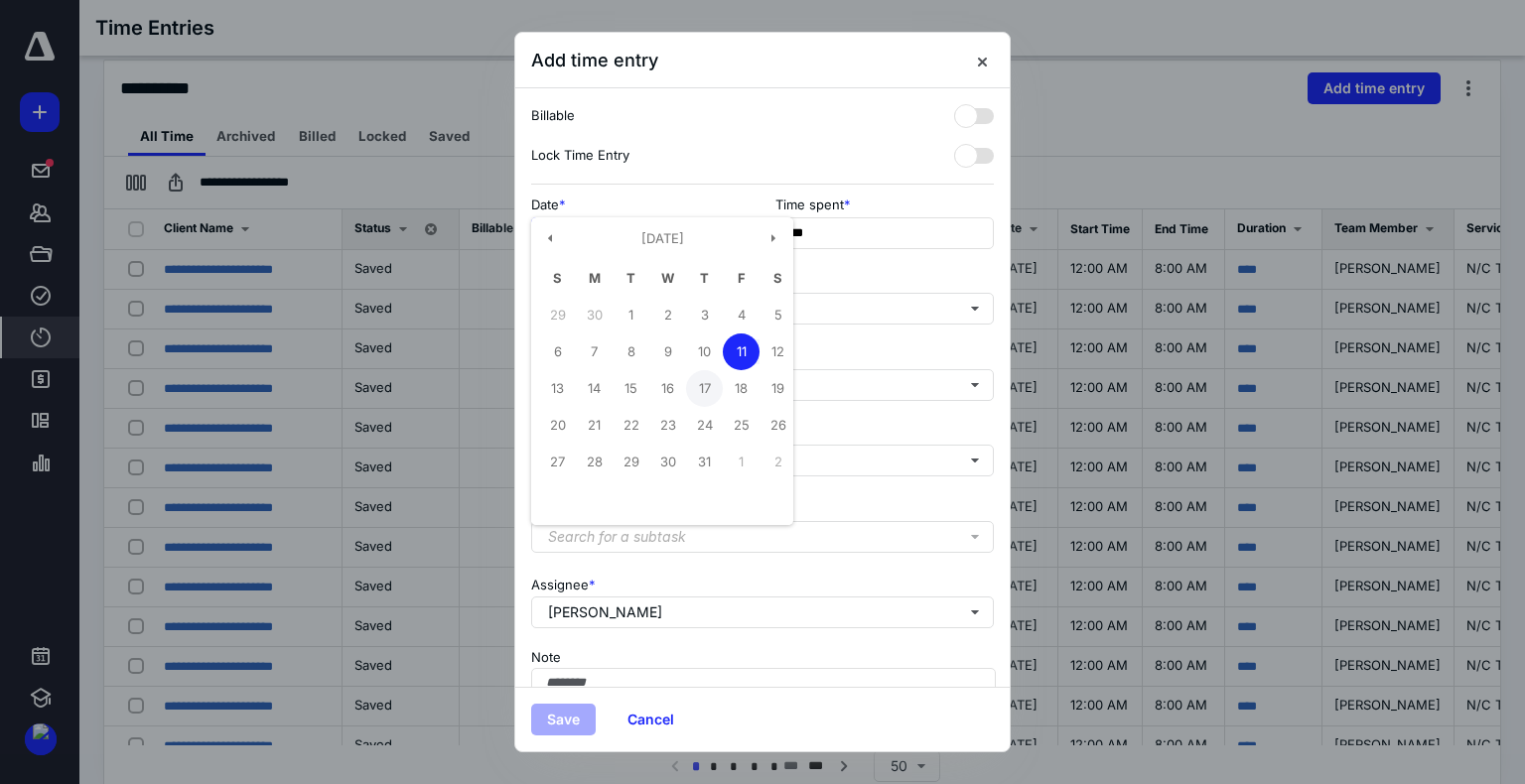click on "17" at bounding box center [704, 388] 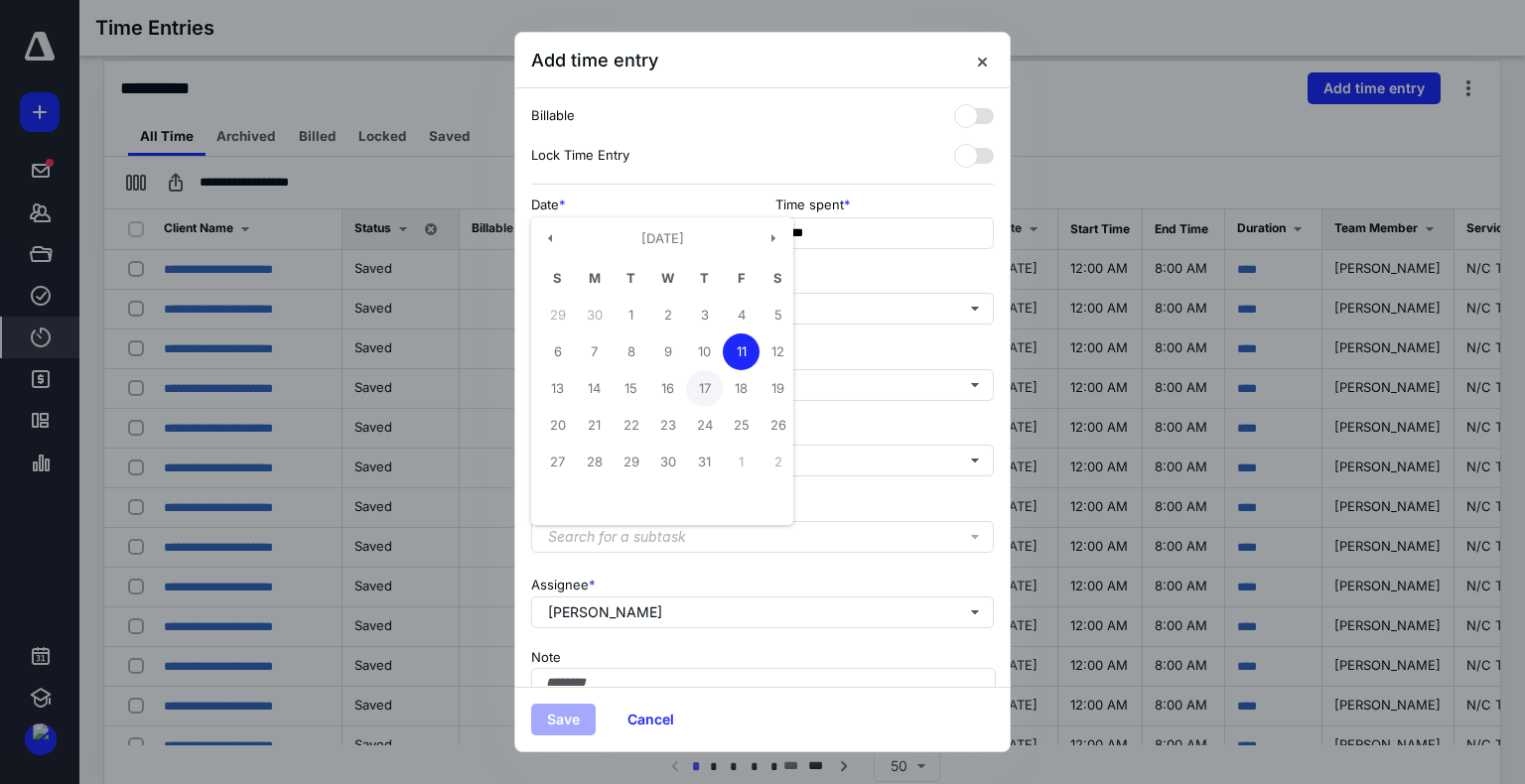 type on "**********" 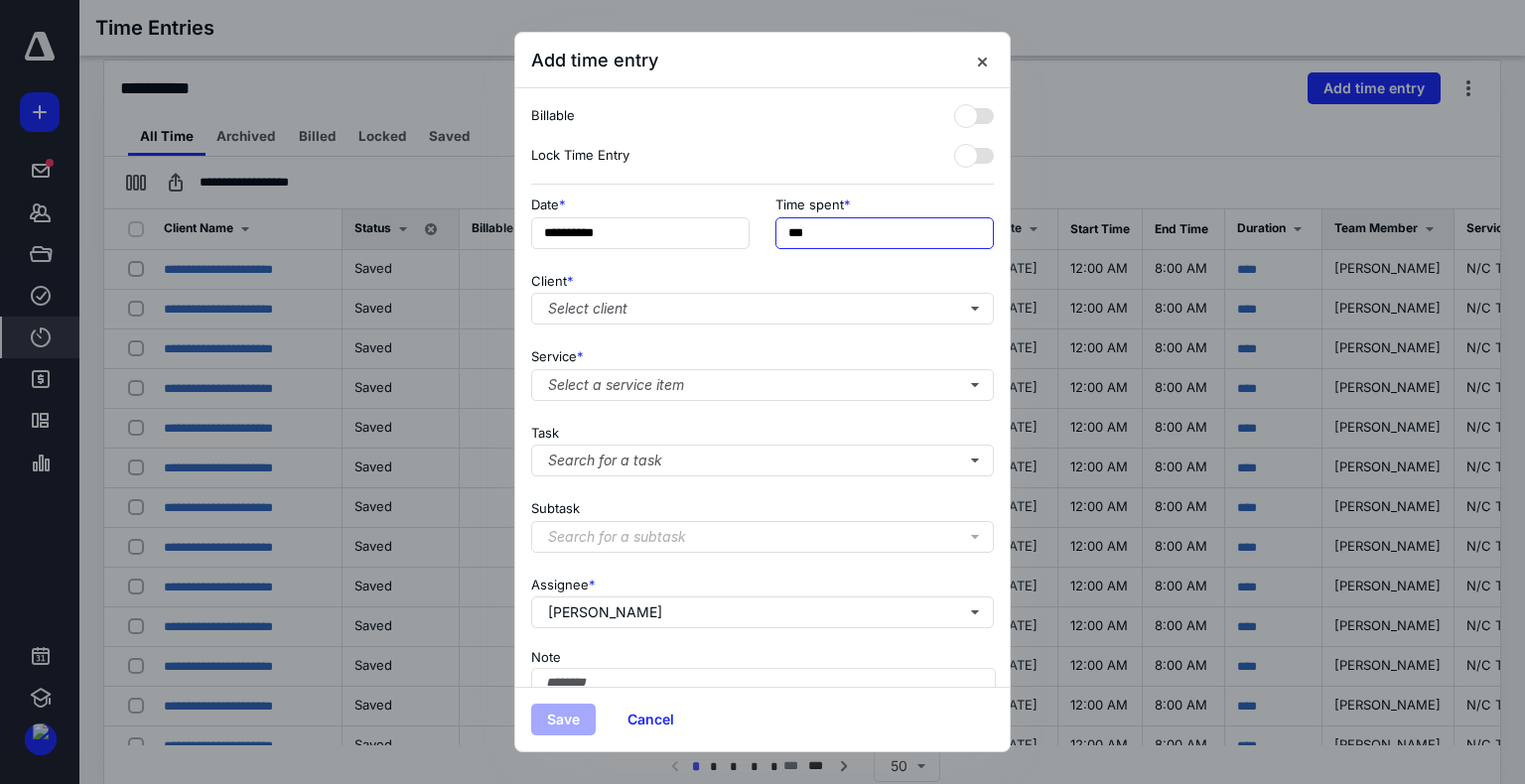 drag, startPoint x: 830, startPoint y: 244, endPoint x: 762, endPoint y: 248, distance: 68.117545 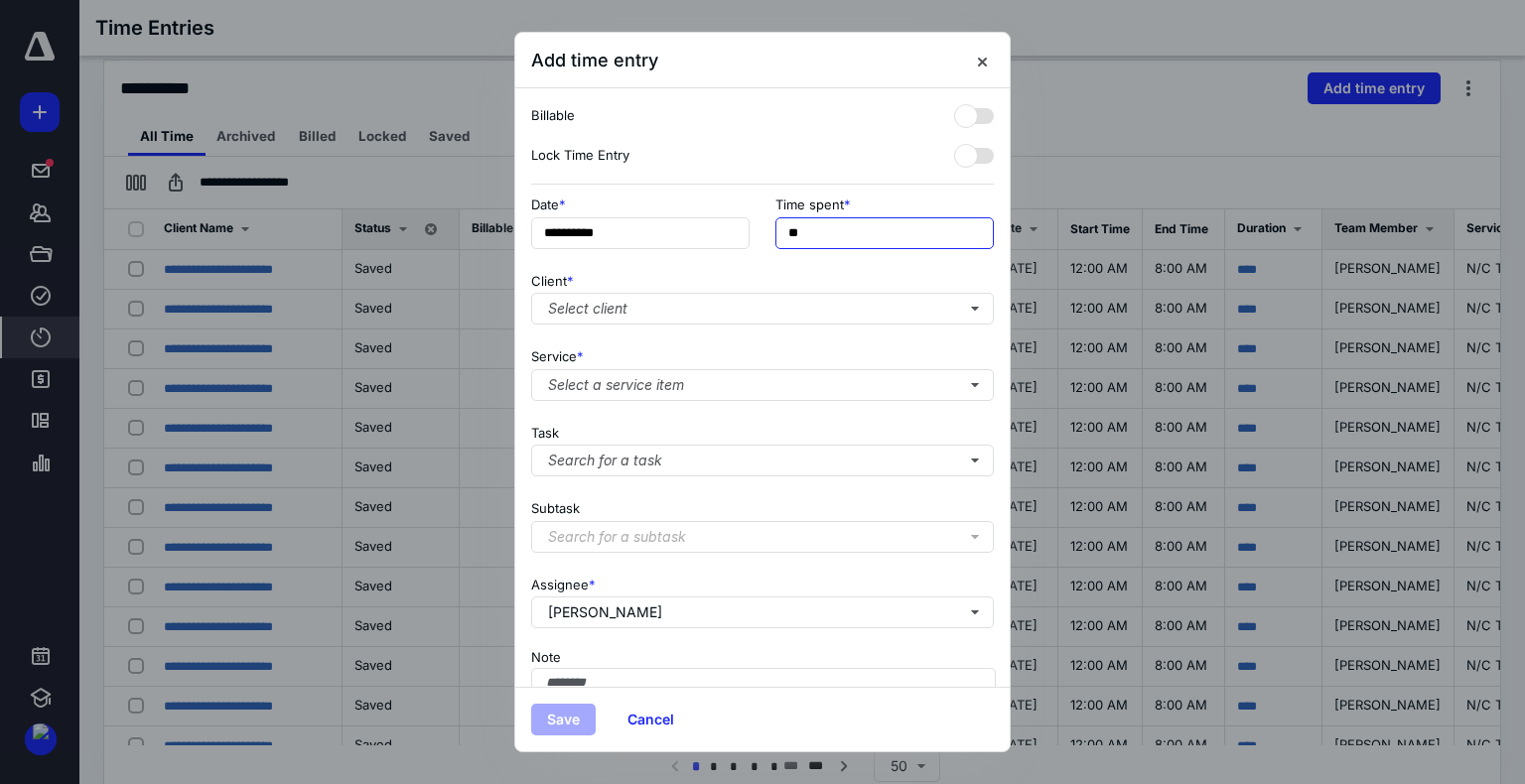 type on "**" 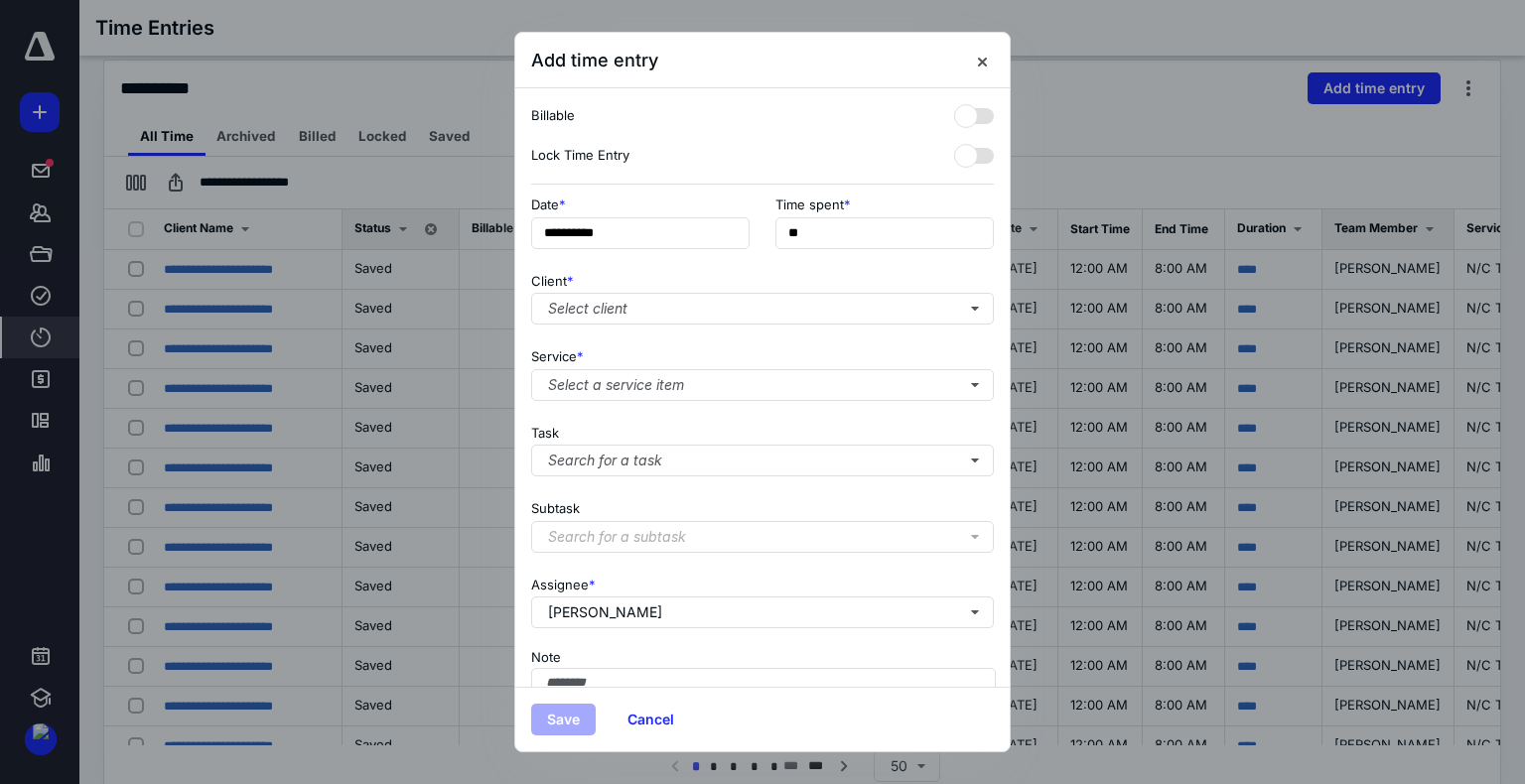 click on "Client * Select client" at bounding box center [762, 295] 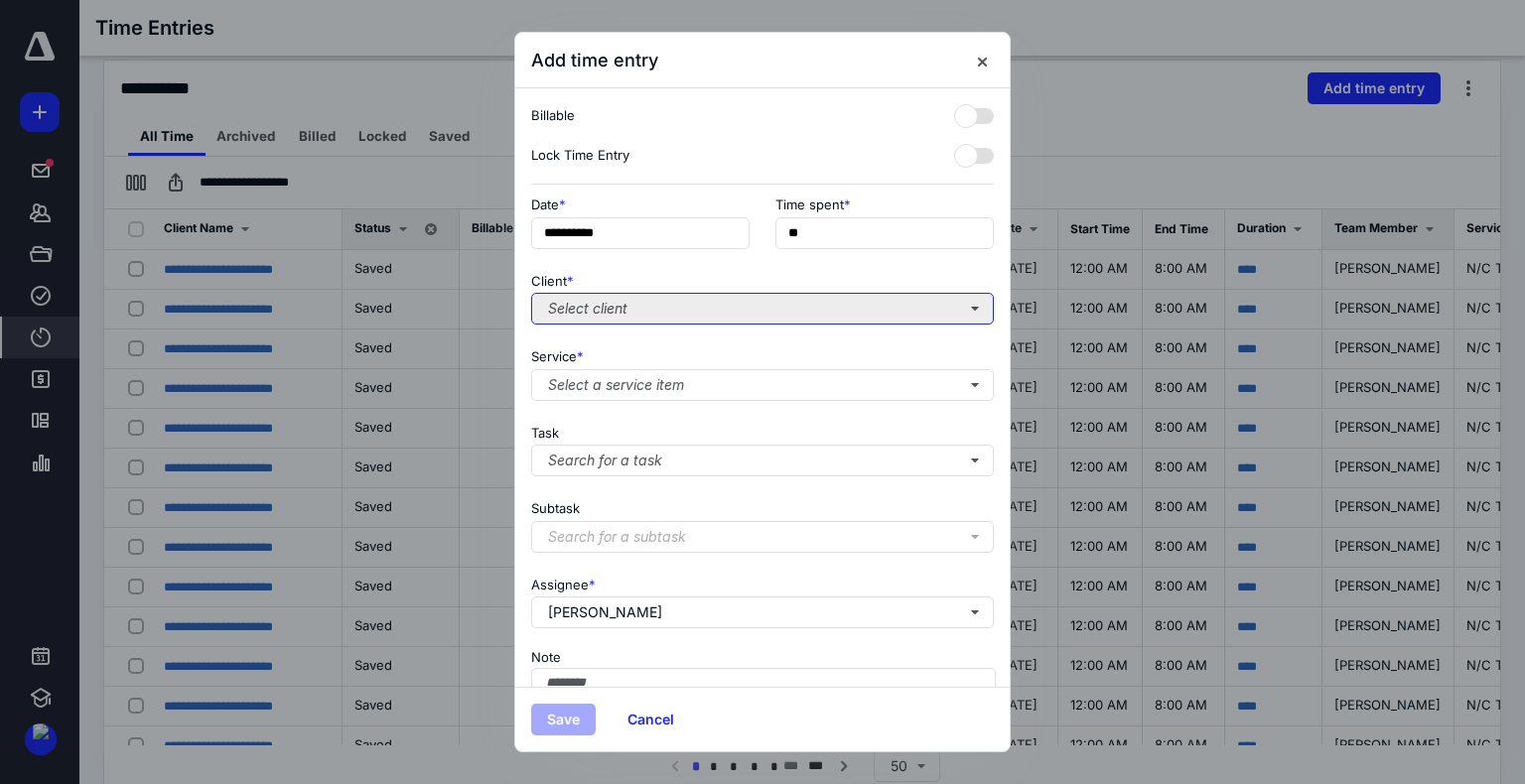 click on "Select client" at bounding box center (762, 309) 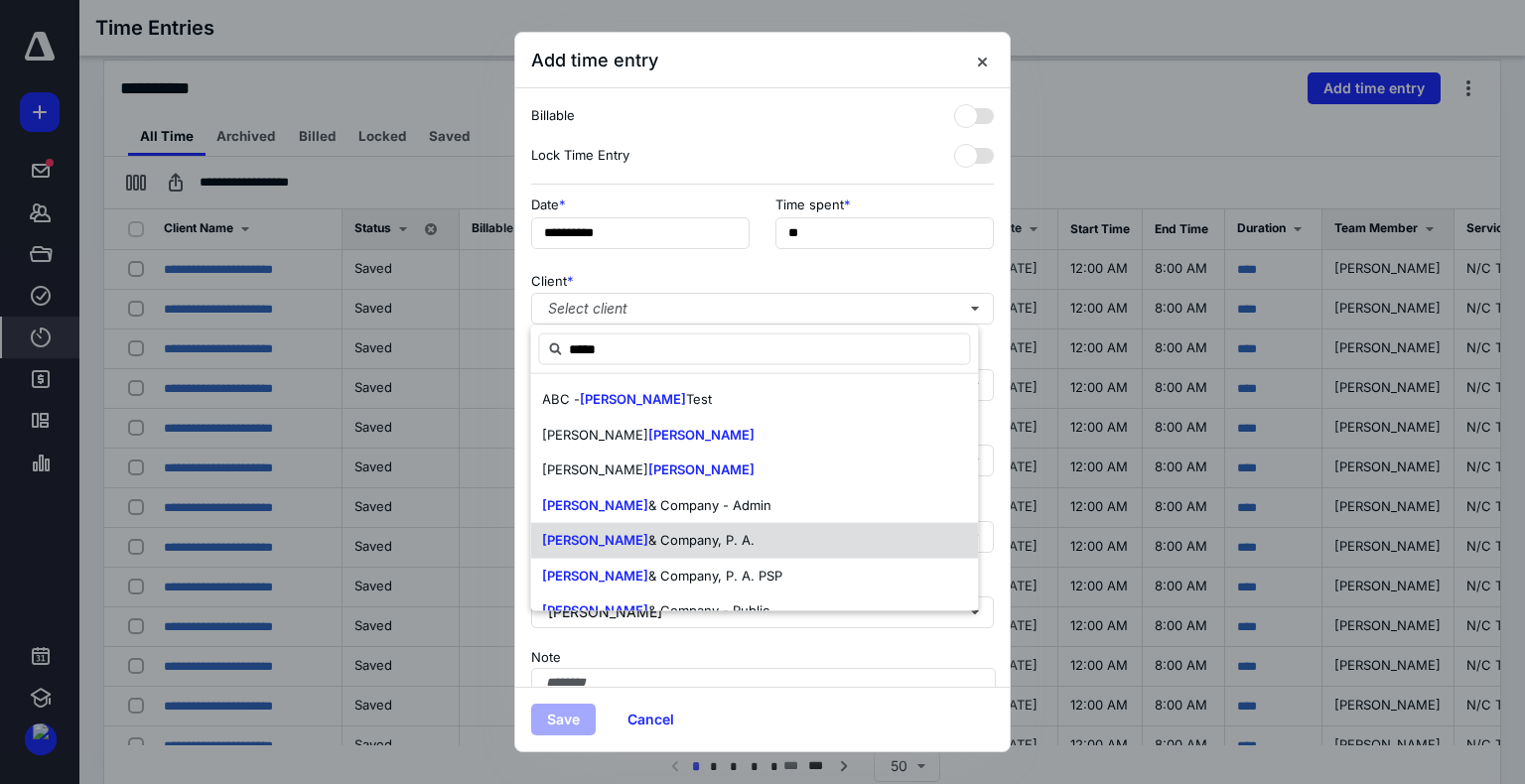 click on "& Company, P. A." at bounding box center [701, 540] 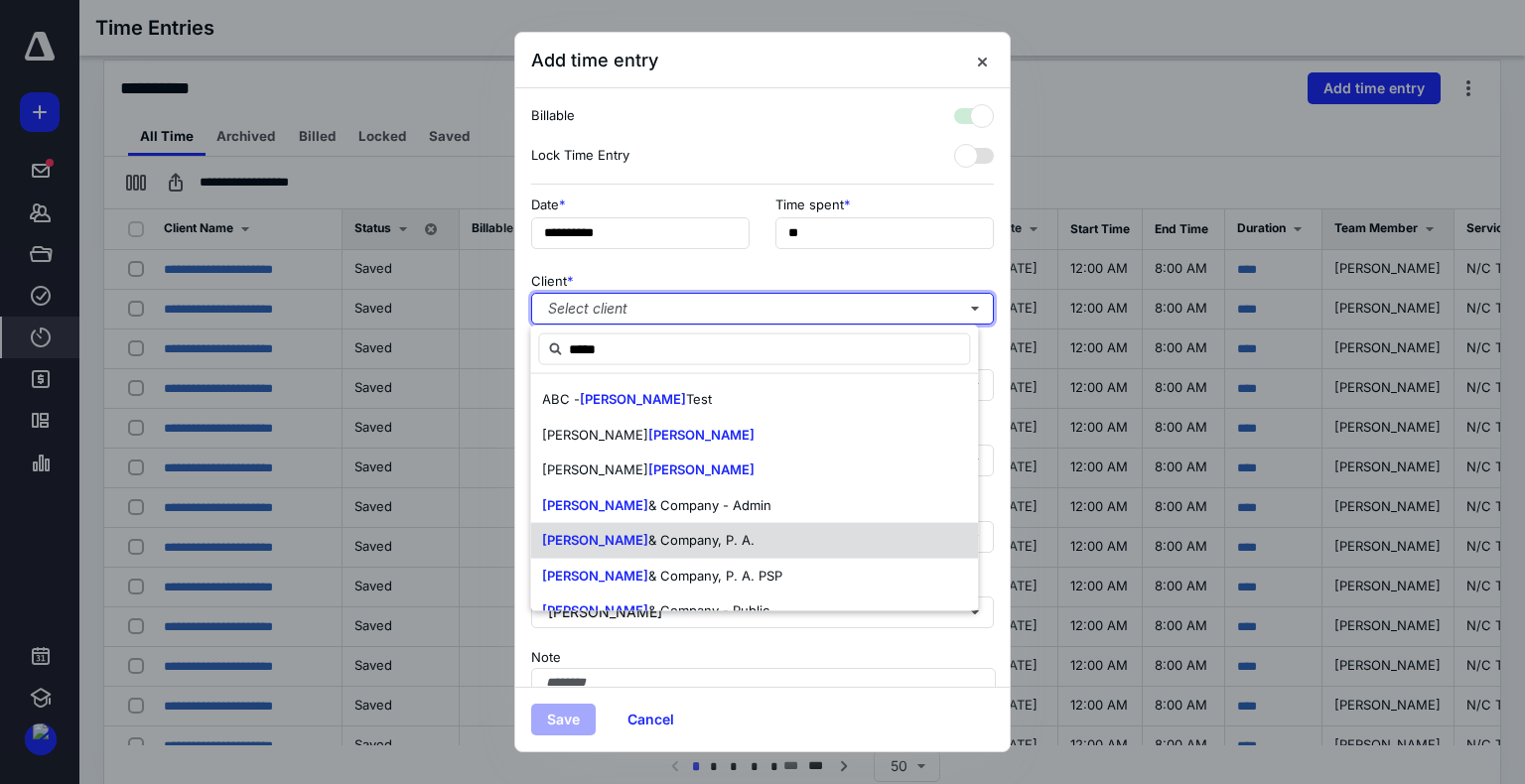 checkbox on "true" 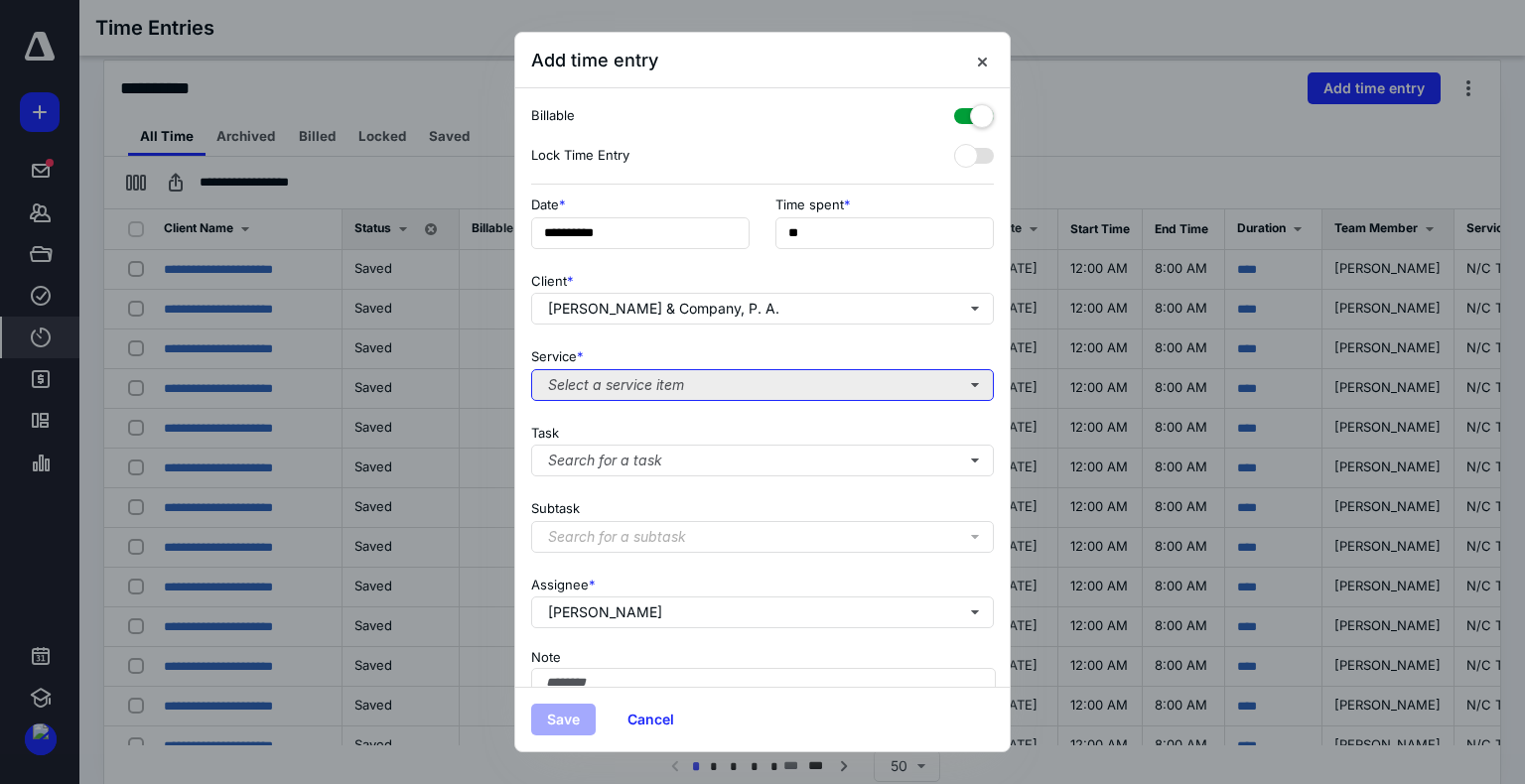 click on "Select a service item" at bounding box center [762, 385] 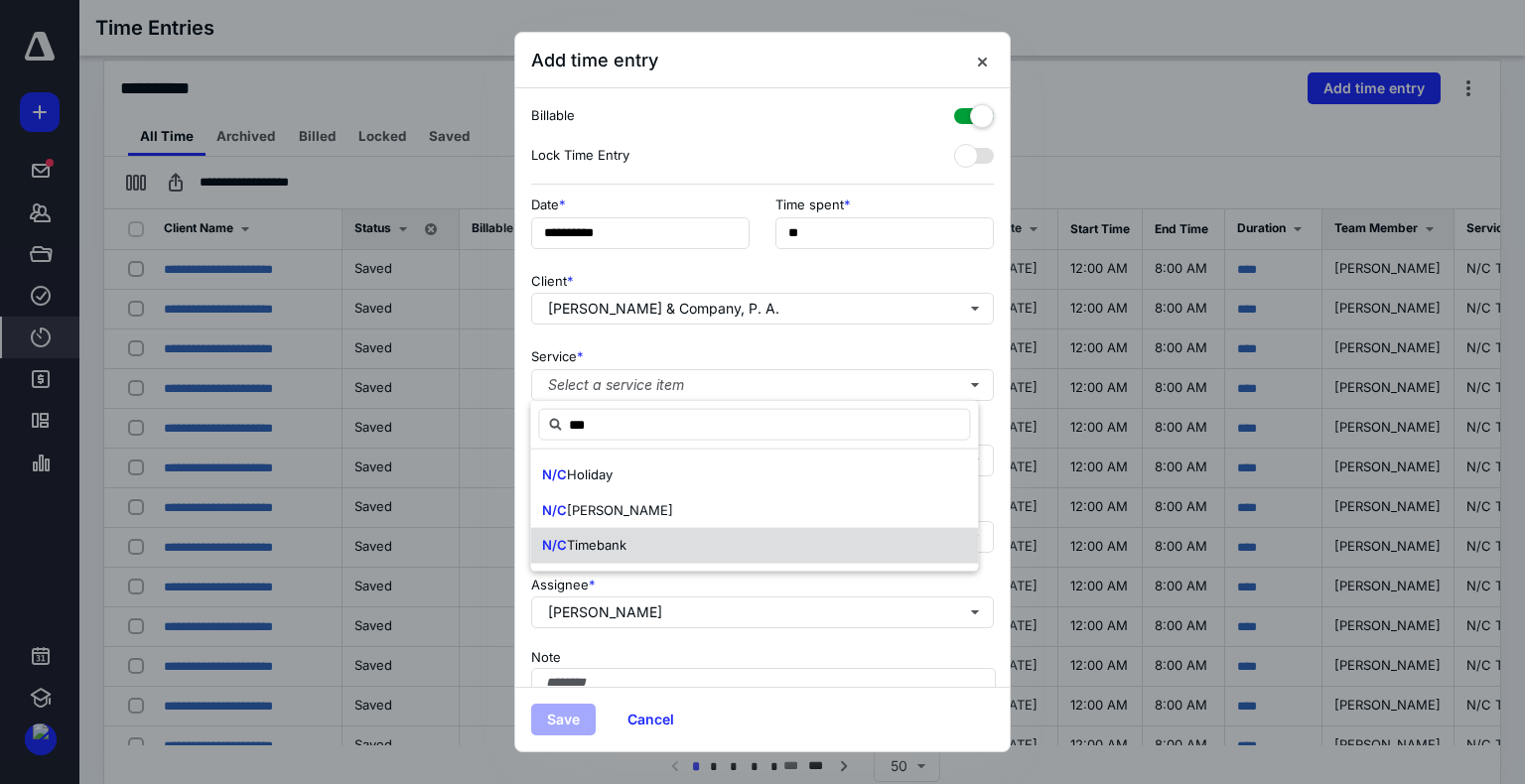click on "N/C  Timebank" at bounding box center (754, 546) 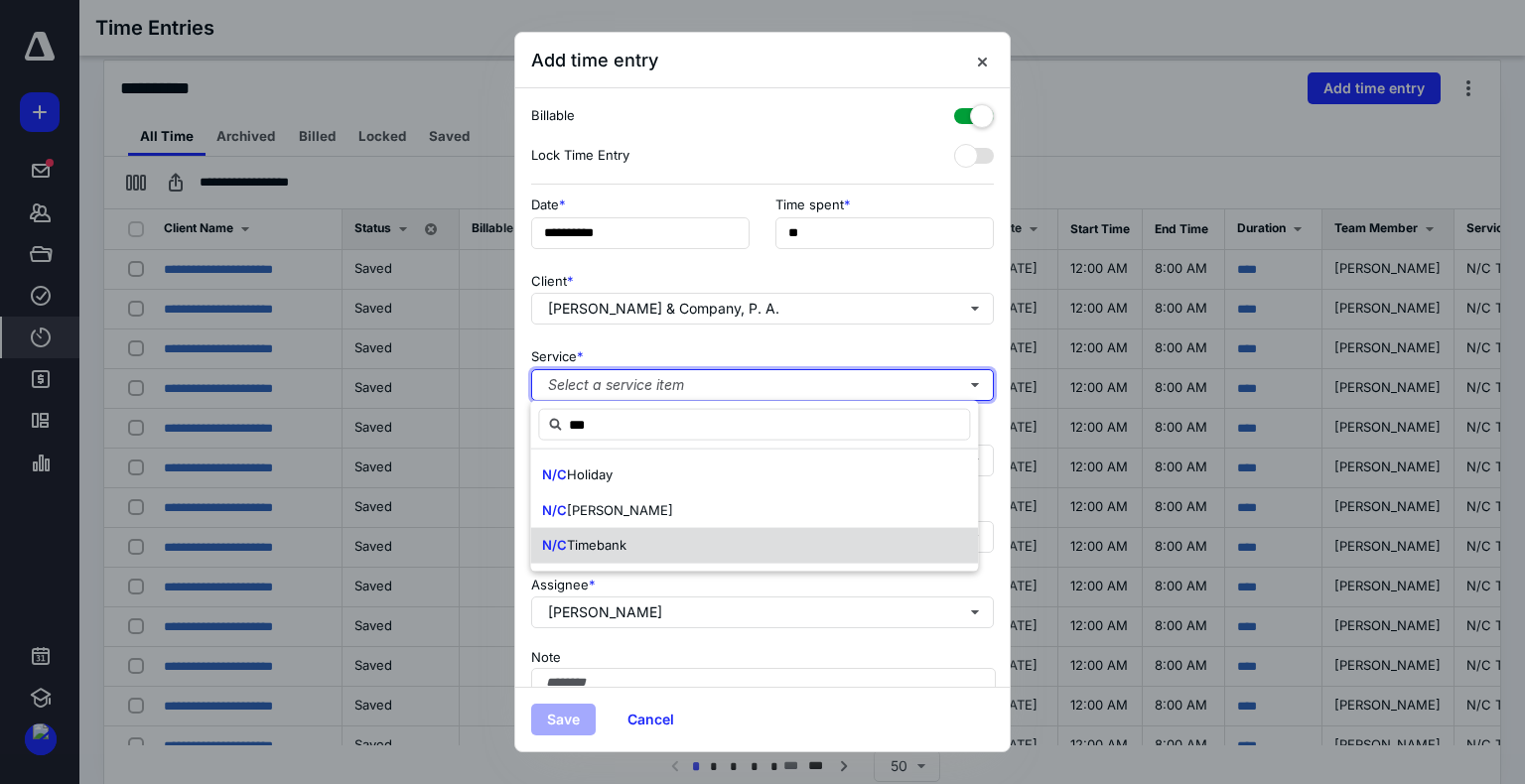type 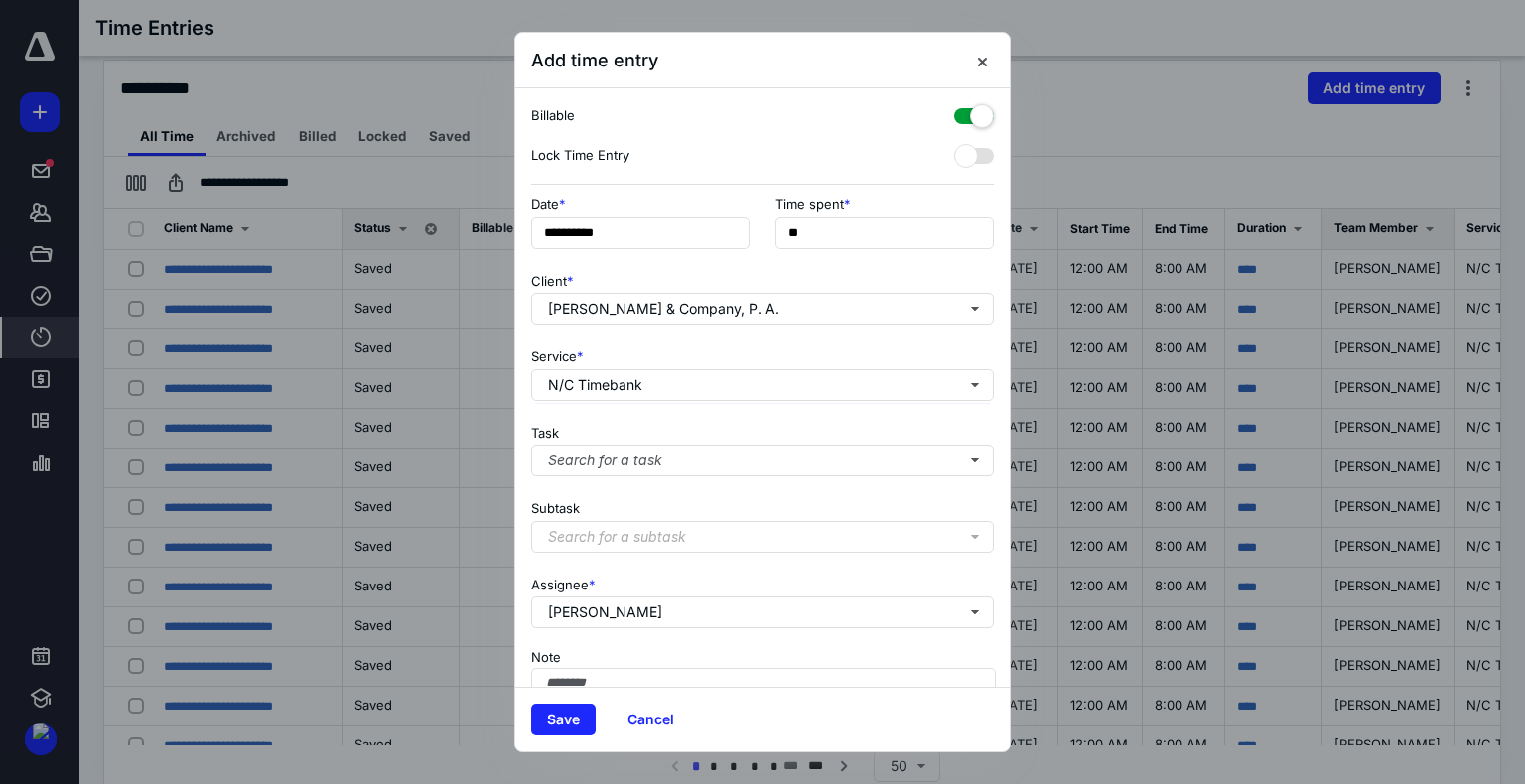click at bounding box center (974, 112) 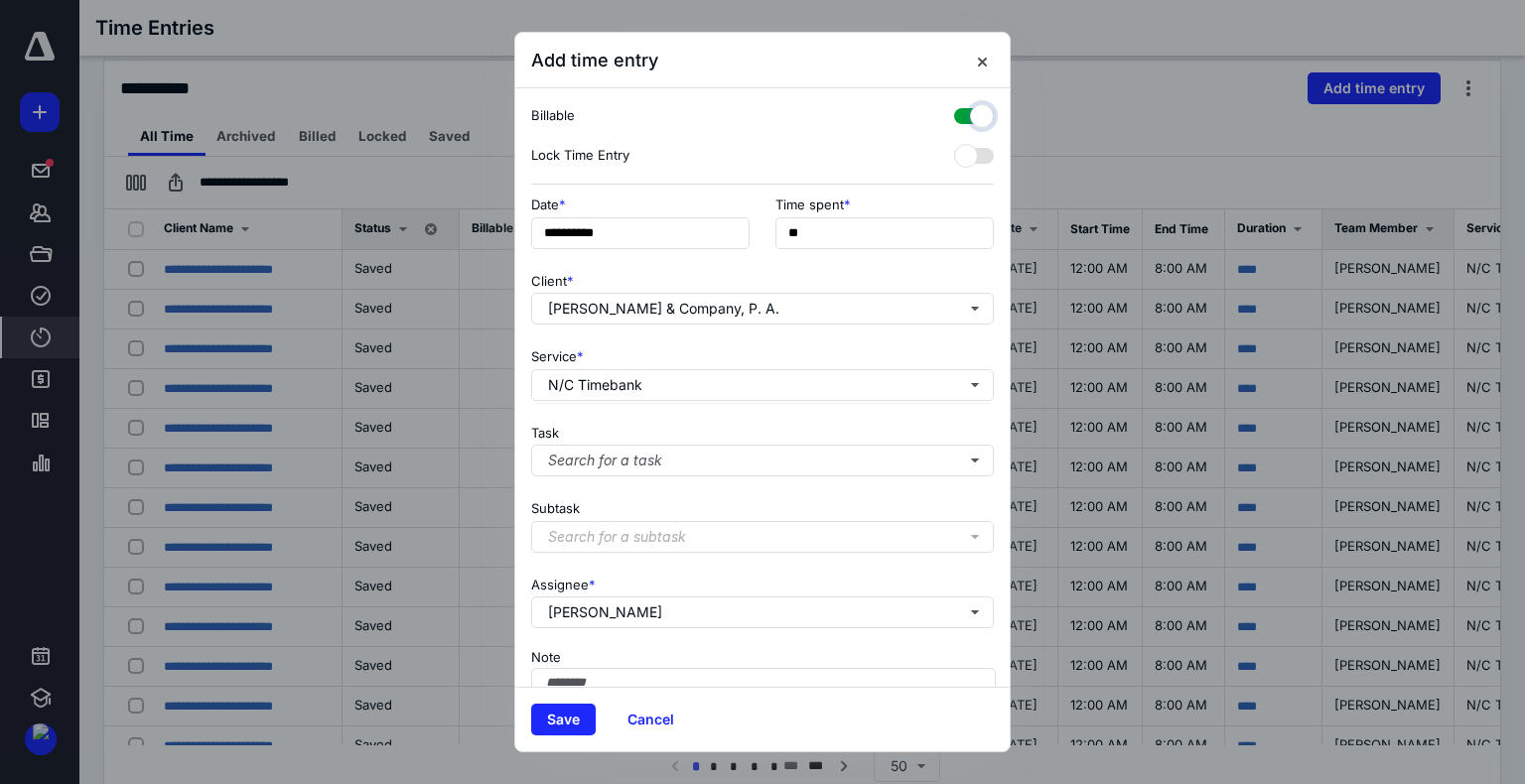 click at bounding box center [964, 113] 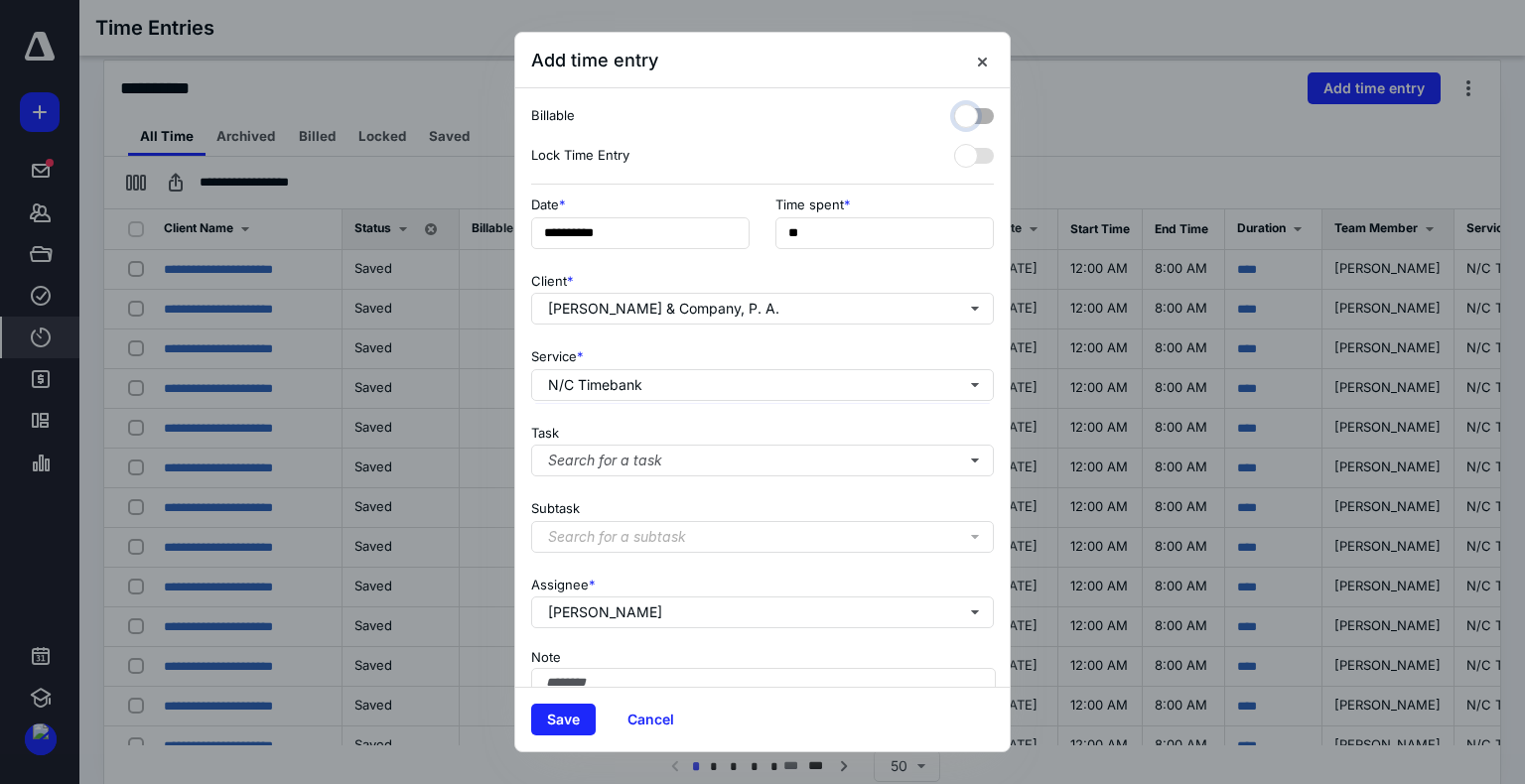 checkbox on "false" 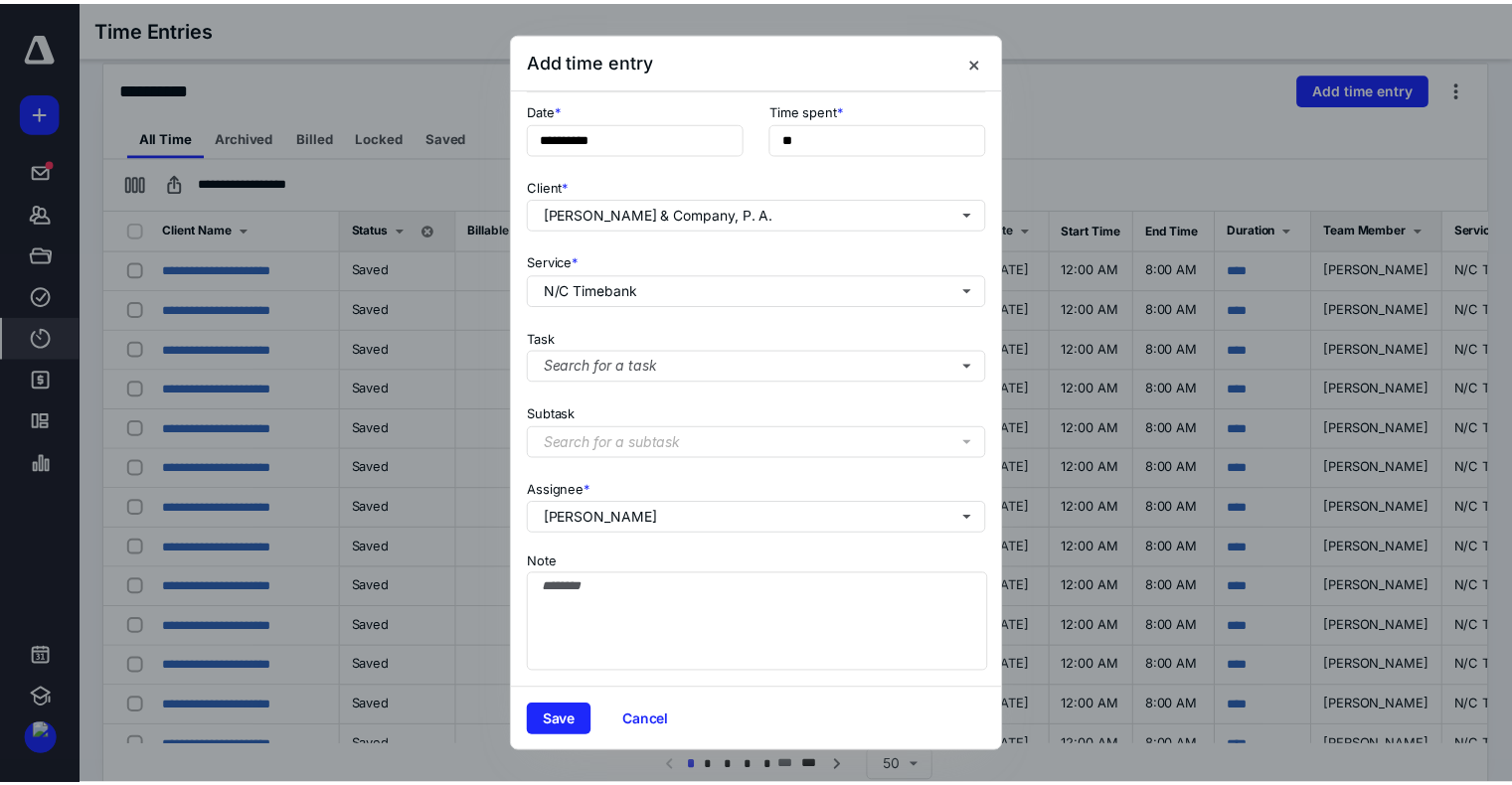 scroll, scrollTop: 0, scrollLeft: 0, axis: both 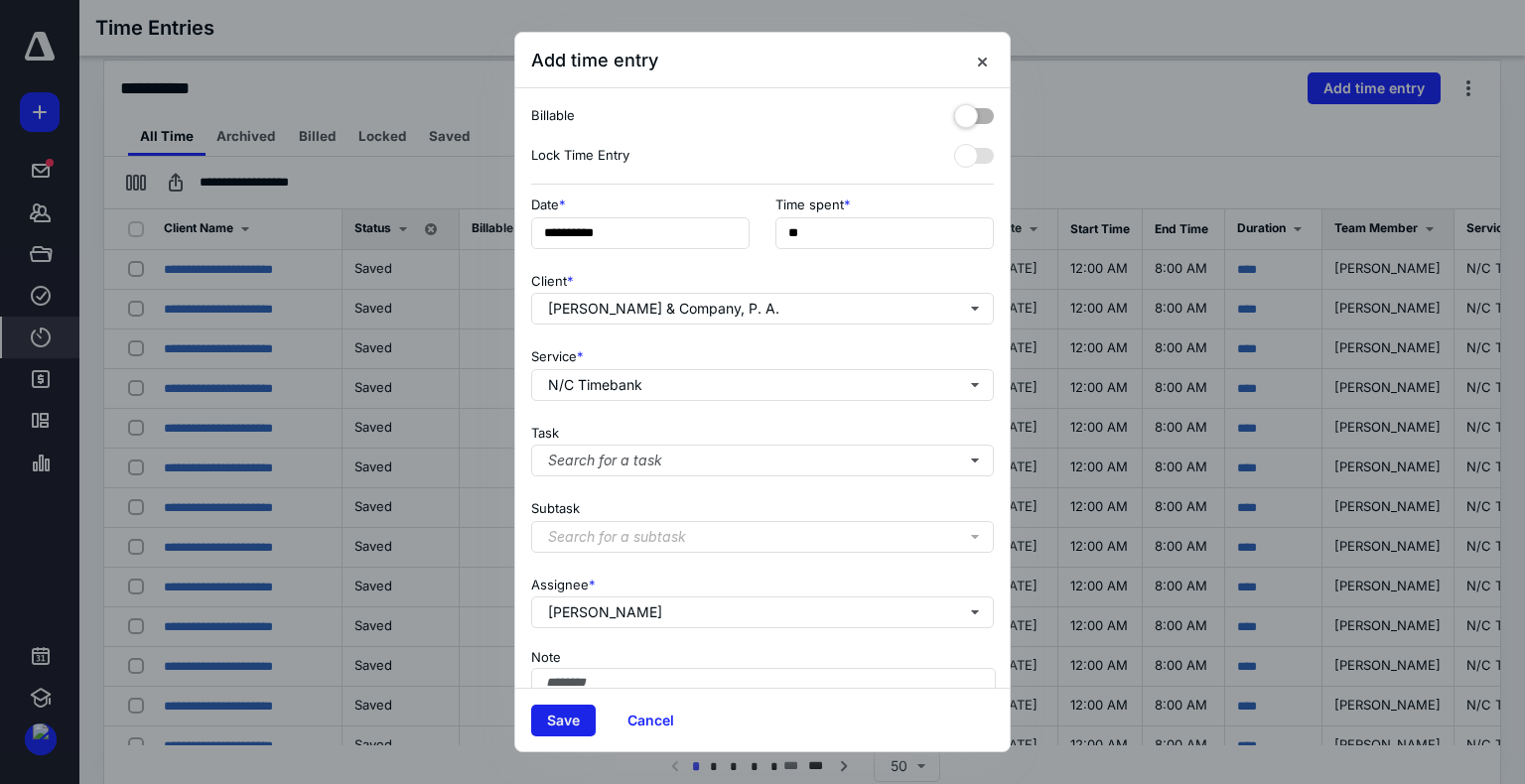 click on "Save" at bounding box center (563, 720) 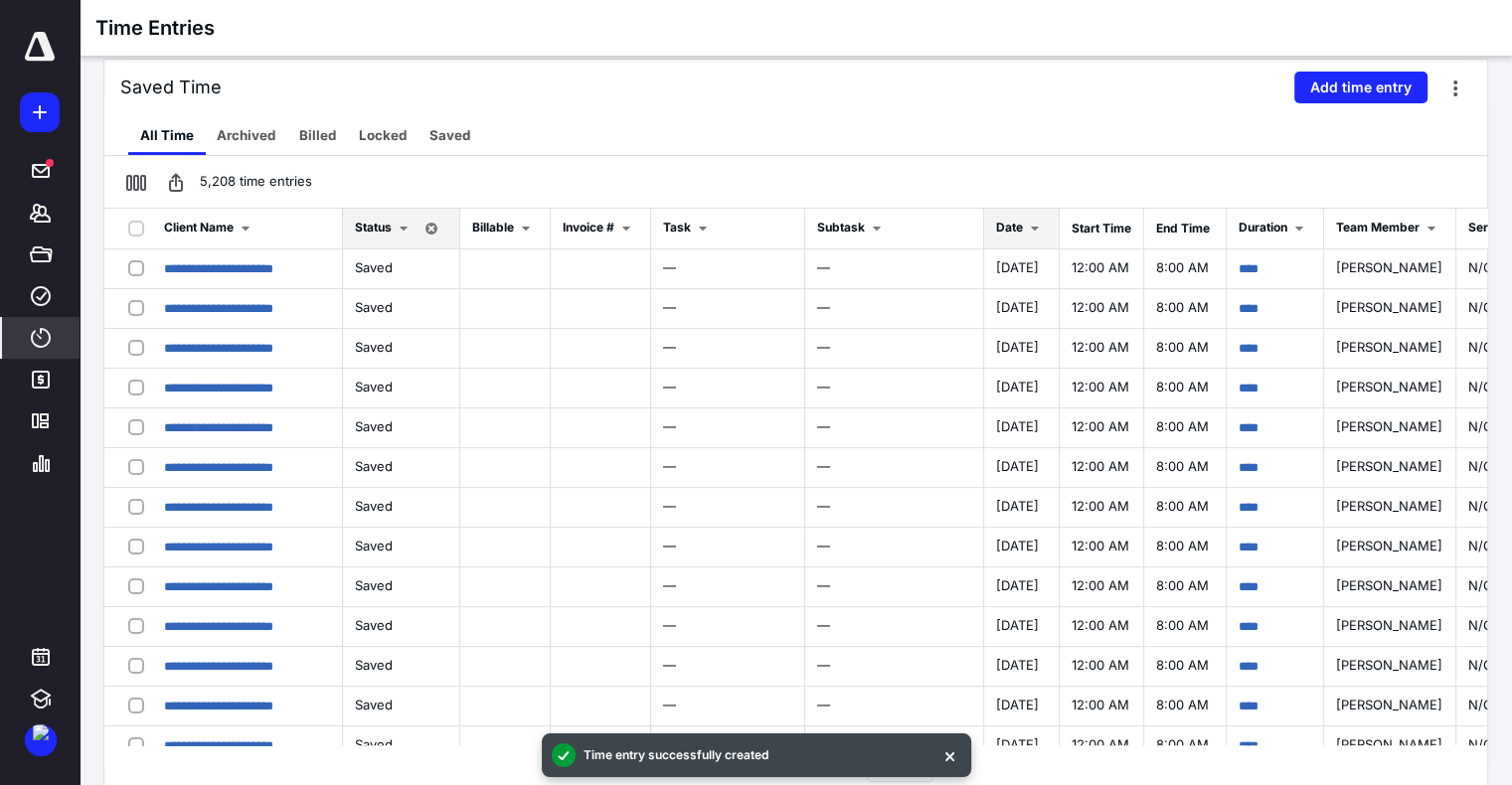 click at bounding box center [1035, 229] 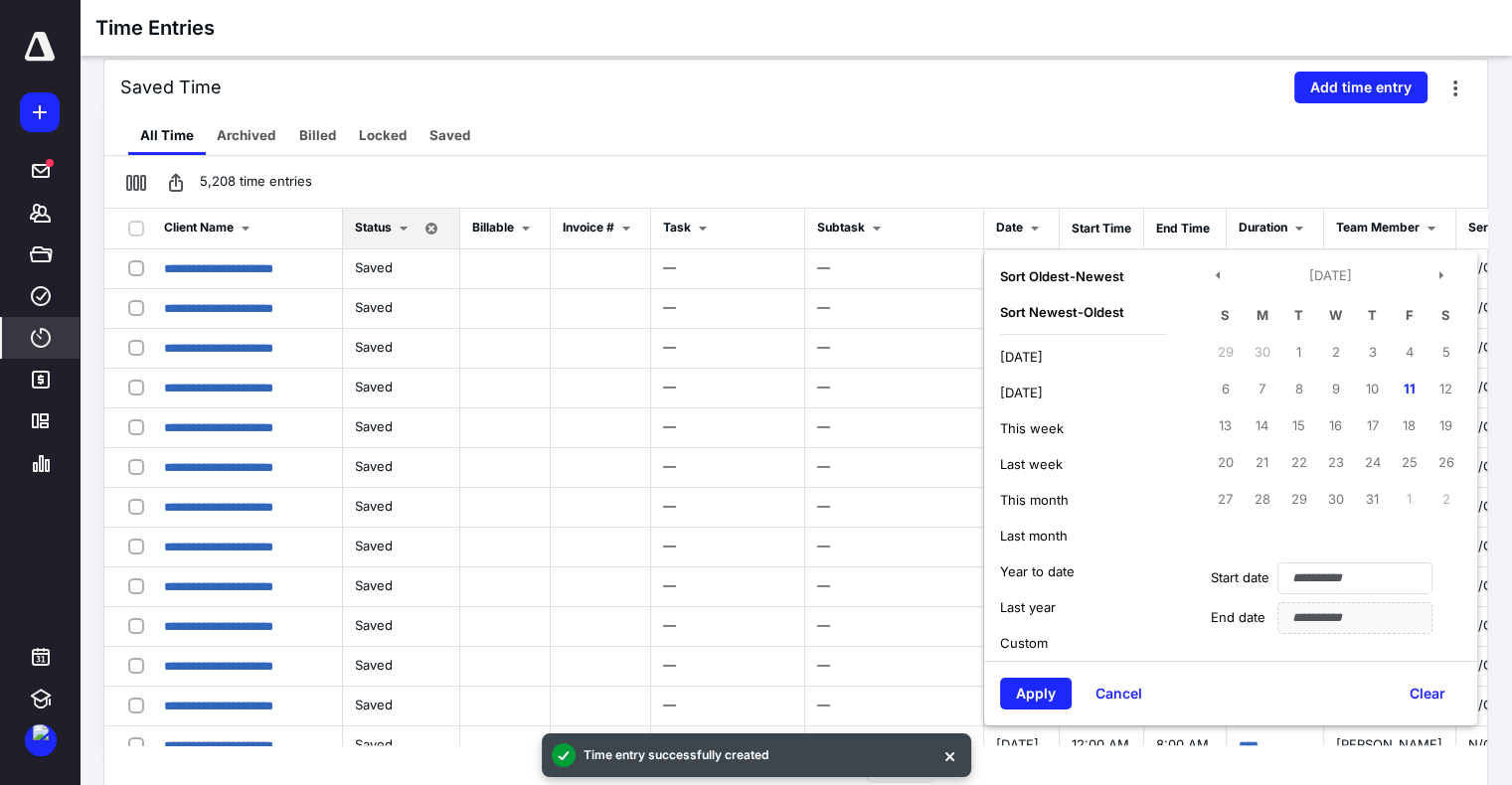 click on "Saved Time Add time entry" at bounding box center (795, 87) 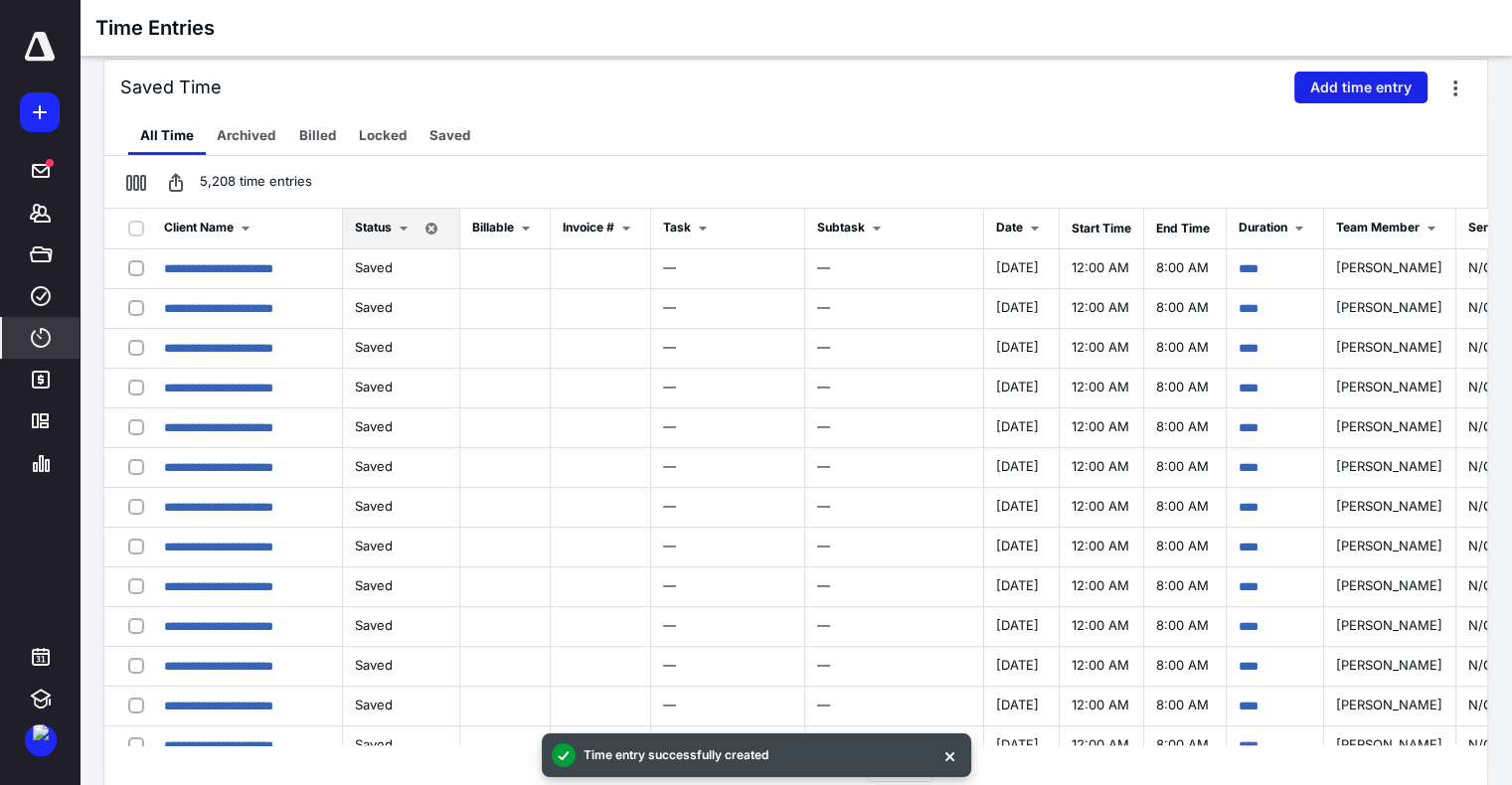 click on "Add time entry" at bounding box center [1361, 87] 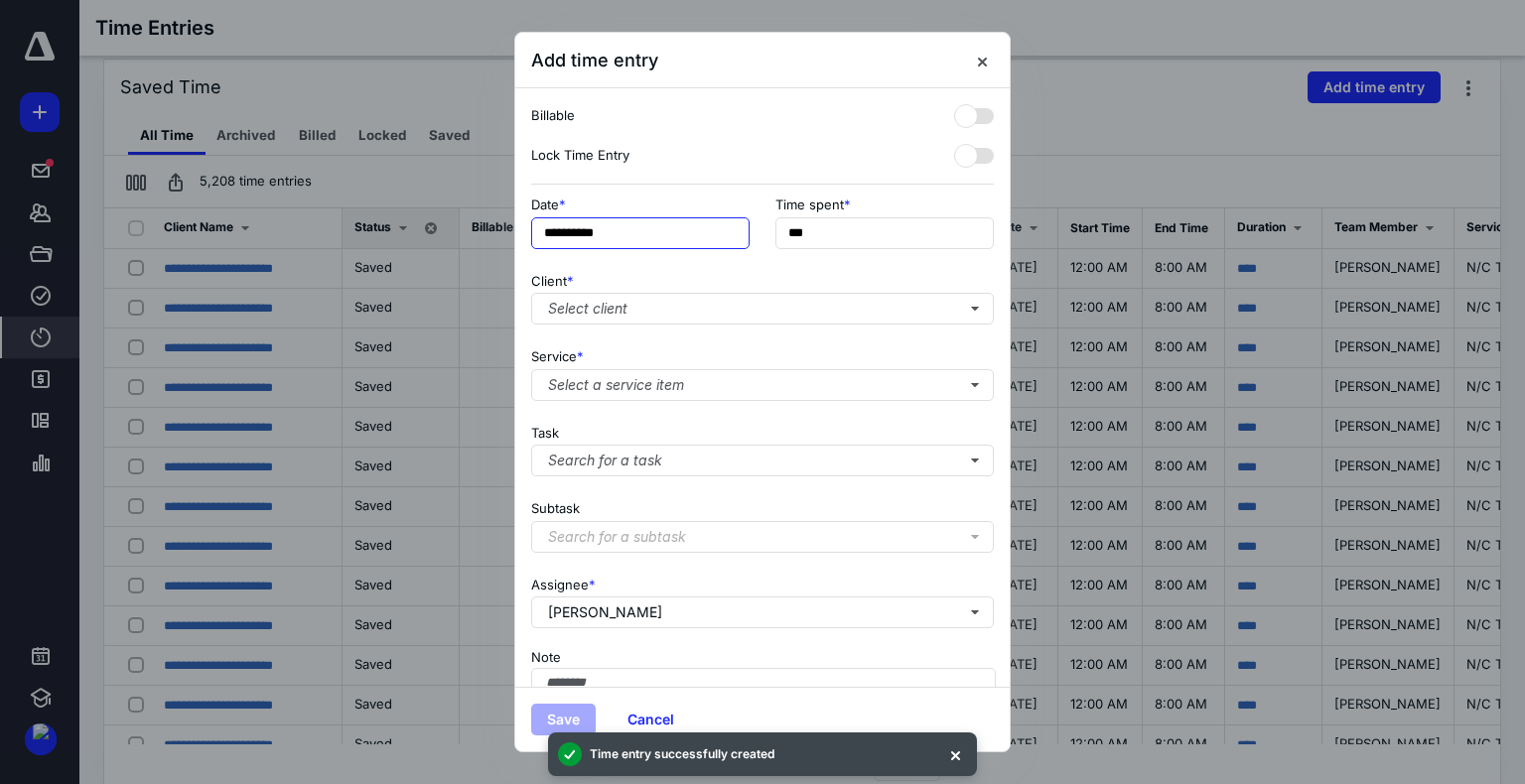 click on "**********" at bounding box center [640, 233] 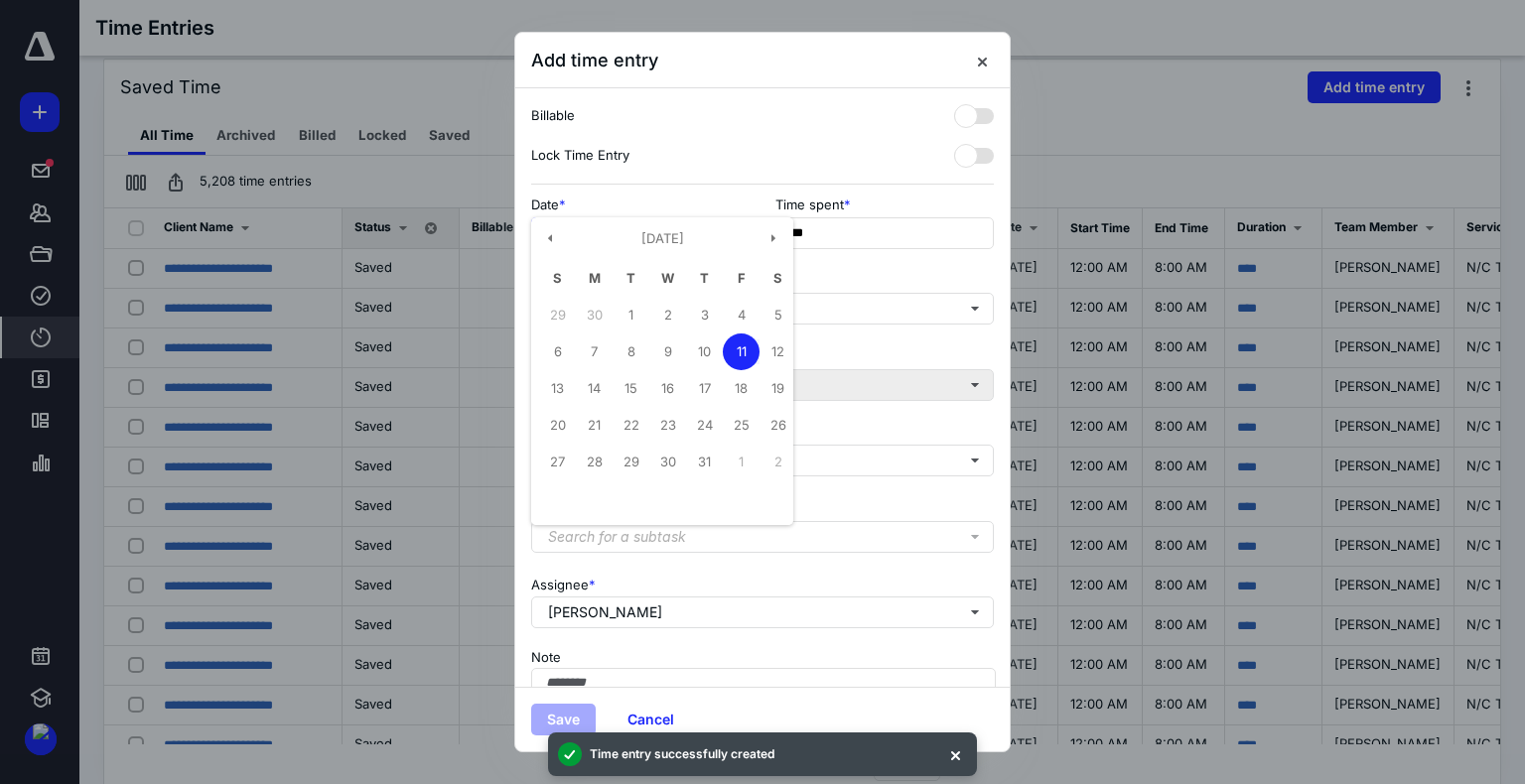 click on "18" at bounding box center (741, 388) 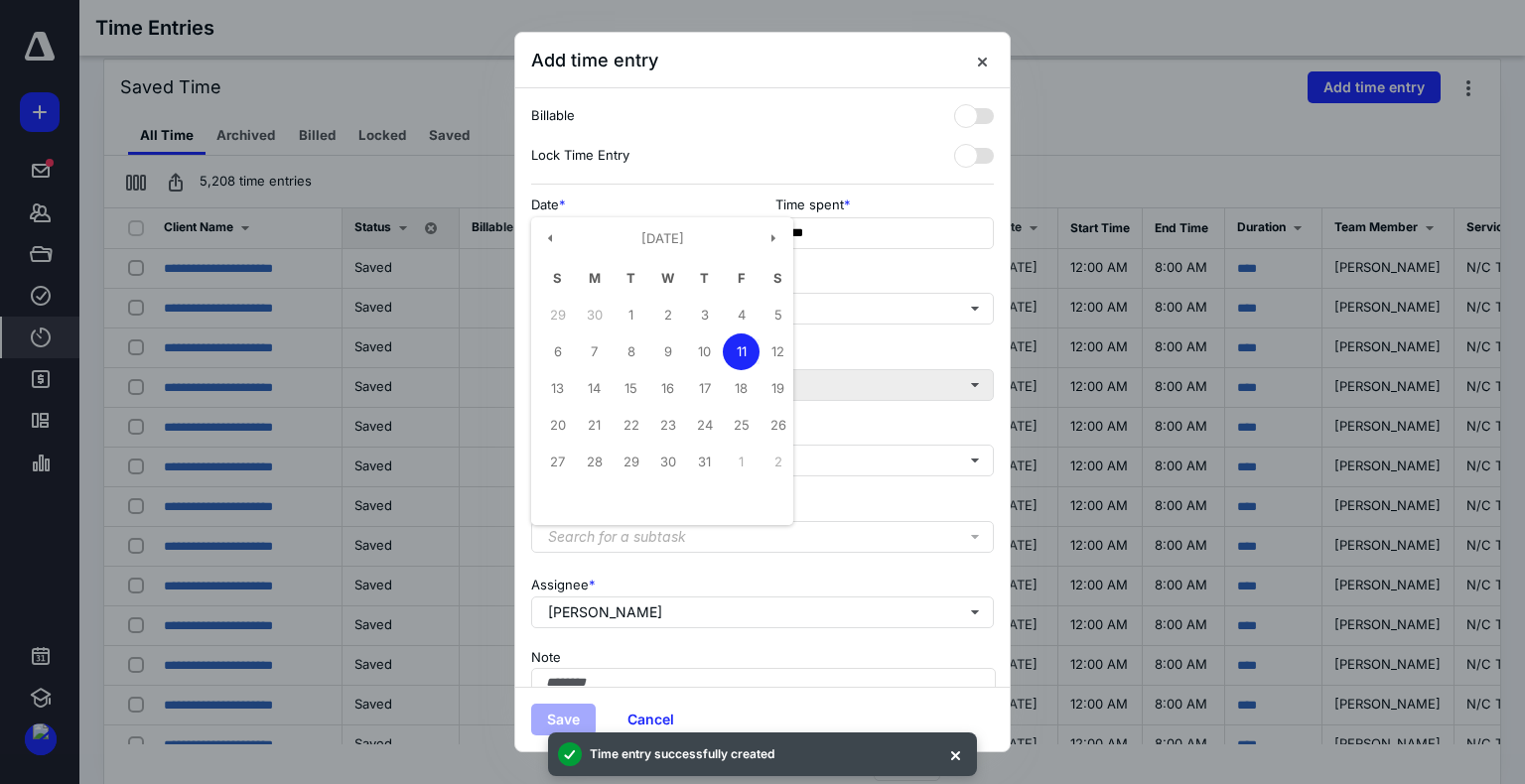 type on "**********" 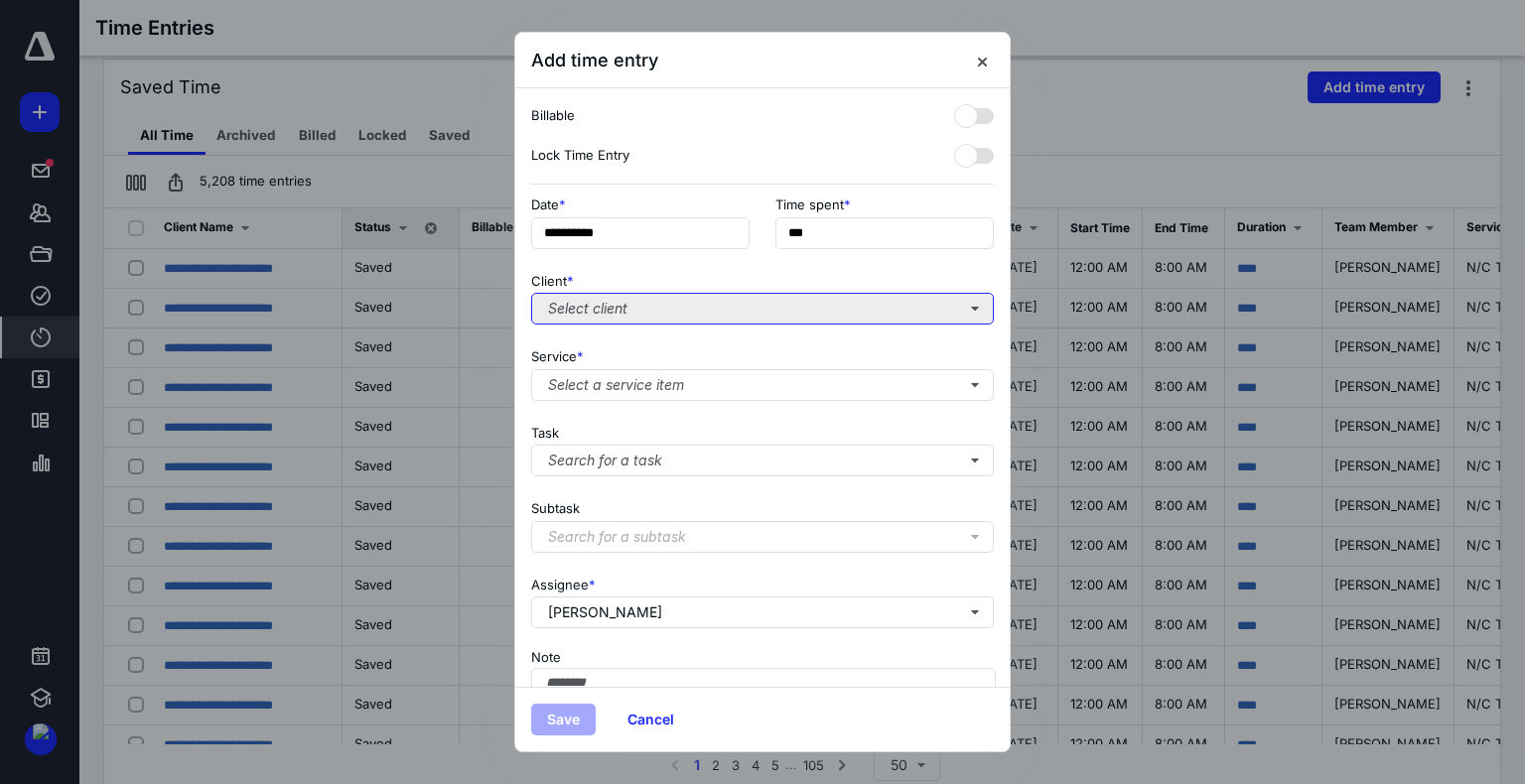 click on "Select client" at bounding box center (762, 309) 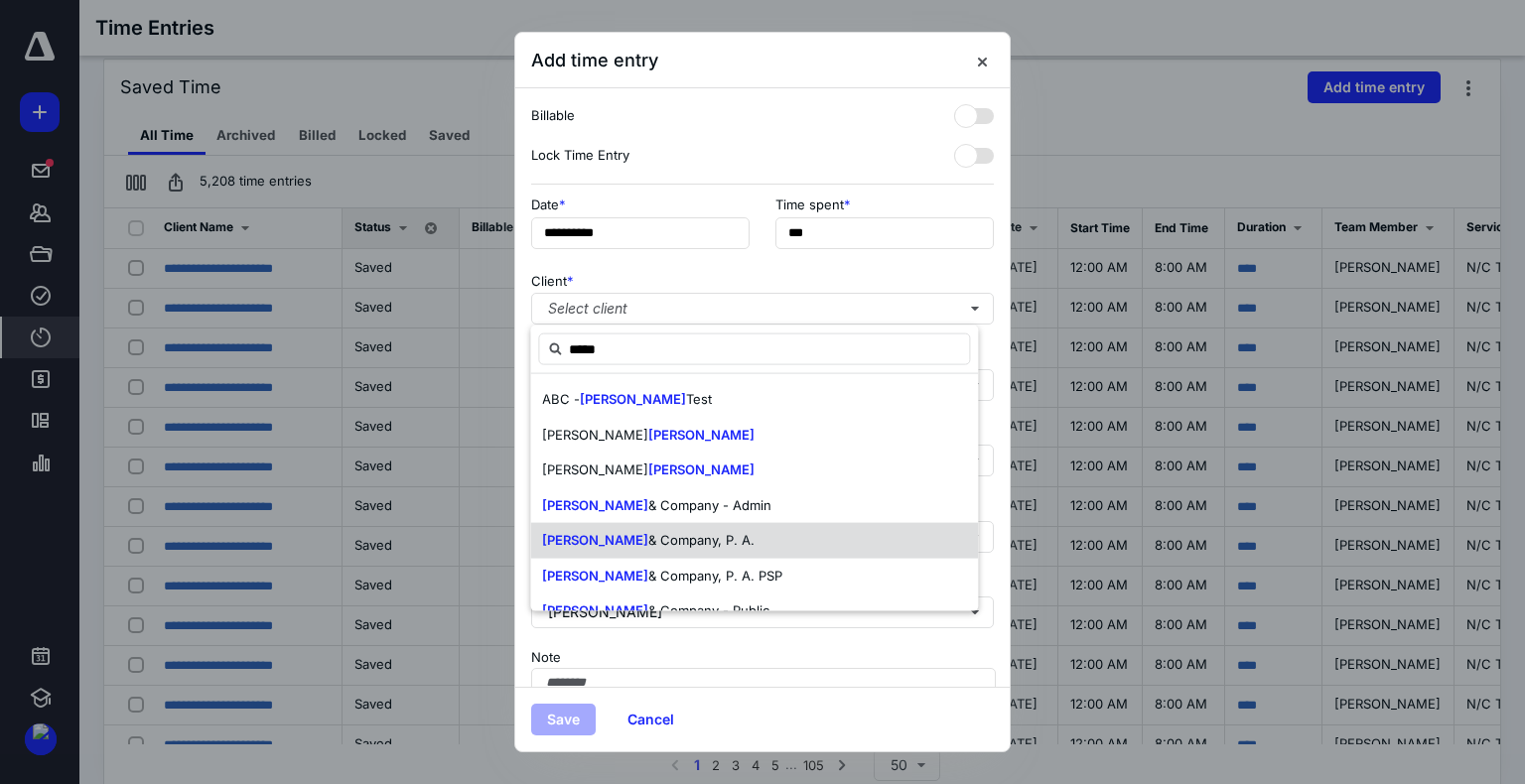 click on "[PERSON_NAME]  & Company, P. A." at bounding box center [754, 541] 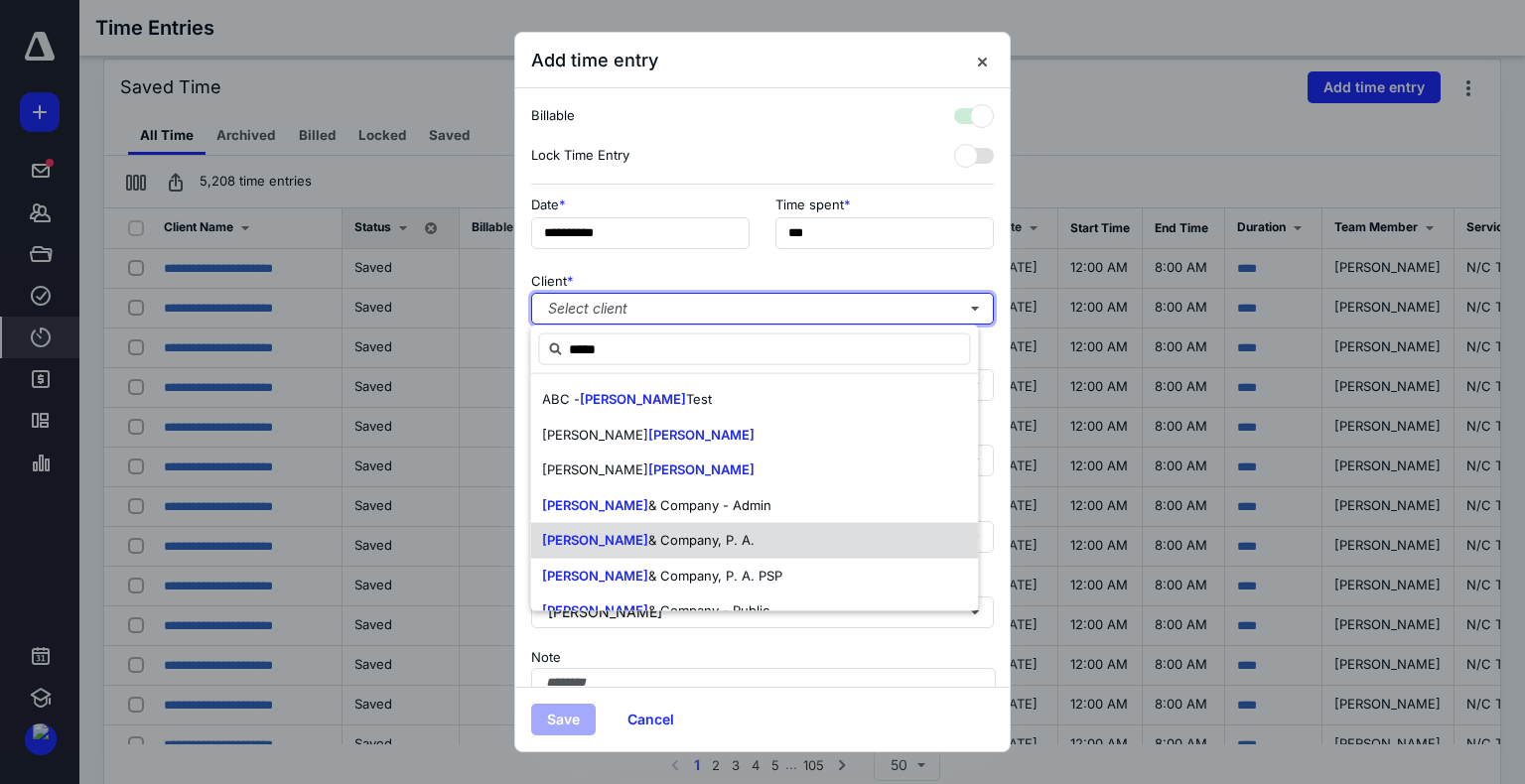 checkbox on "true" 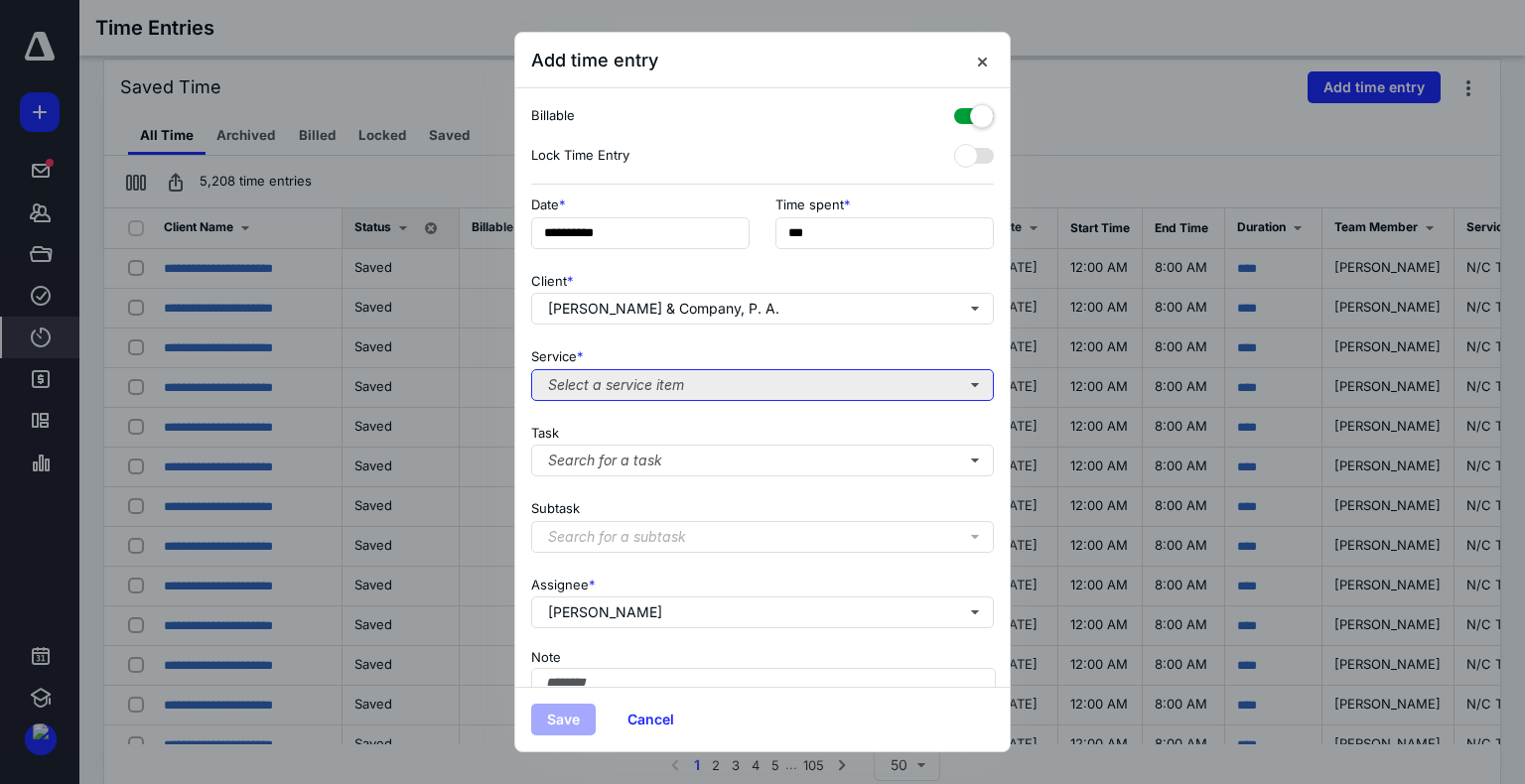 click on "Select a service item" at bounding box center (762, 385) 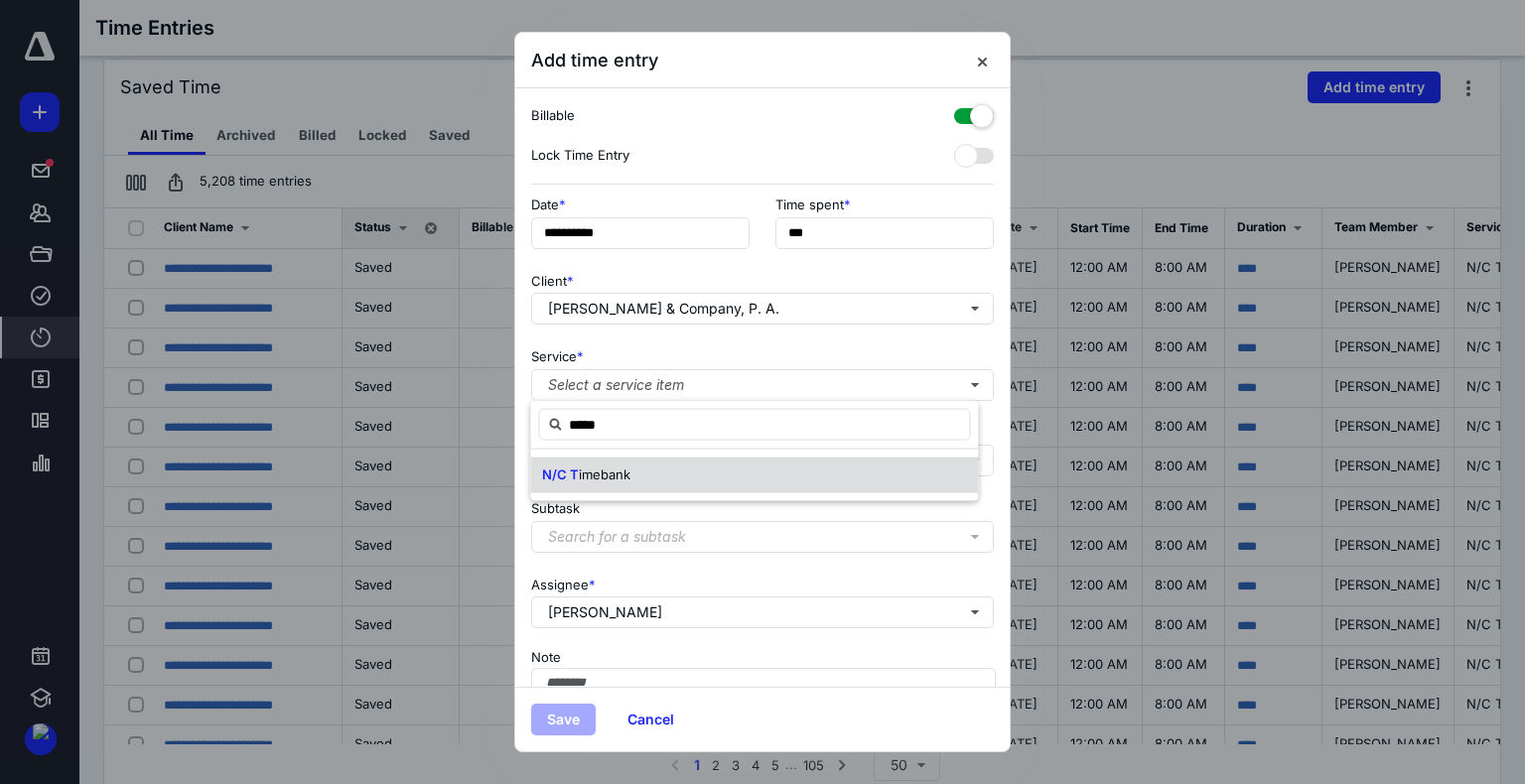 click on "N/C T imebank" at bounding box center [754, 475] 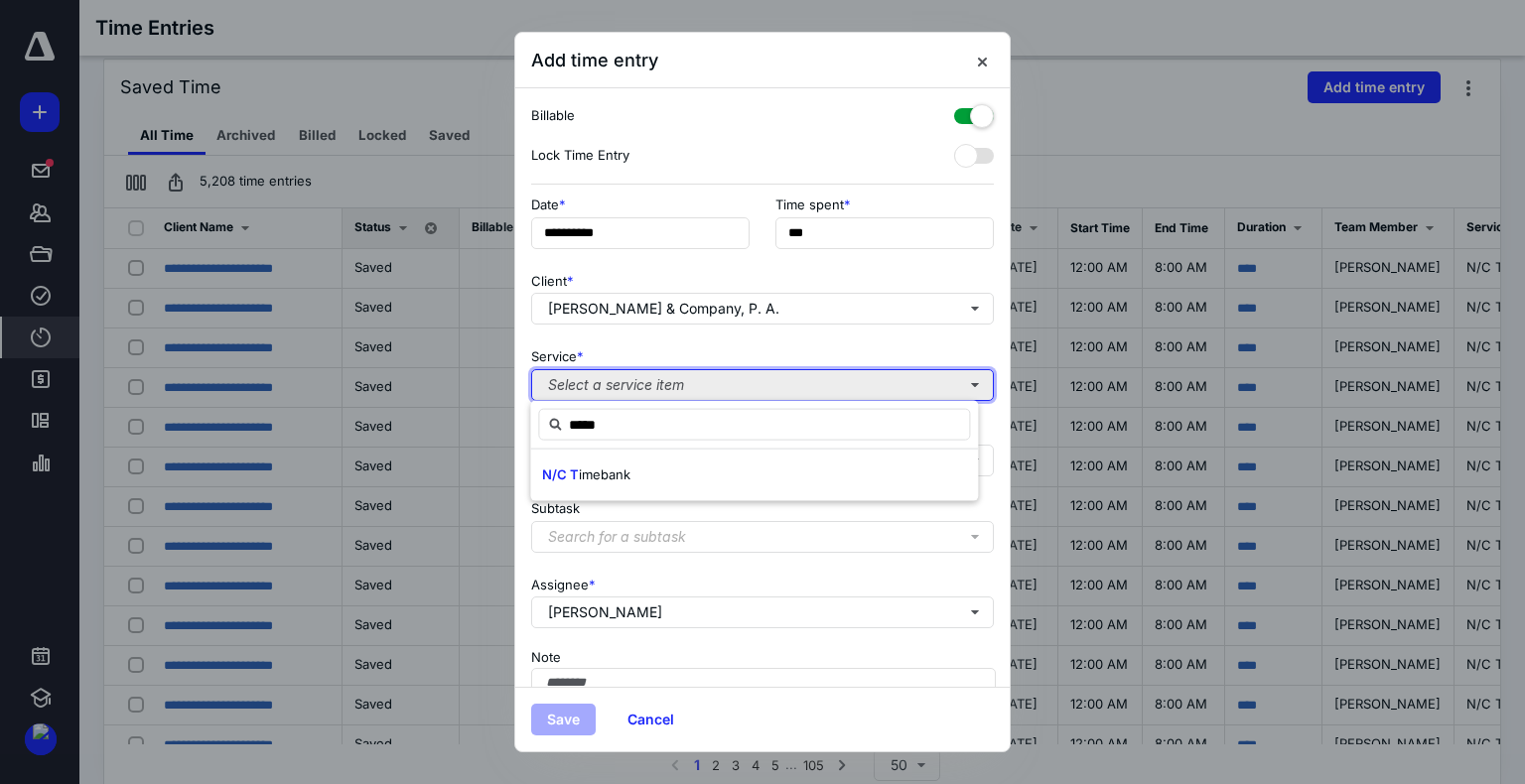 type 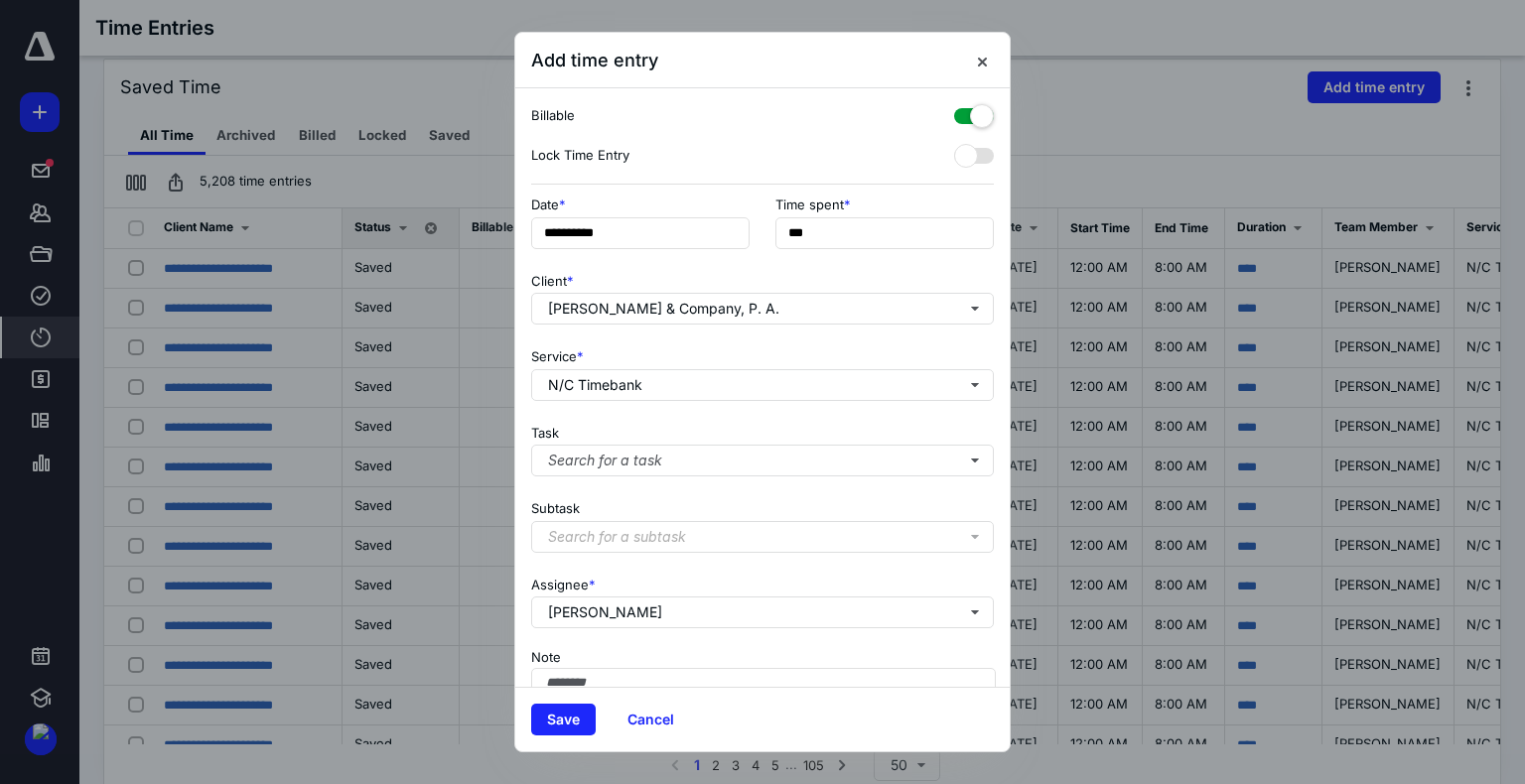 click at bounding box center [974, 112] 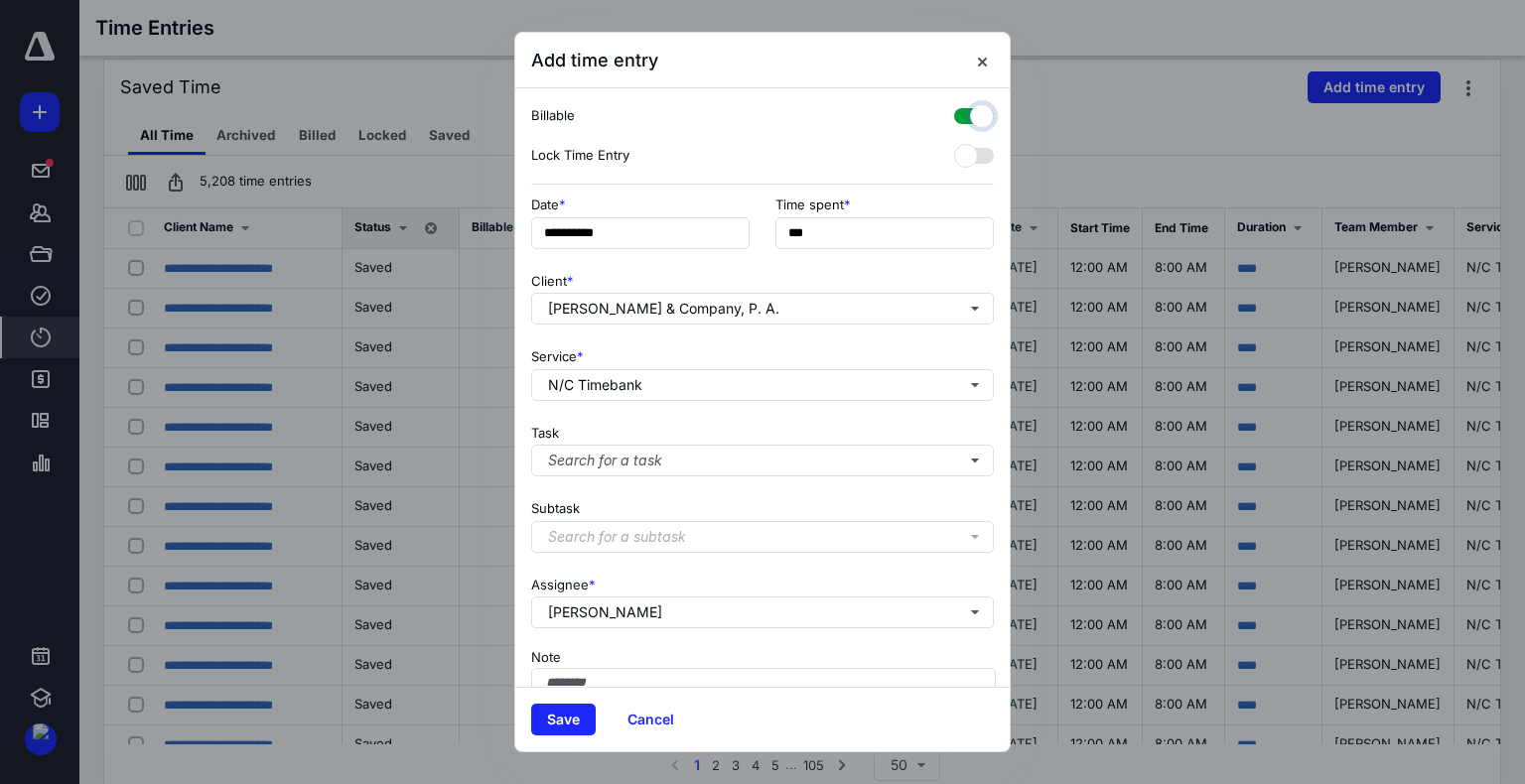 click at bounding box center (964, 113) 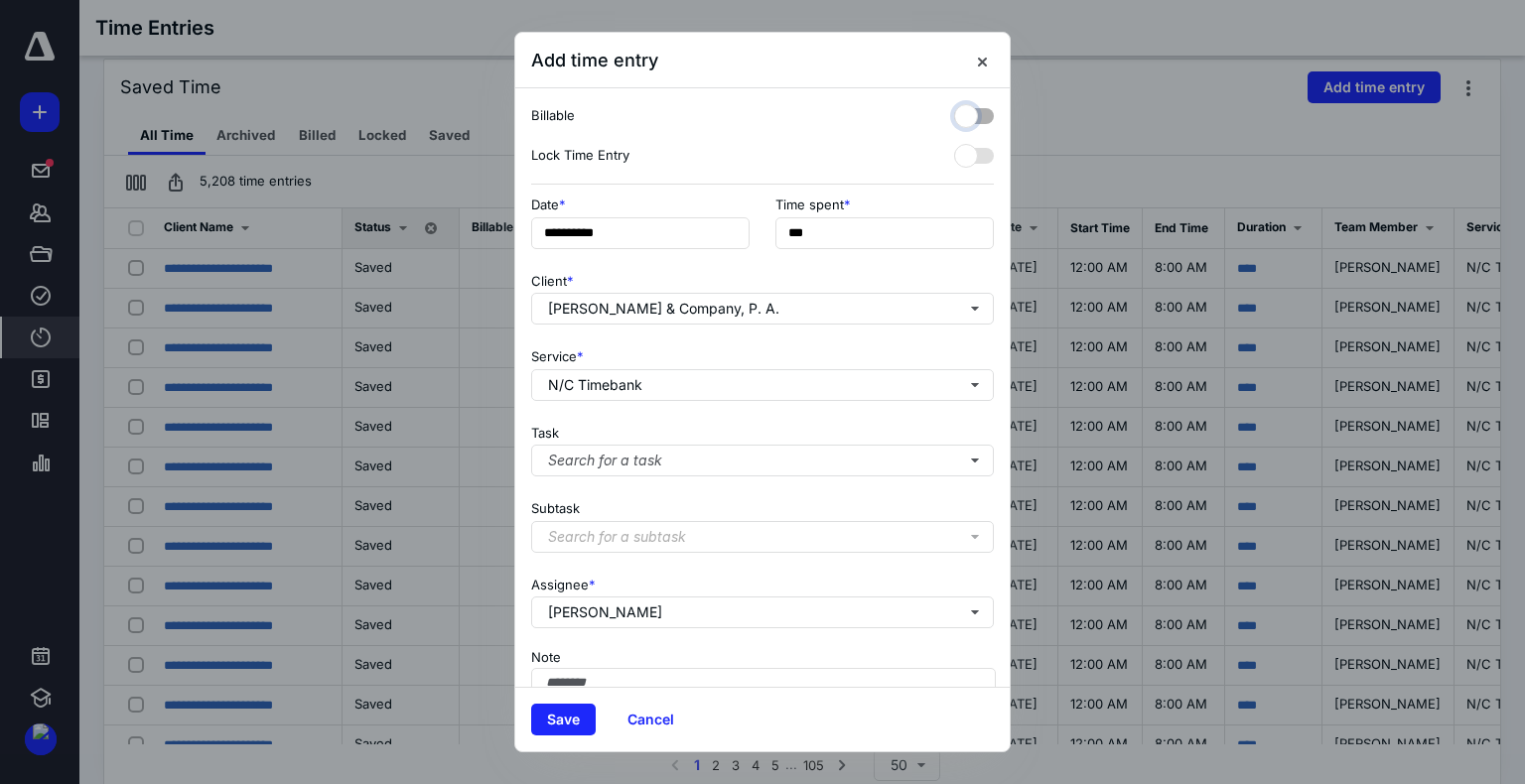 checkbox on "false" 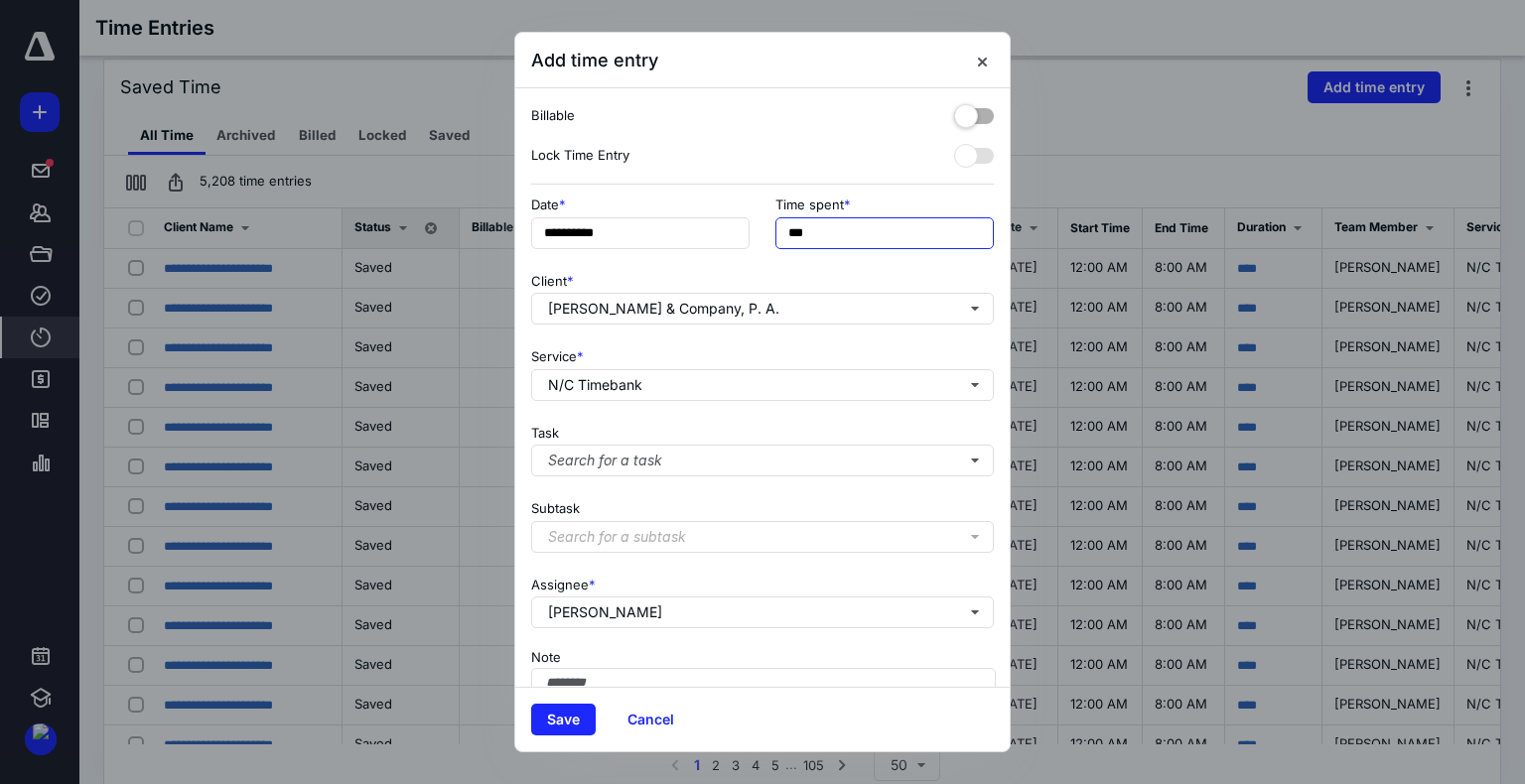 drag, startPoint x: 858, startPoint y: 236, endPoint x: 779, endPoint y: 236, distance: 79 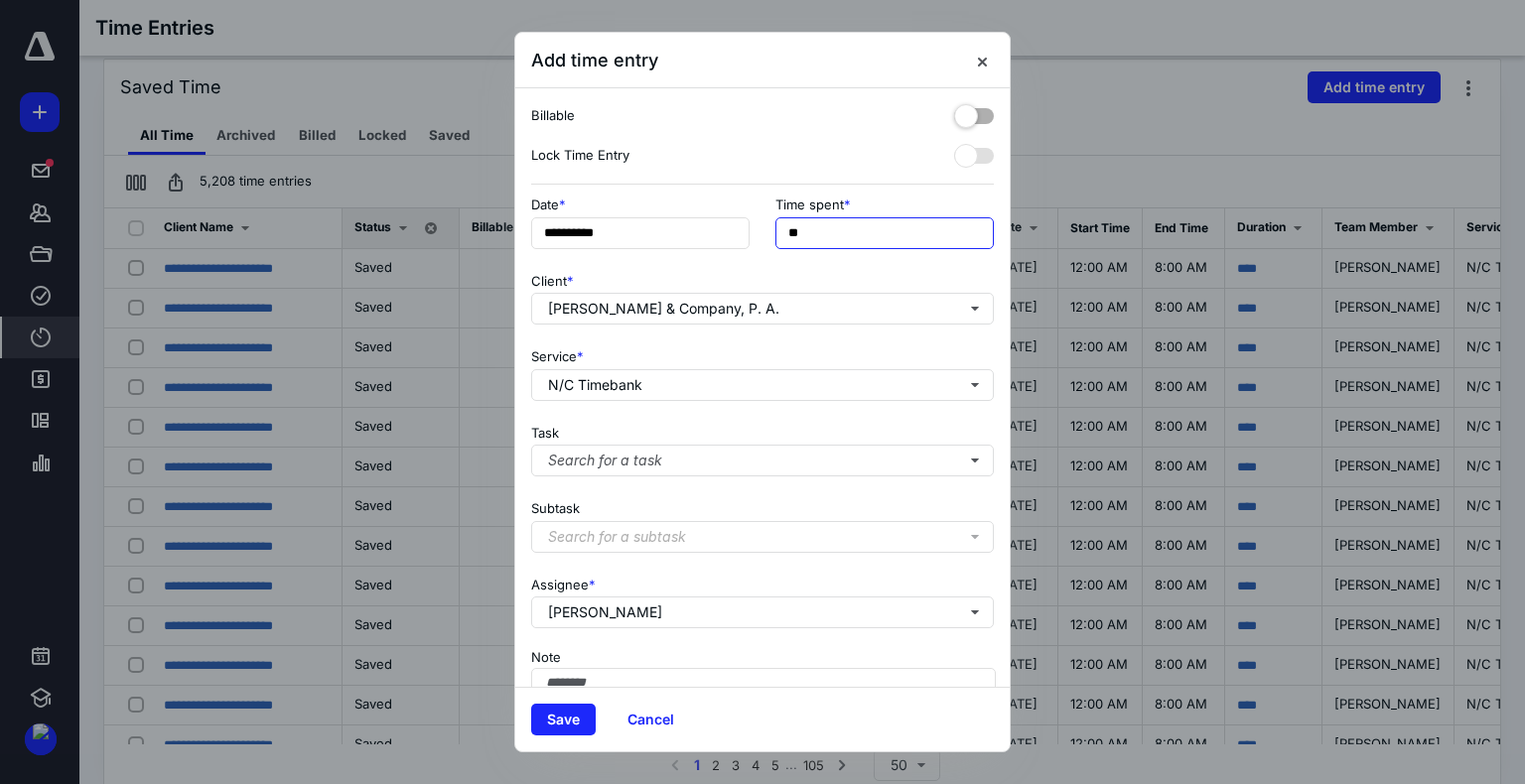 type on "**" 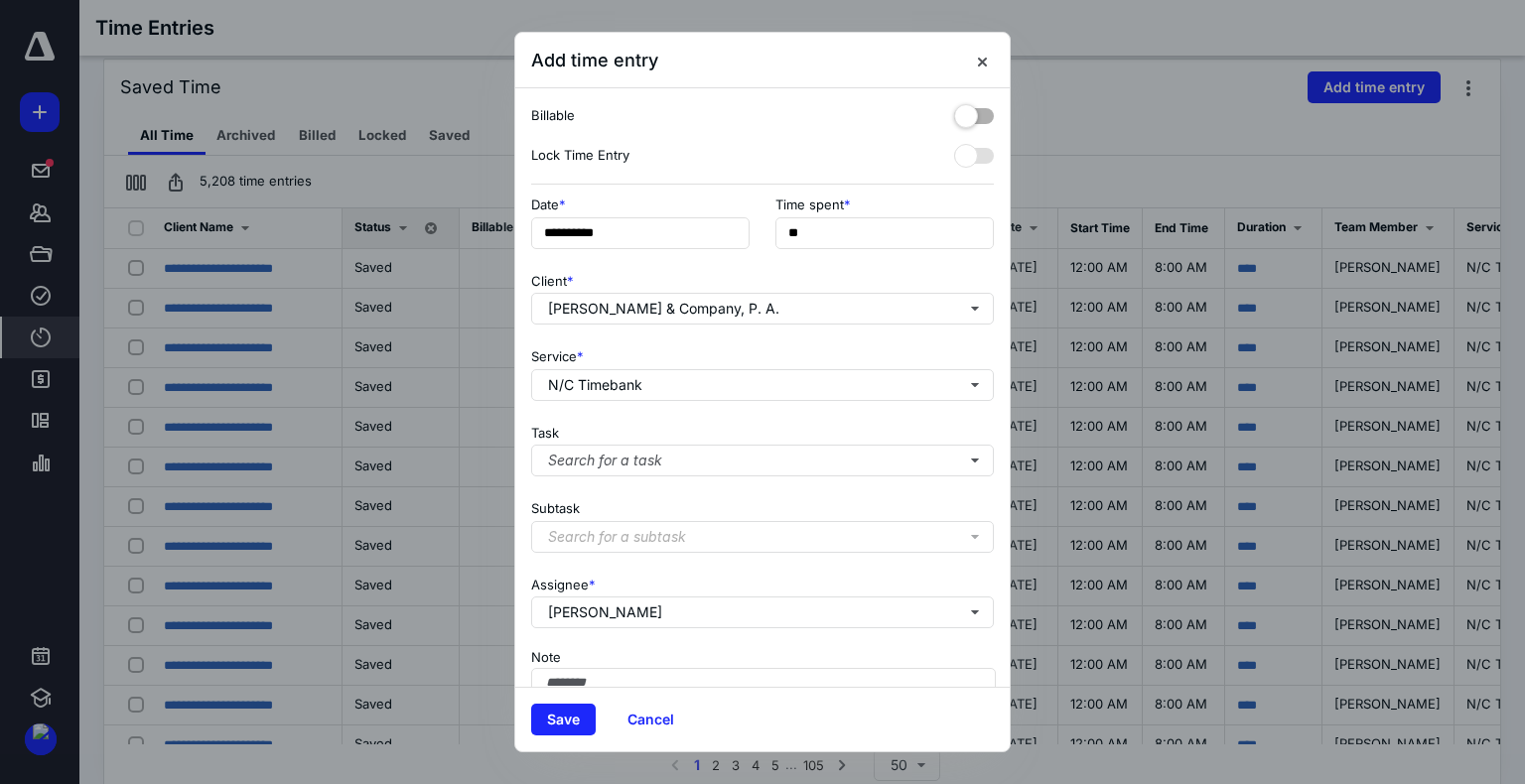 click on "Client * [PERSON_NAME] & Company, P. A." at bounding box center [762, 295] 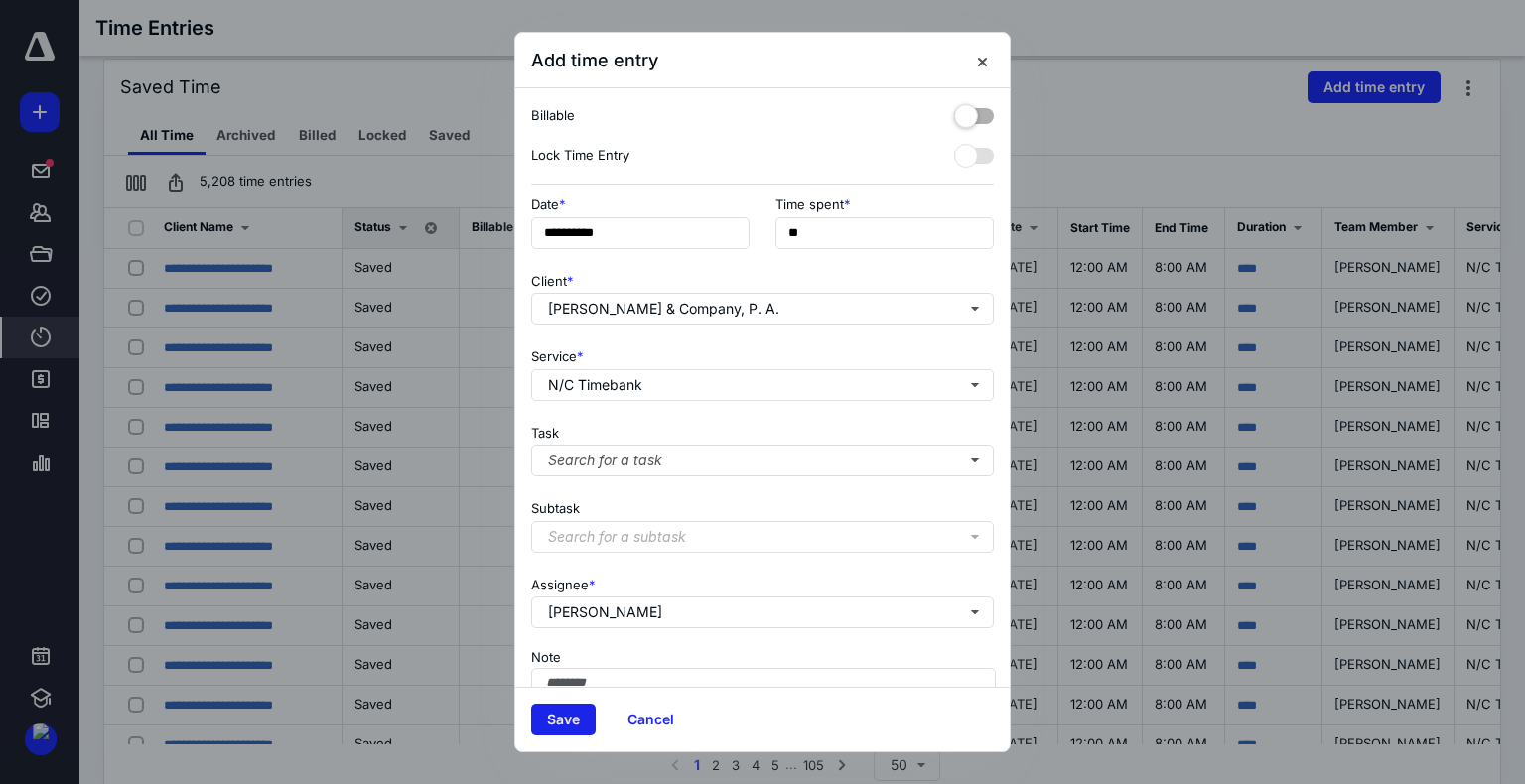 click on "Save" at bounding box center [563, 719] 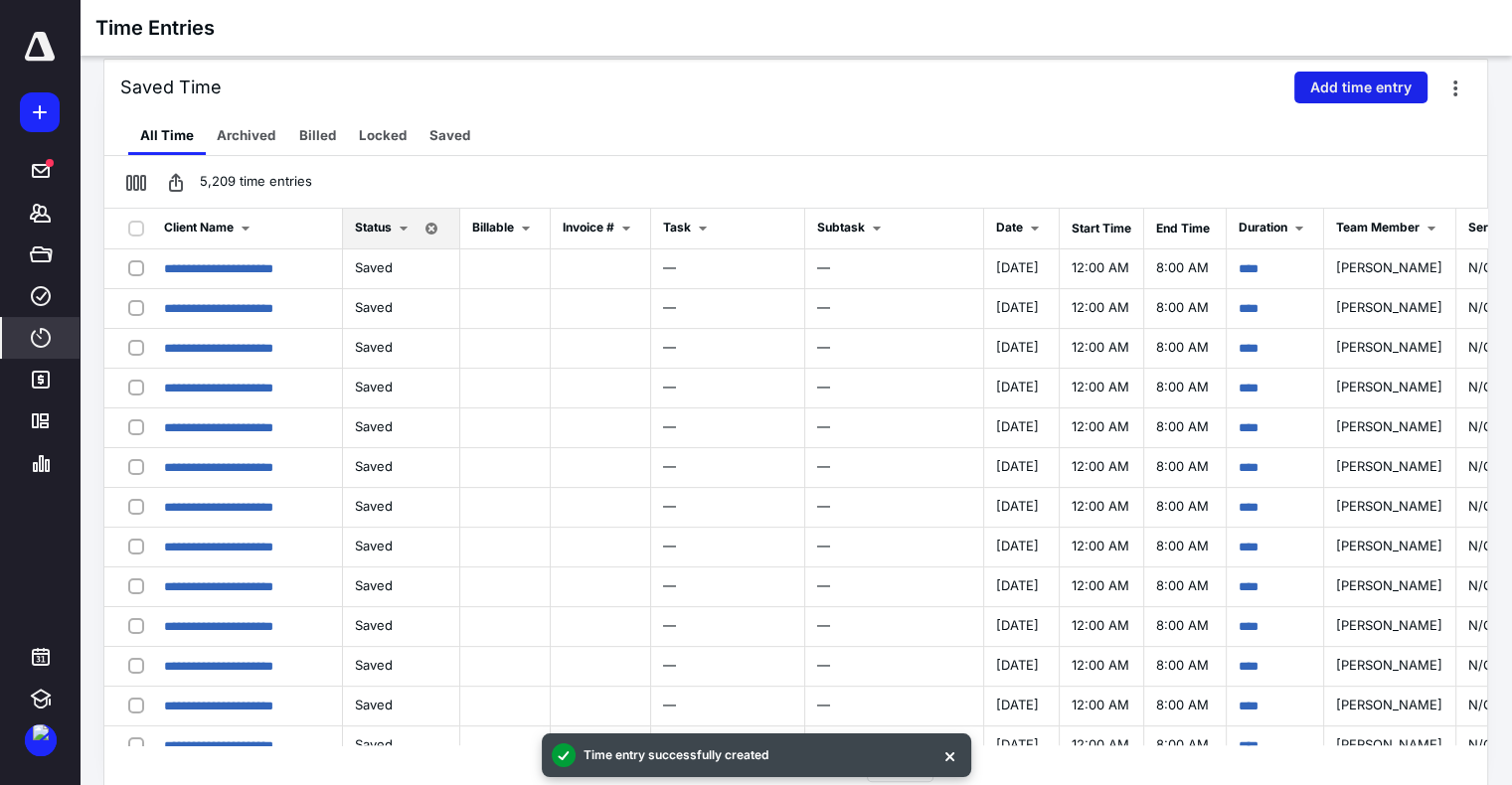 click on "Add time entry" at bounding box center [1361, 87] 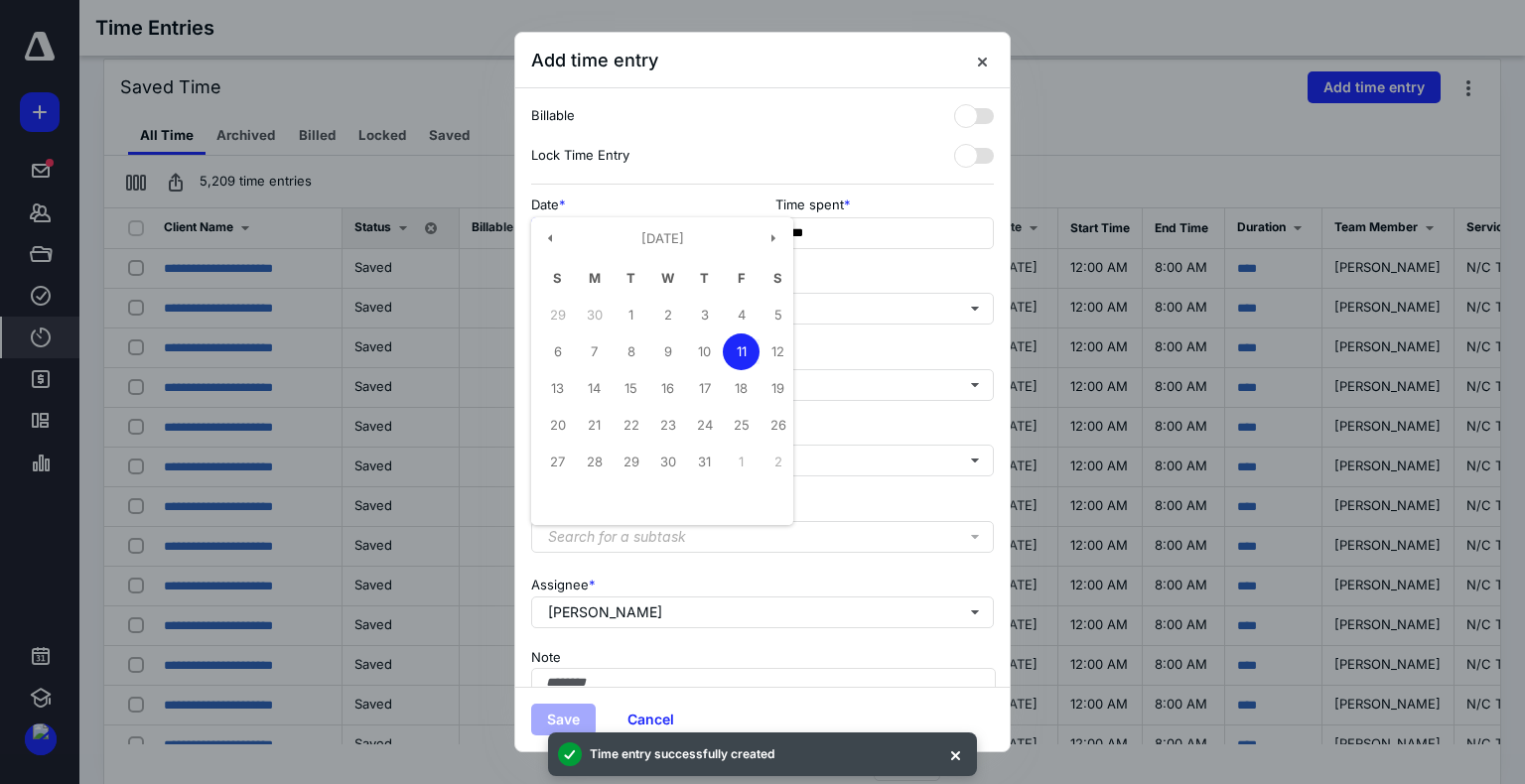 click on "**********" at bounding box center [640, 233] 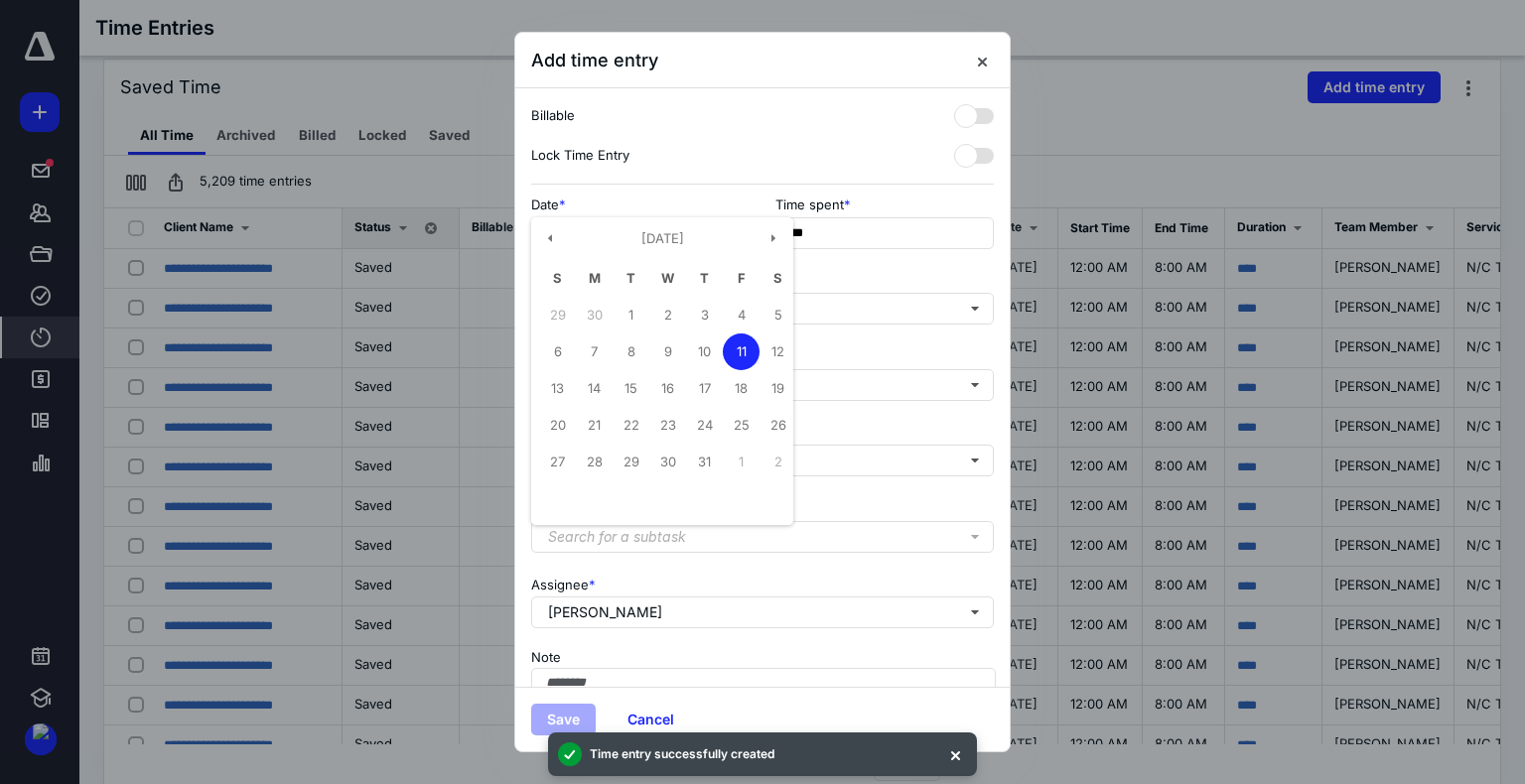type on "**********" 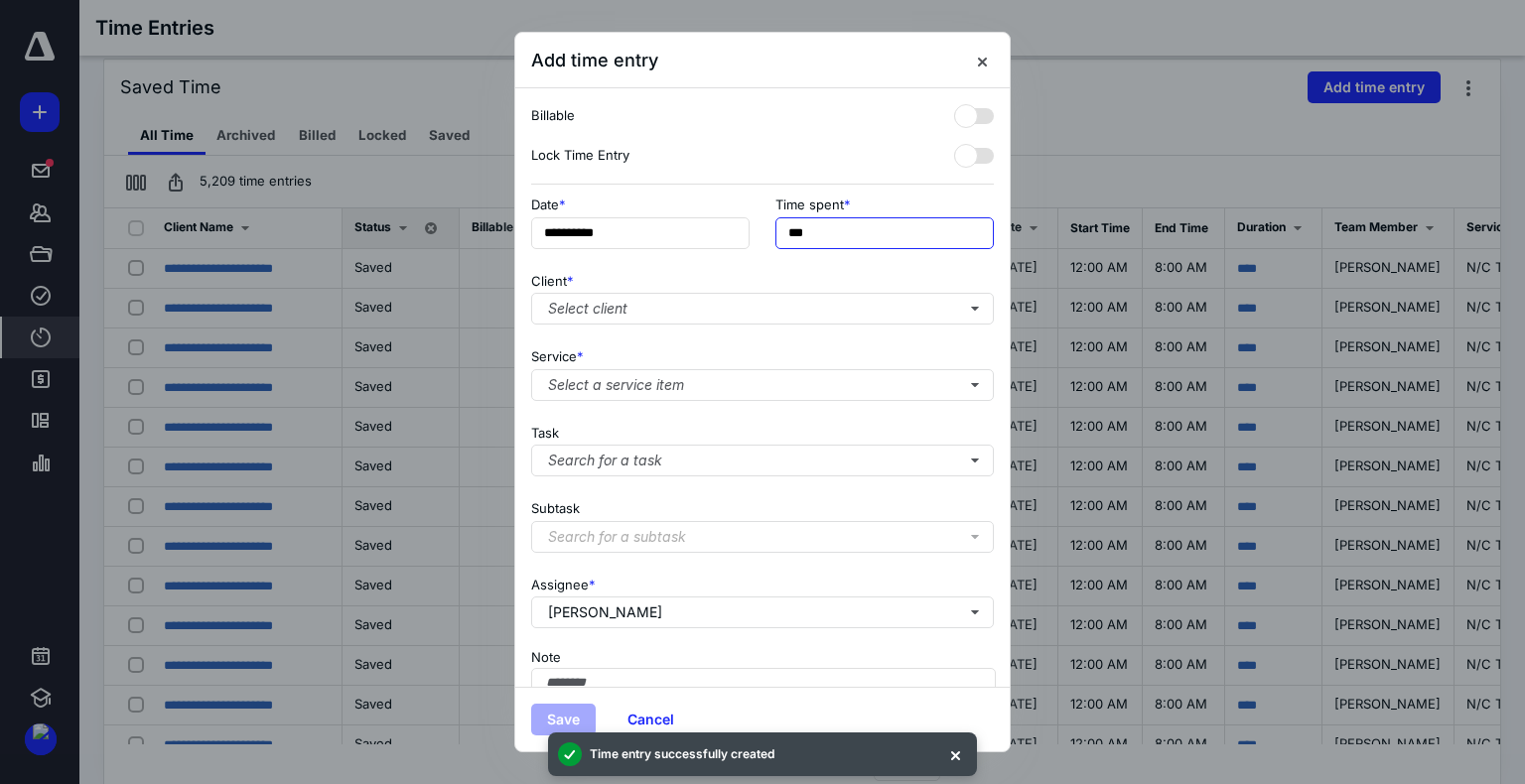 drag, startPoint x: 813, startPoint y: 236, endPoint x: 770, endPoint y: 237, distance: 43.011626 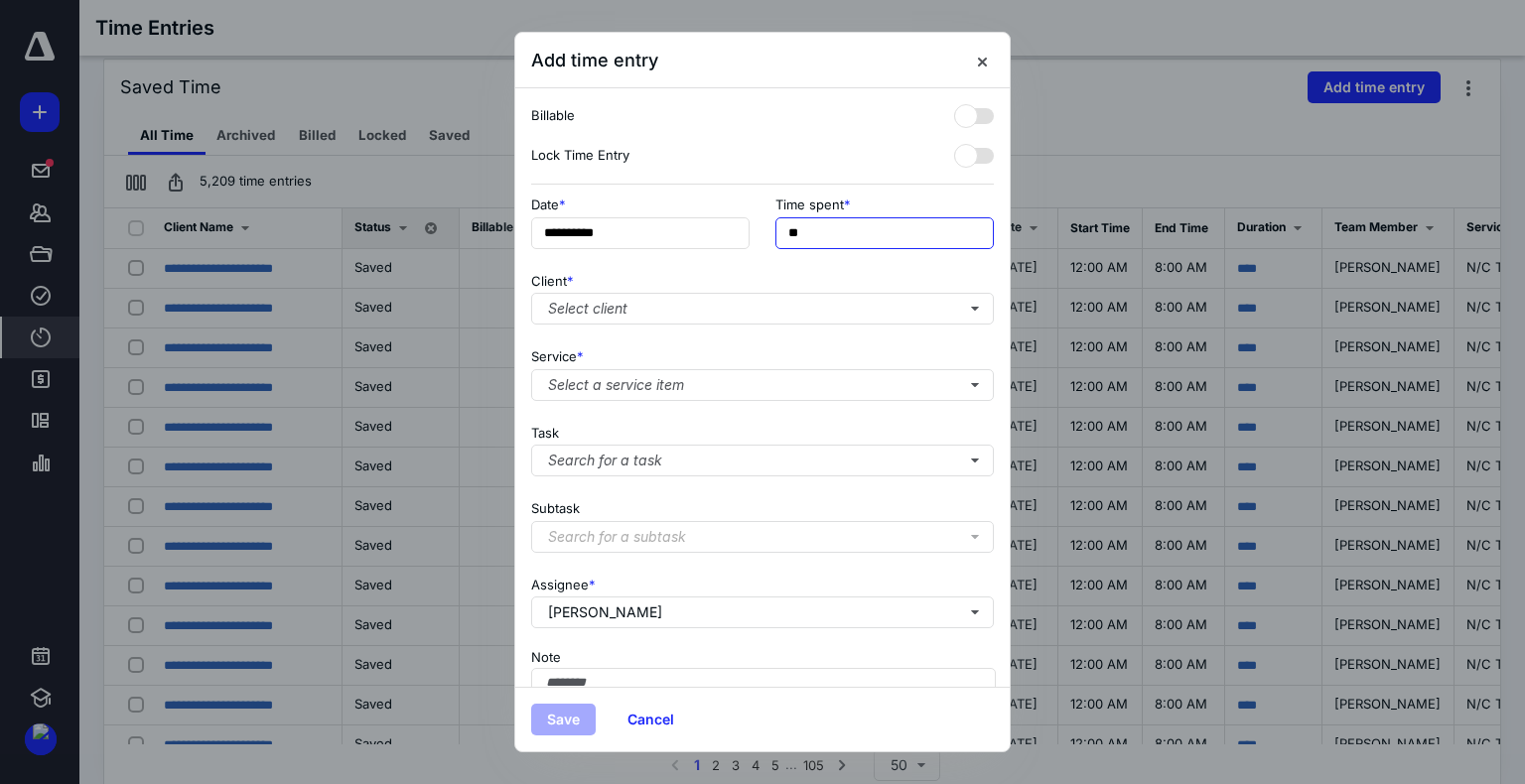 type on "**" 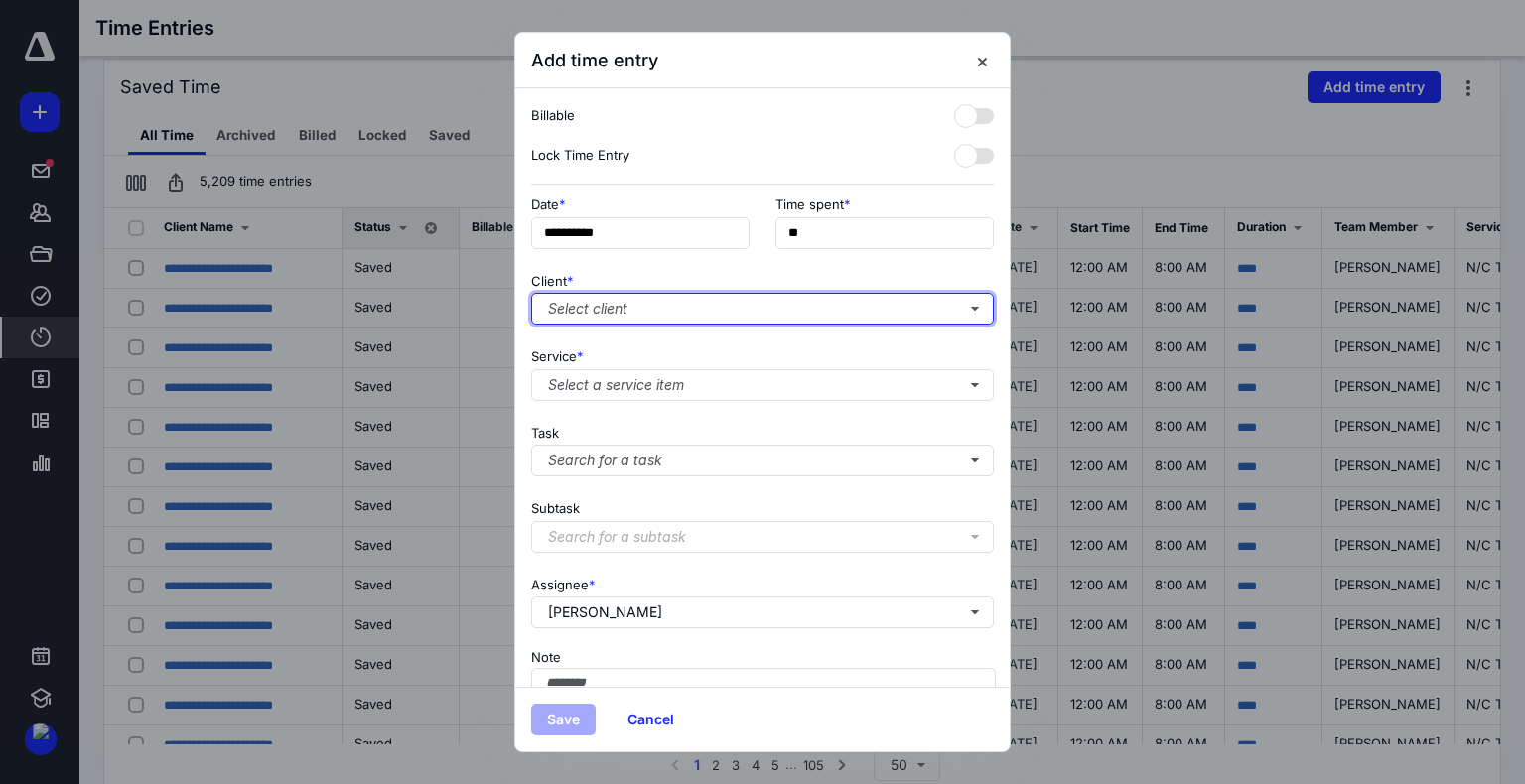 type 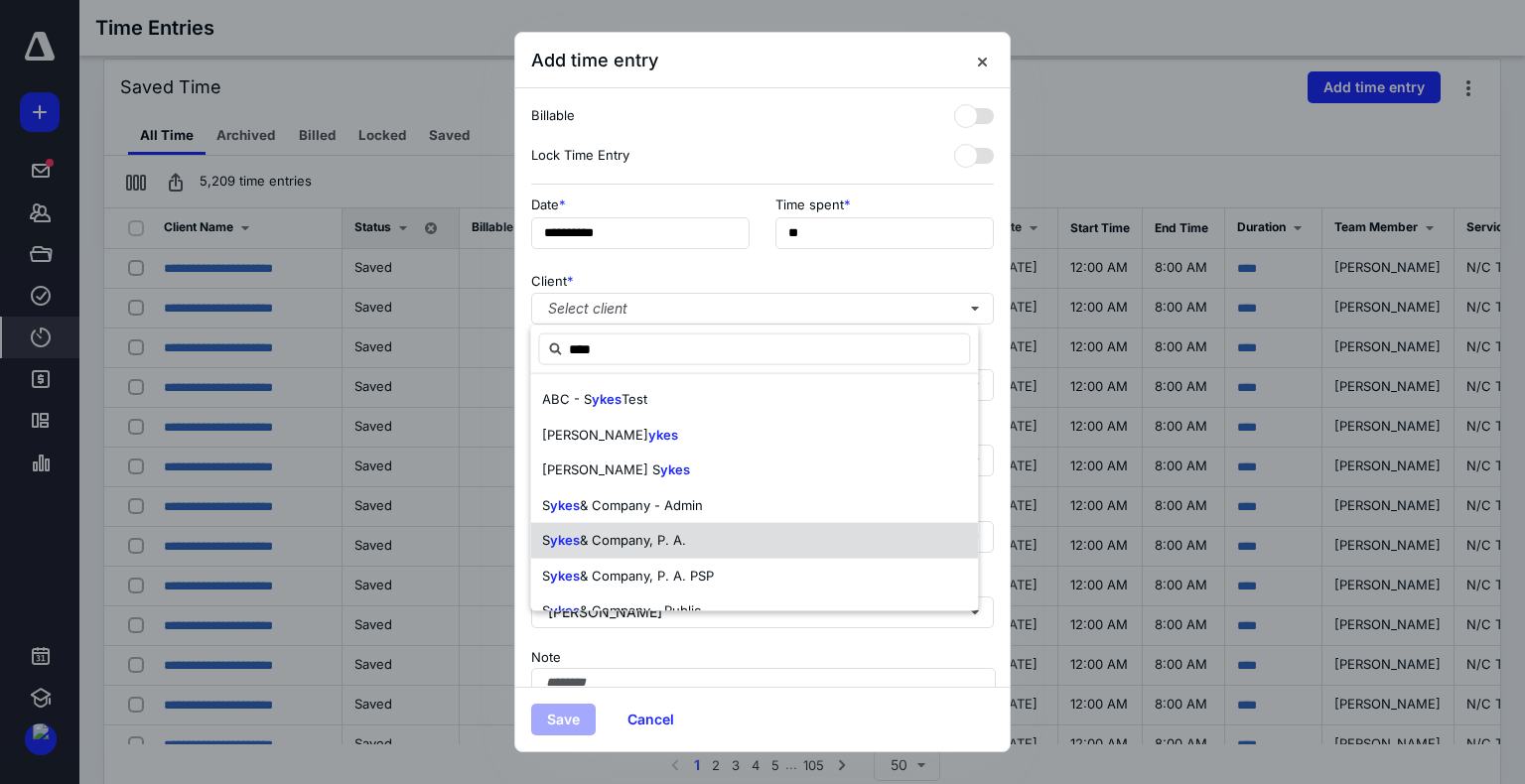 click on "S ykes  & Company, P. A." at bounding box center [754, 541] 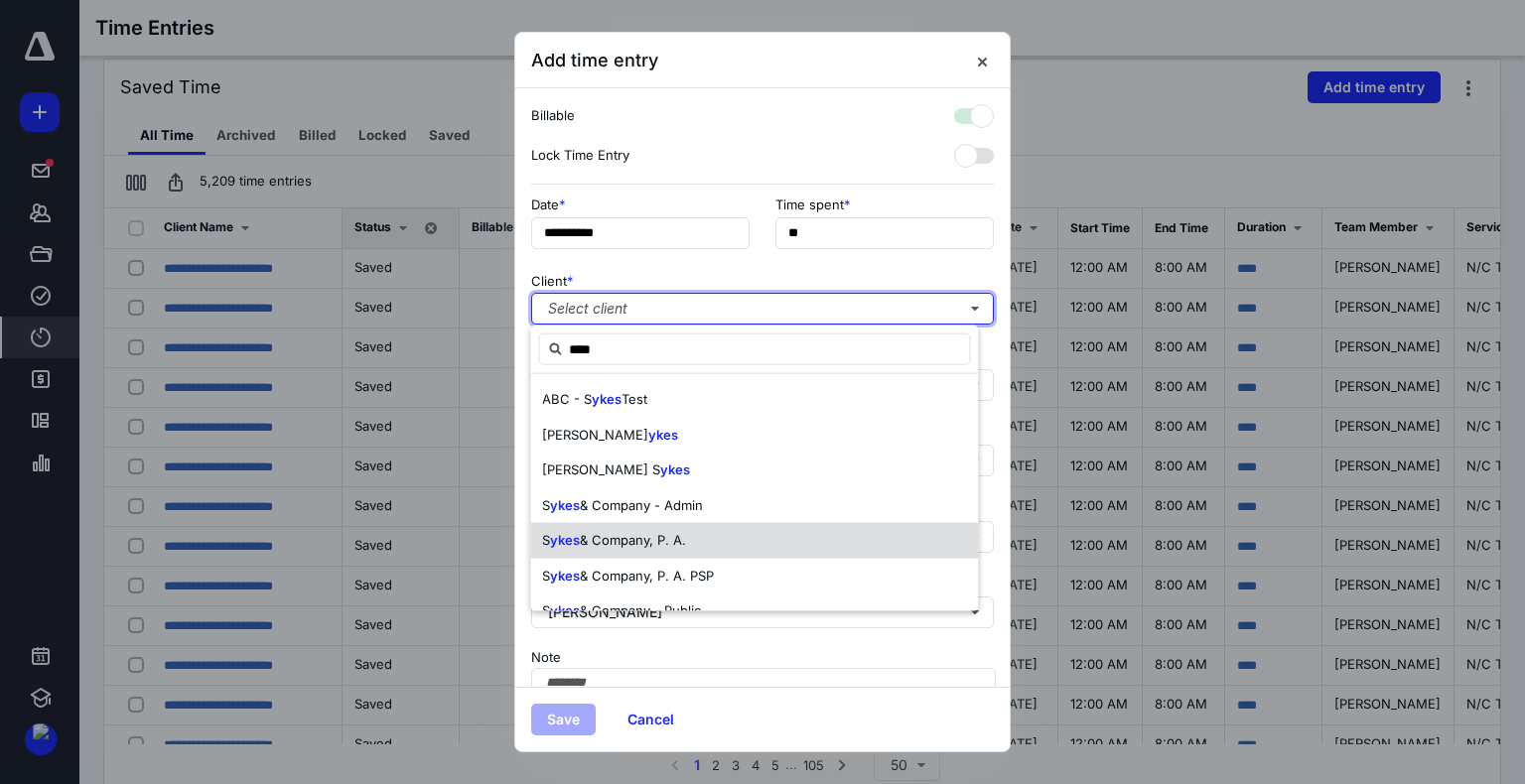 checkbox on "true" 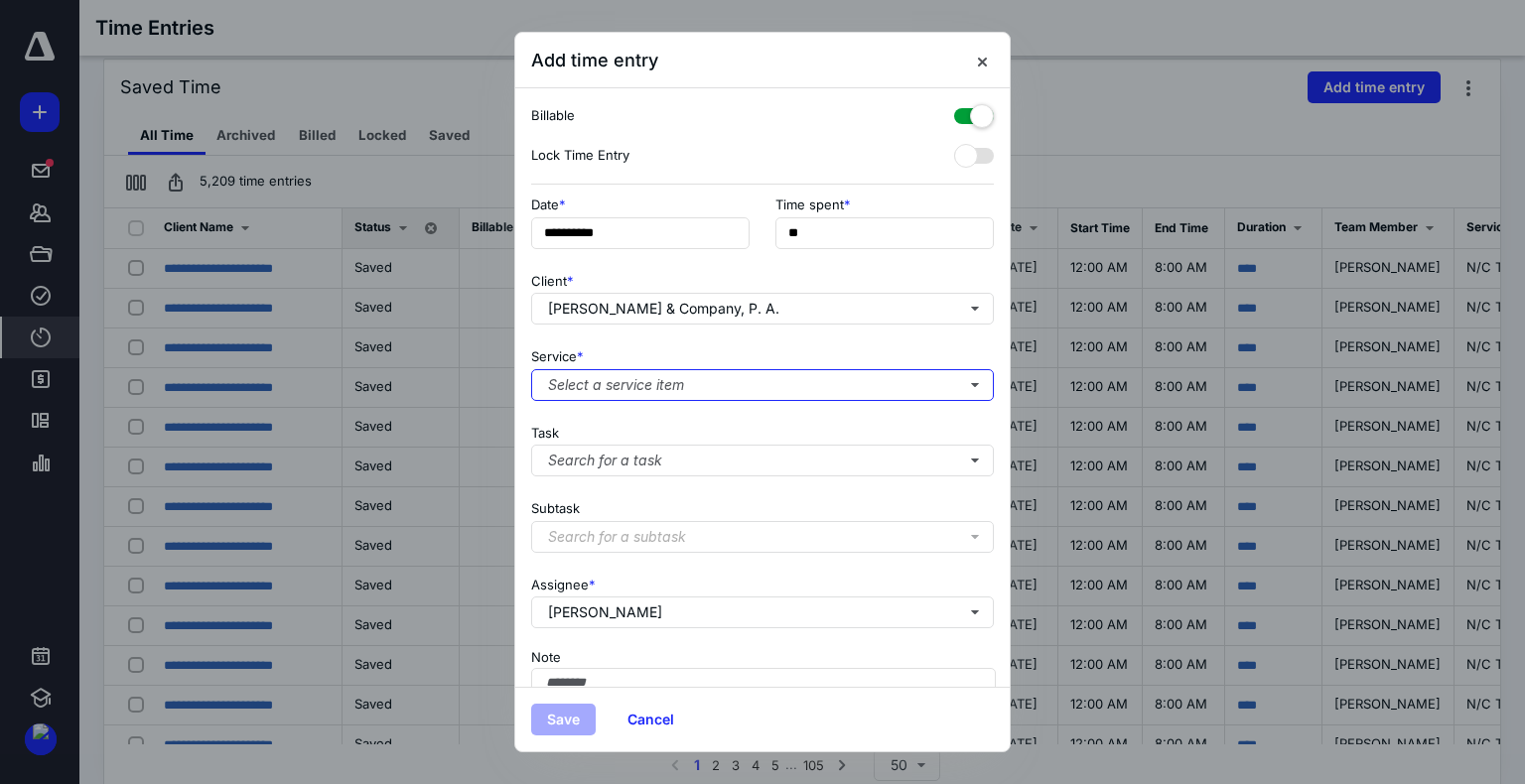 type 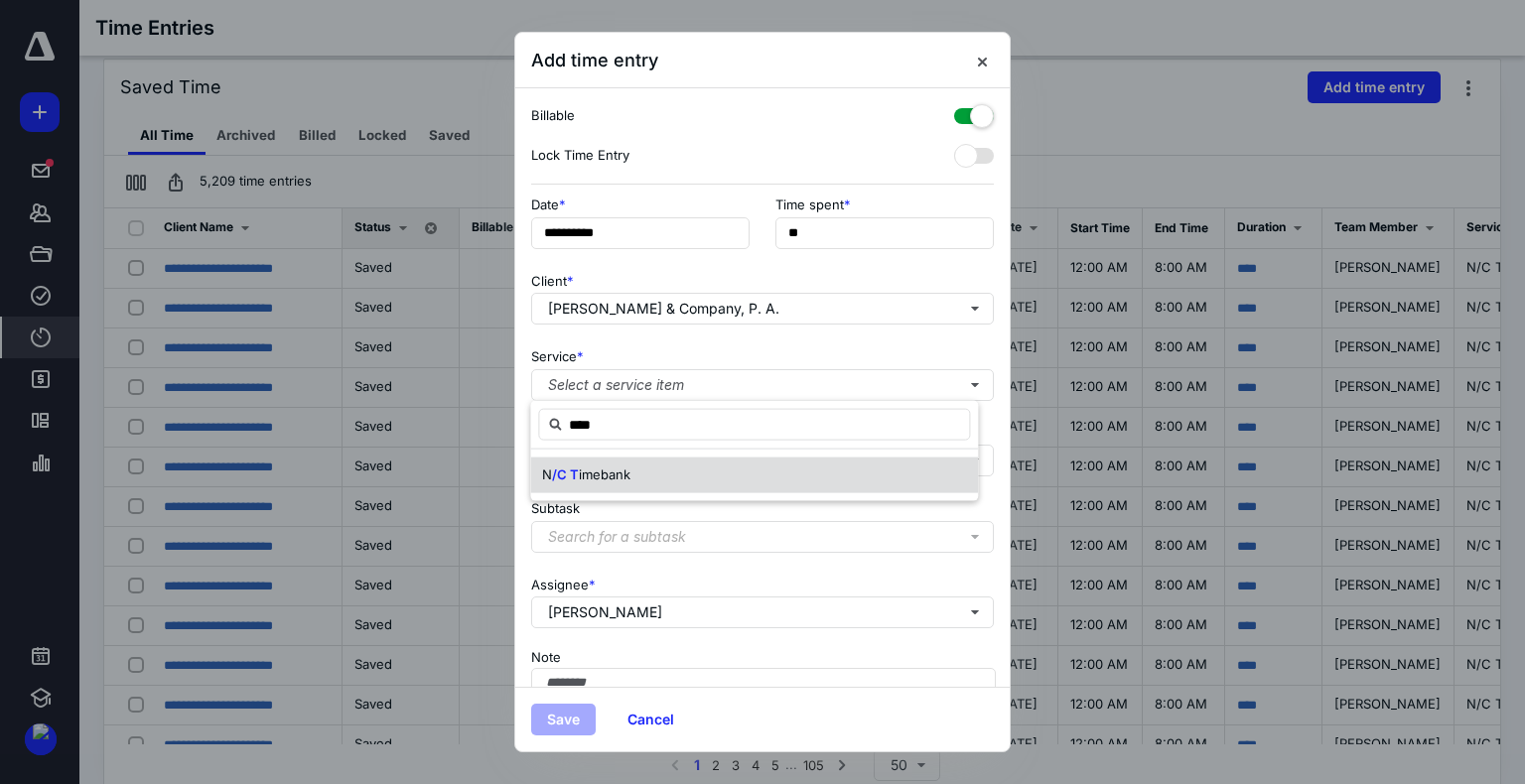 click on "N /C T imebank" at bounding box center [754, 475] 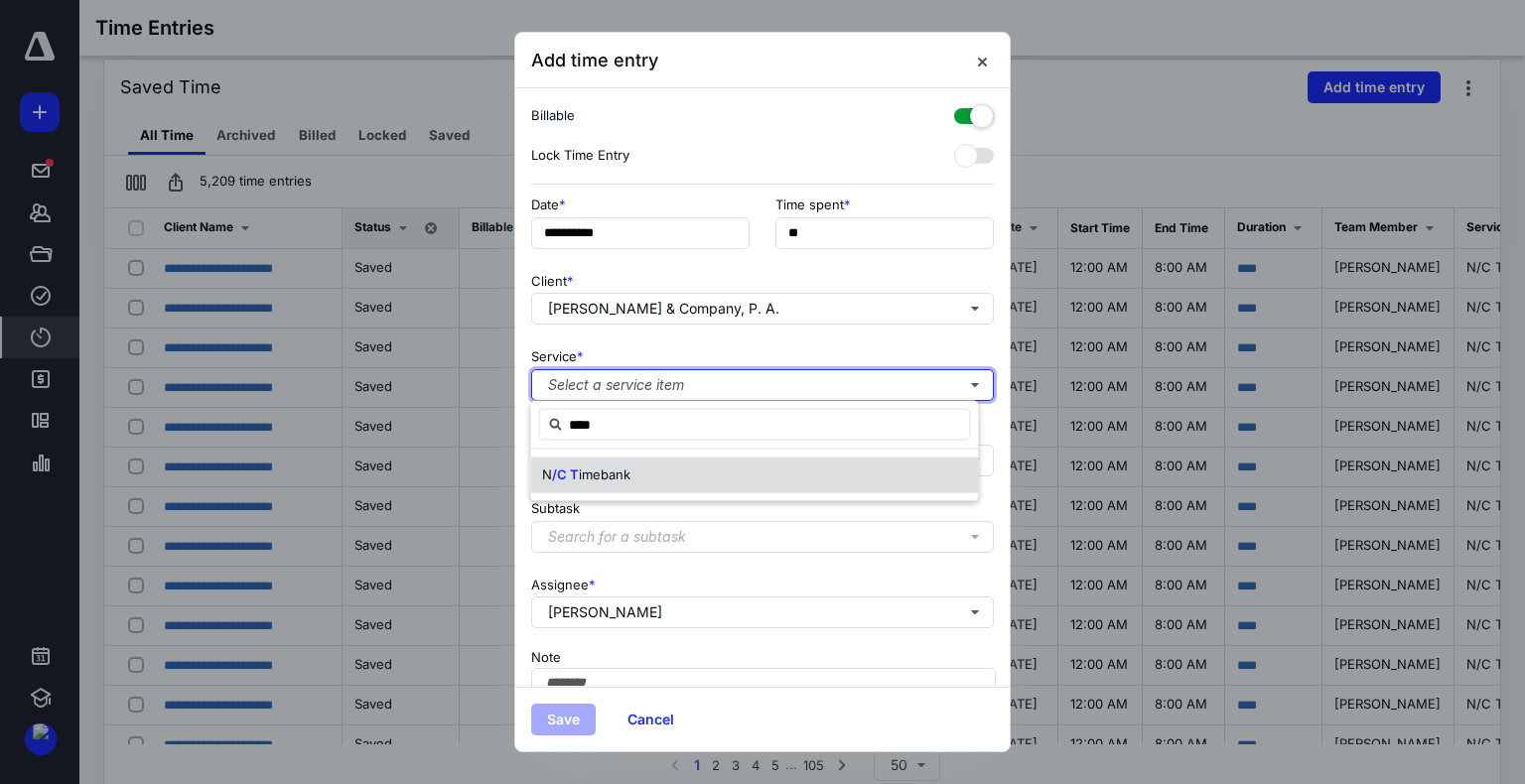 type 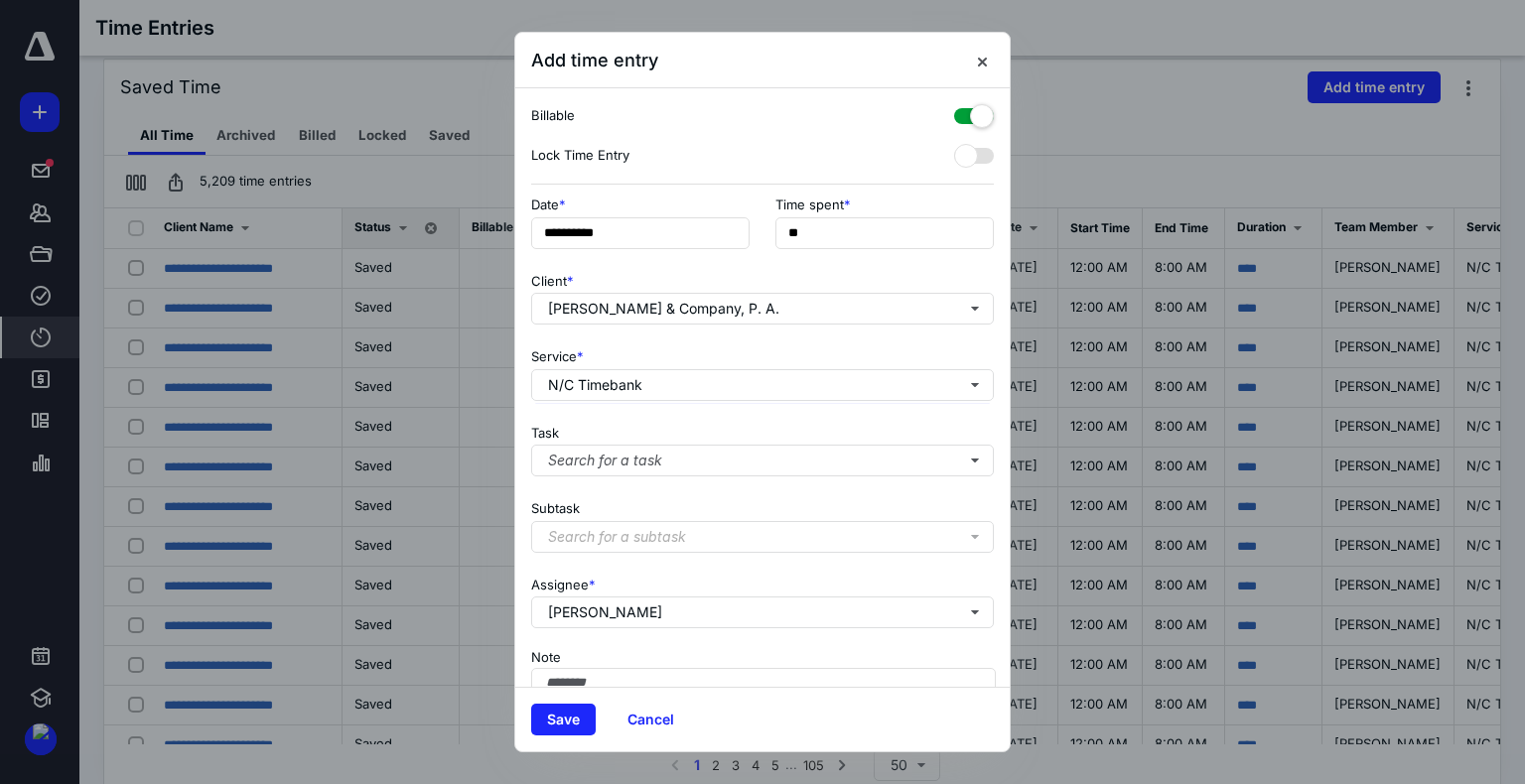 click at bounding box center [974, 112] 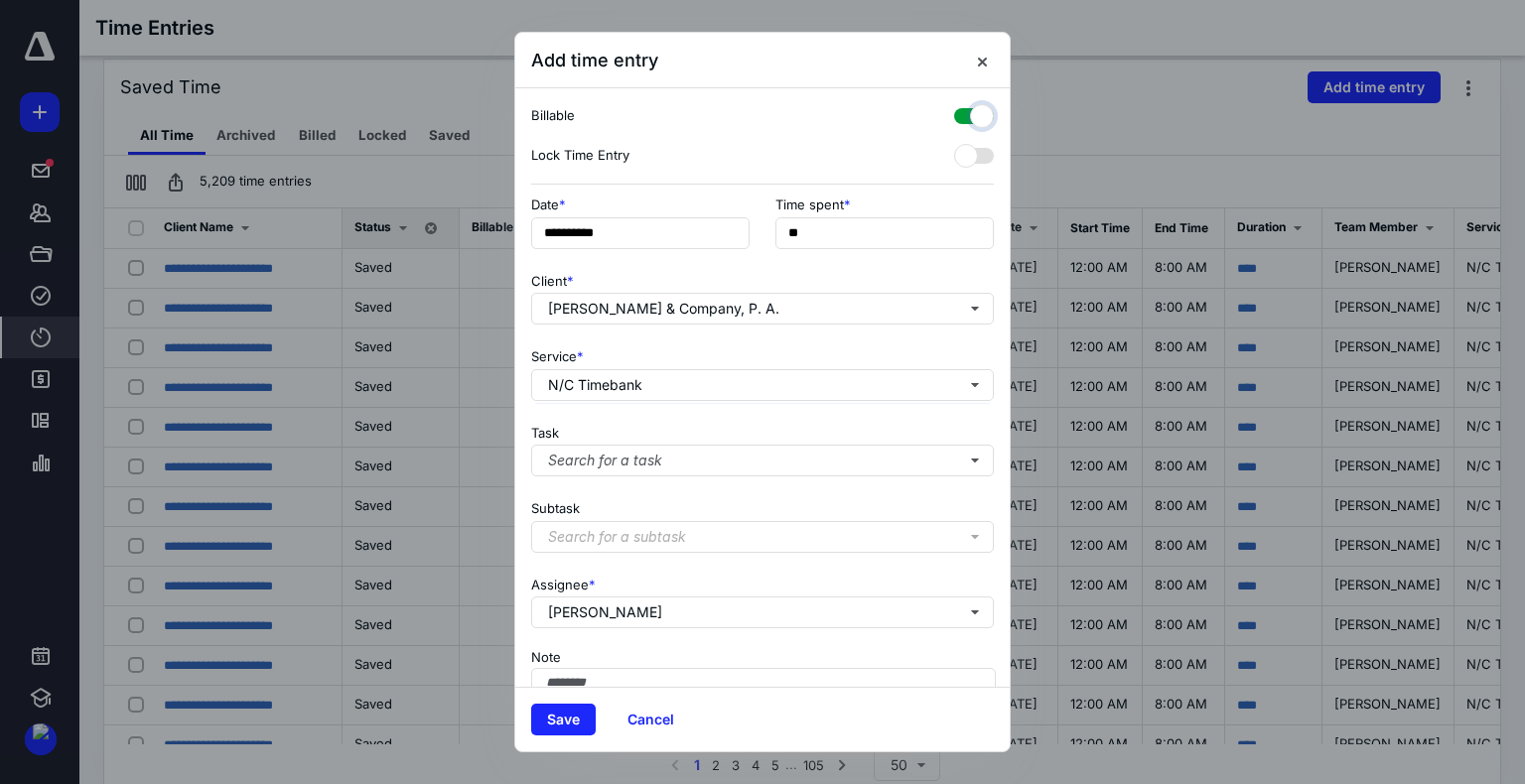 click at bounding box center (964, 113) 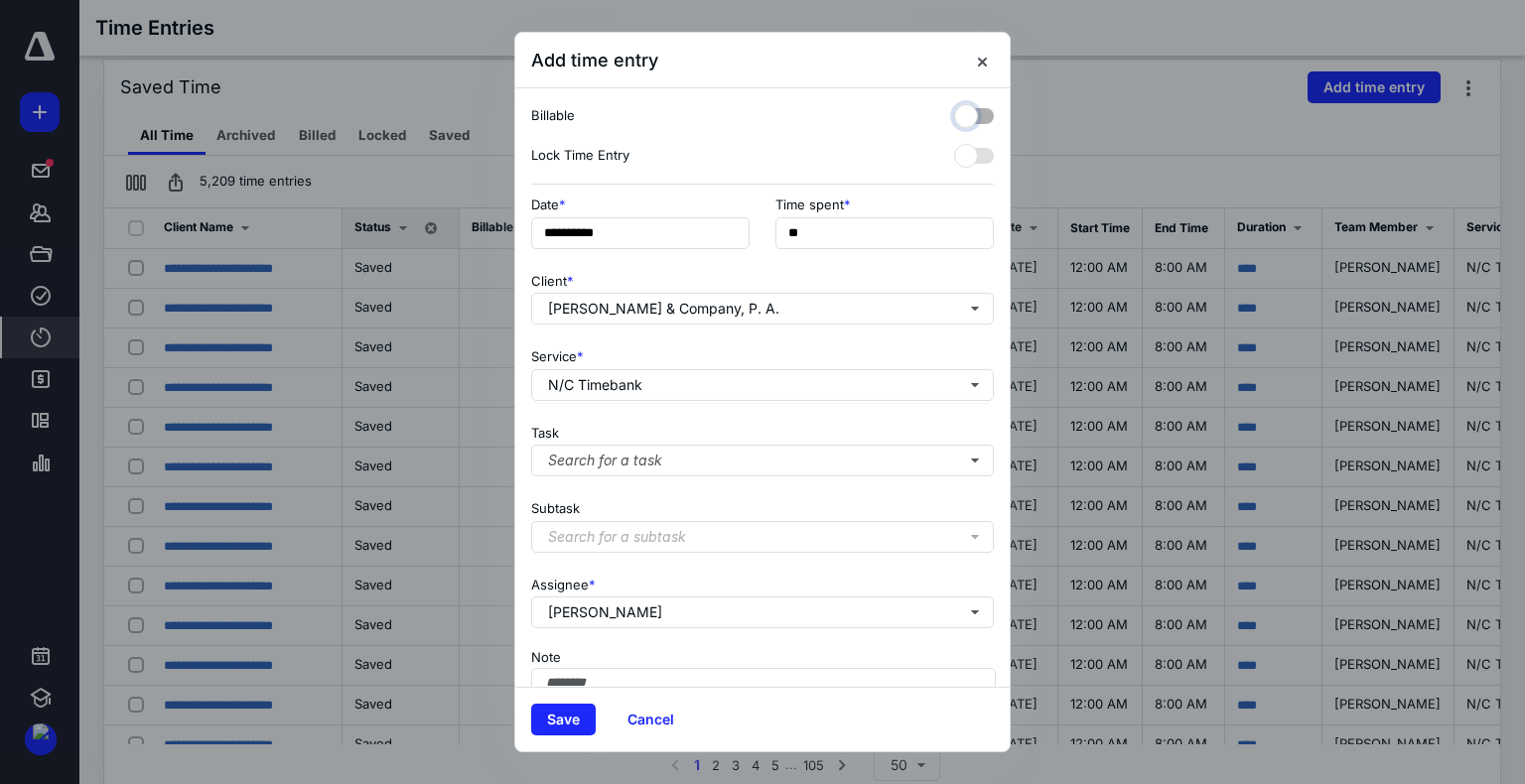checkbox on "false" 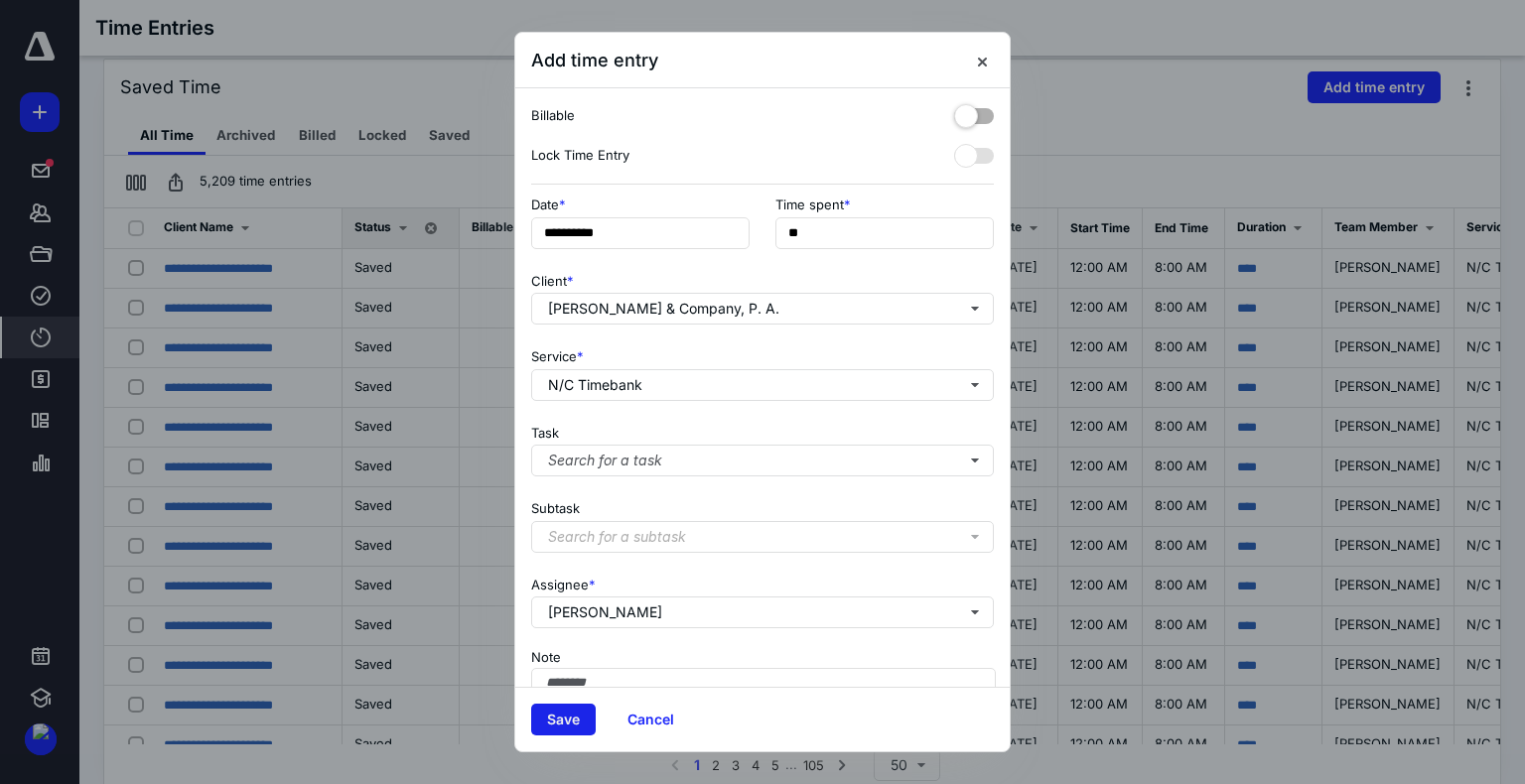 click on "Save" at bounding box center [563, 719] 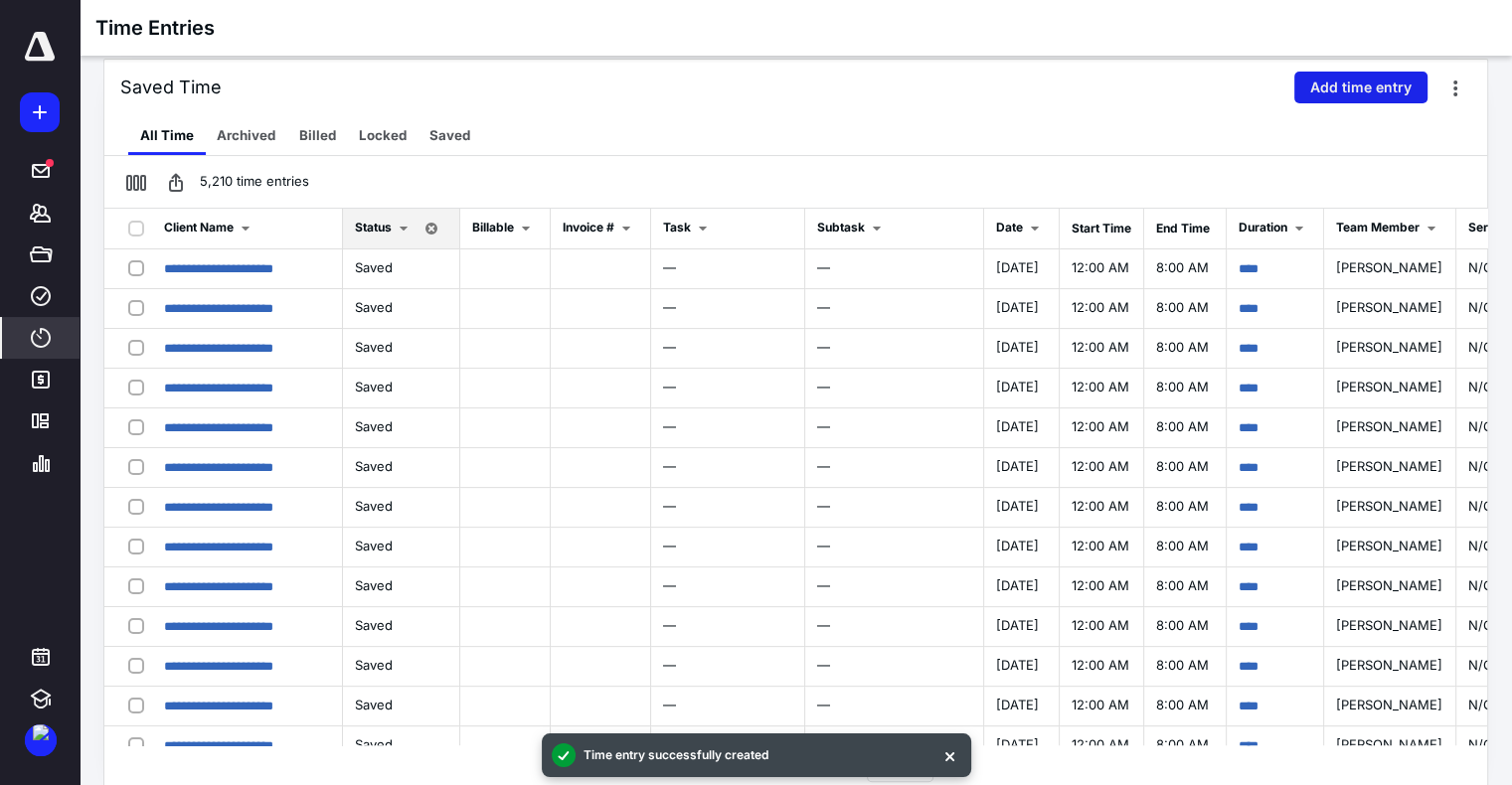 click on "Add time entry" at bounding box center (1361, 87) 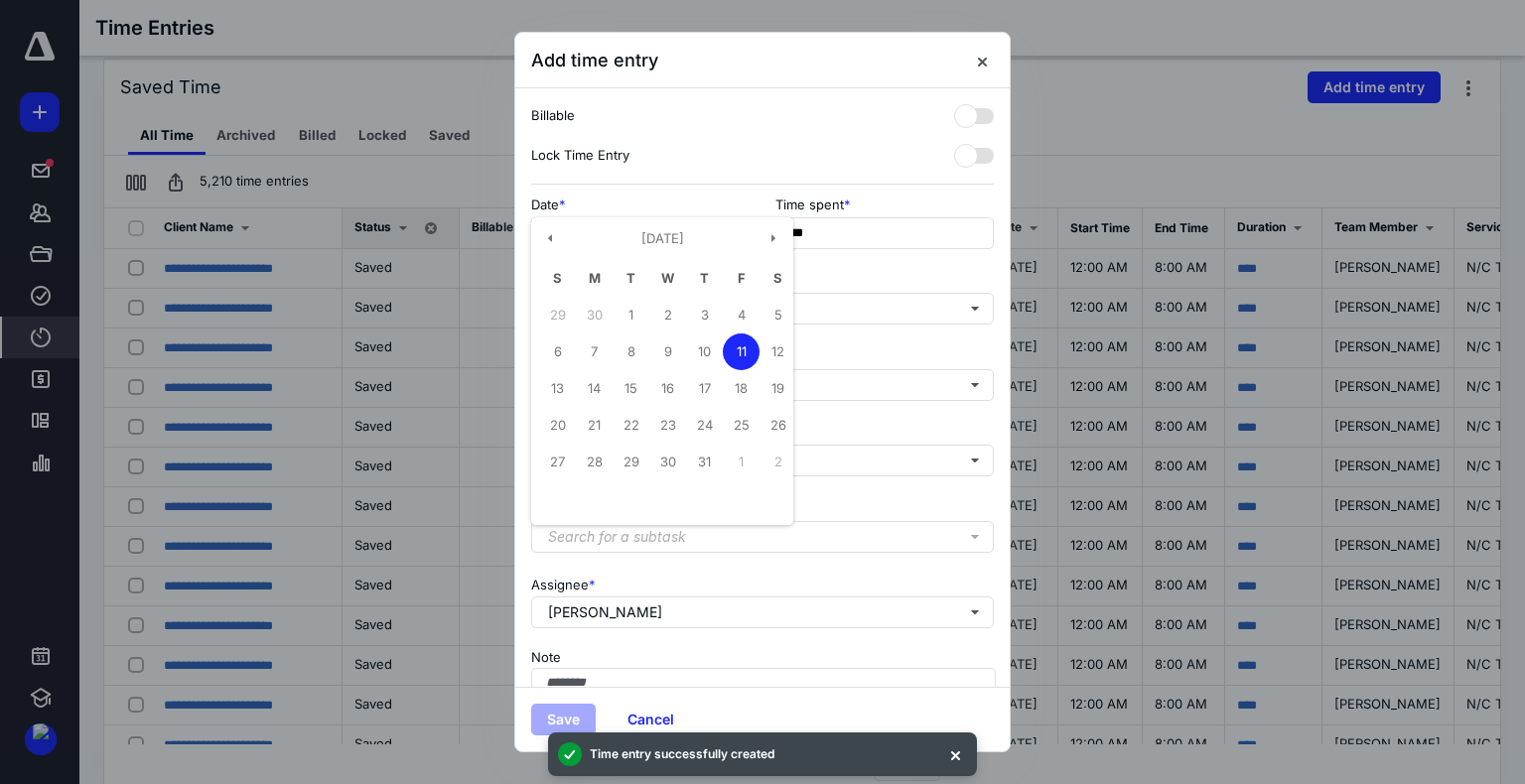 click on "**********" at bounding box center (640, 233) 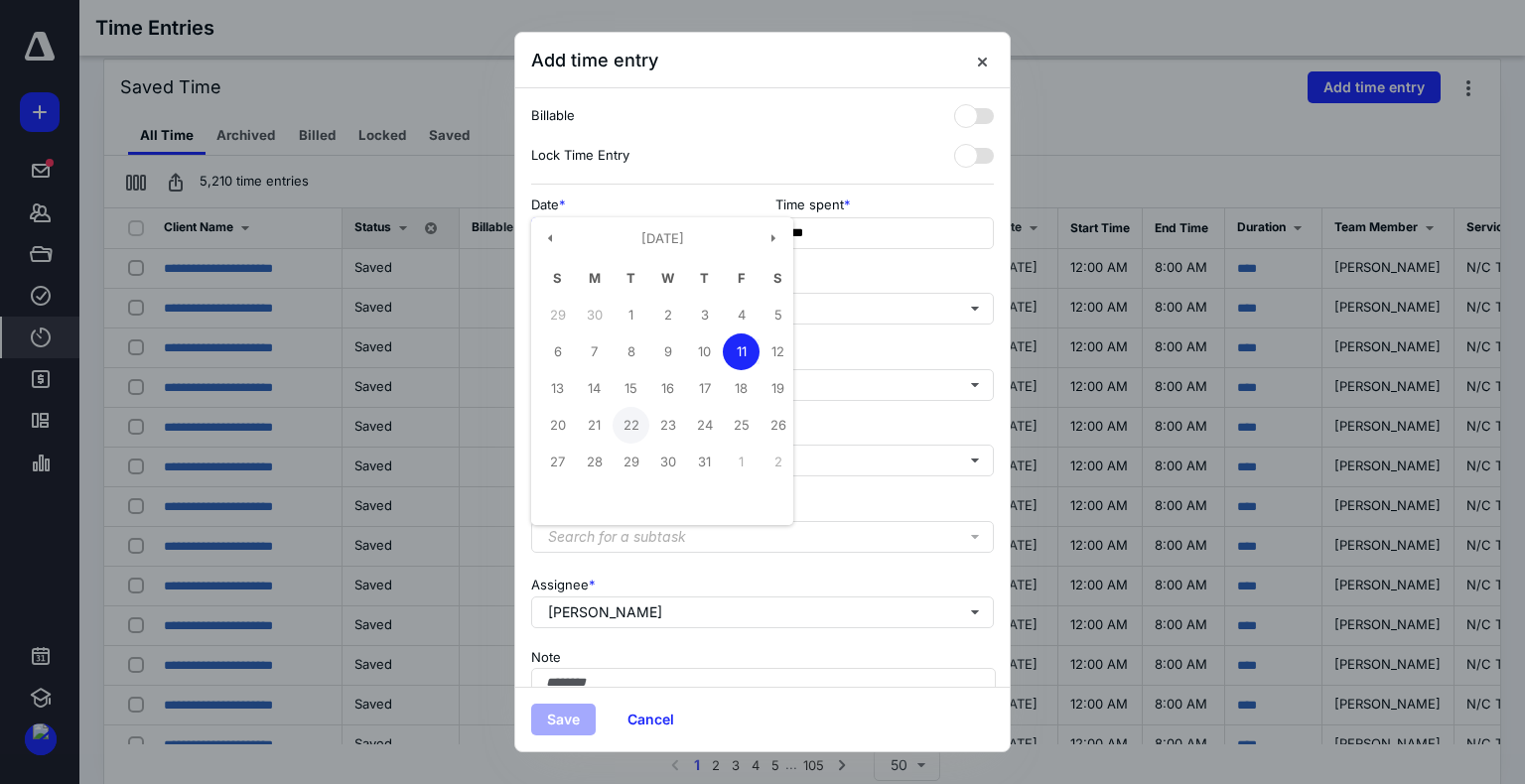 click on "22" at bounding box center (630, 425) 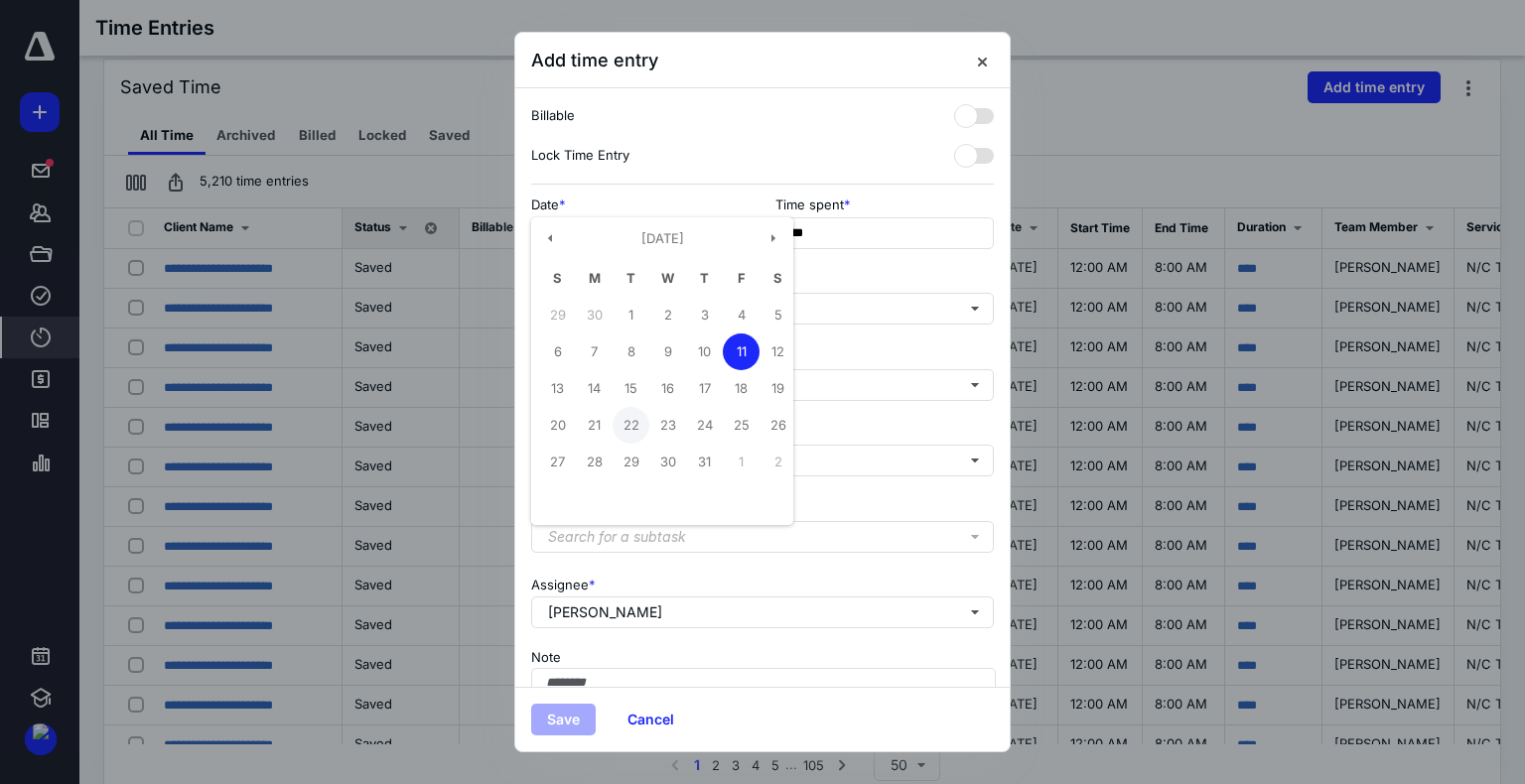 type on "**********" 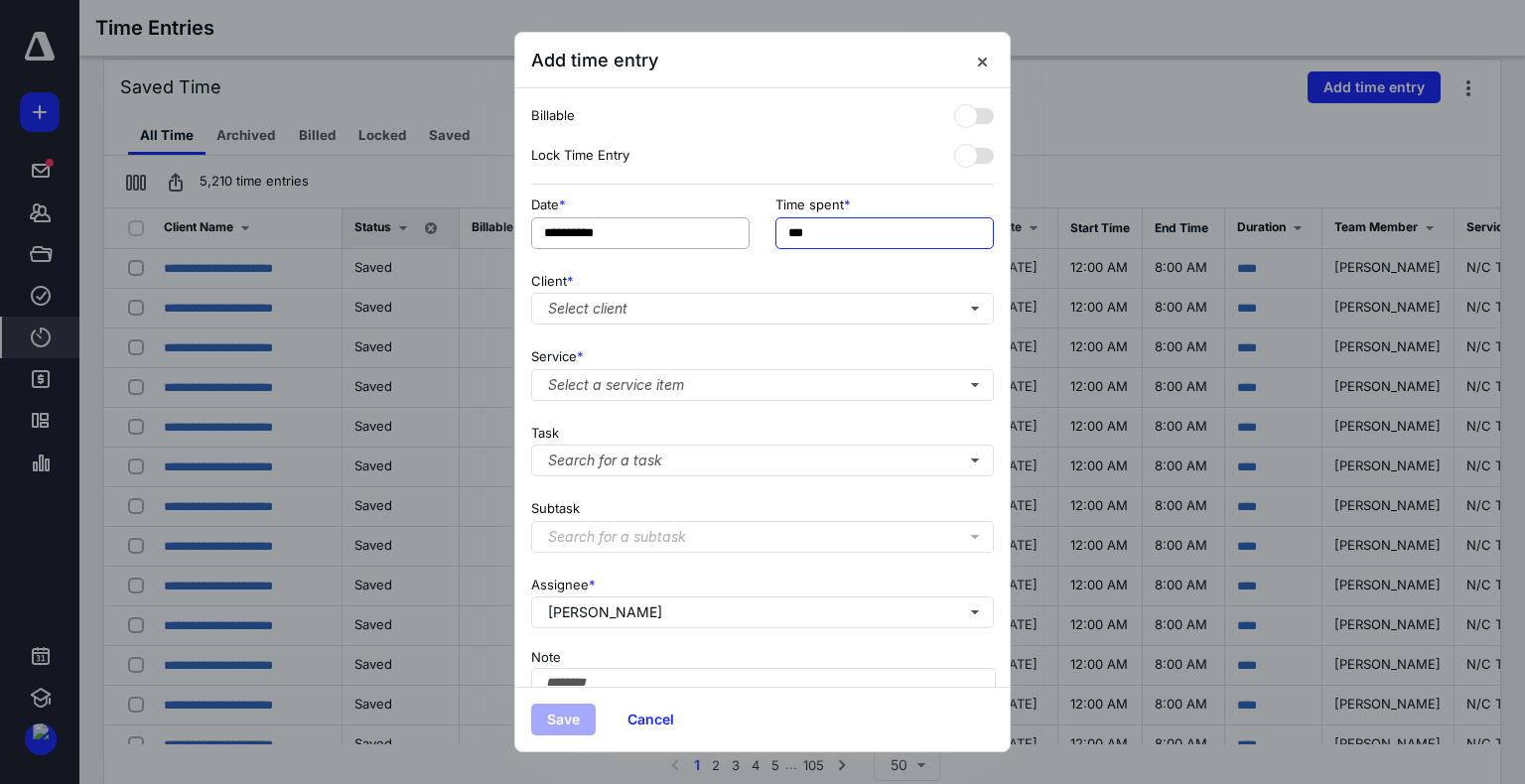 drag, startPoint x: 830, startPoint y: 233, endPoint x: 739, endPoint y: 236, distance: 91.0494 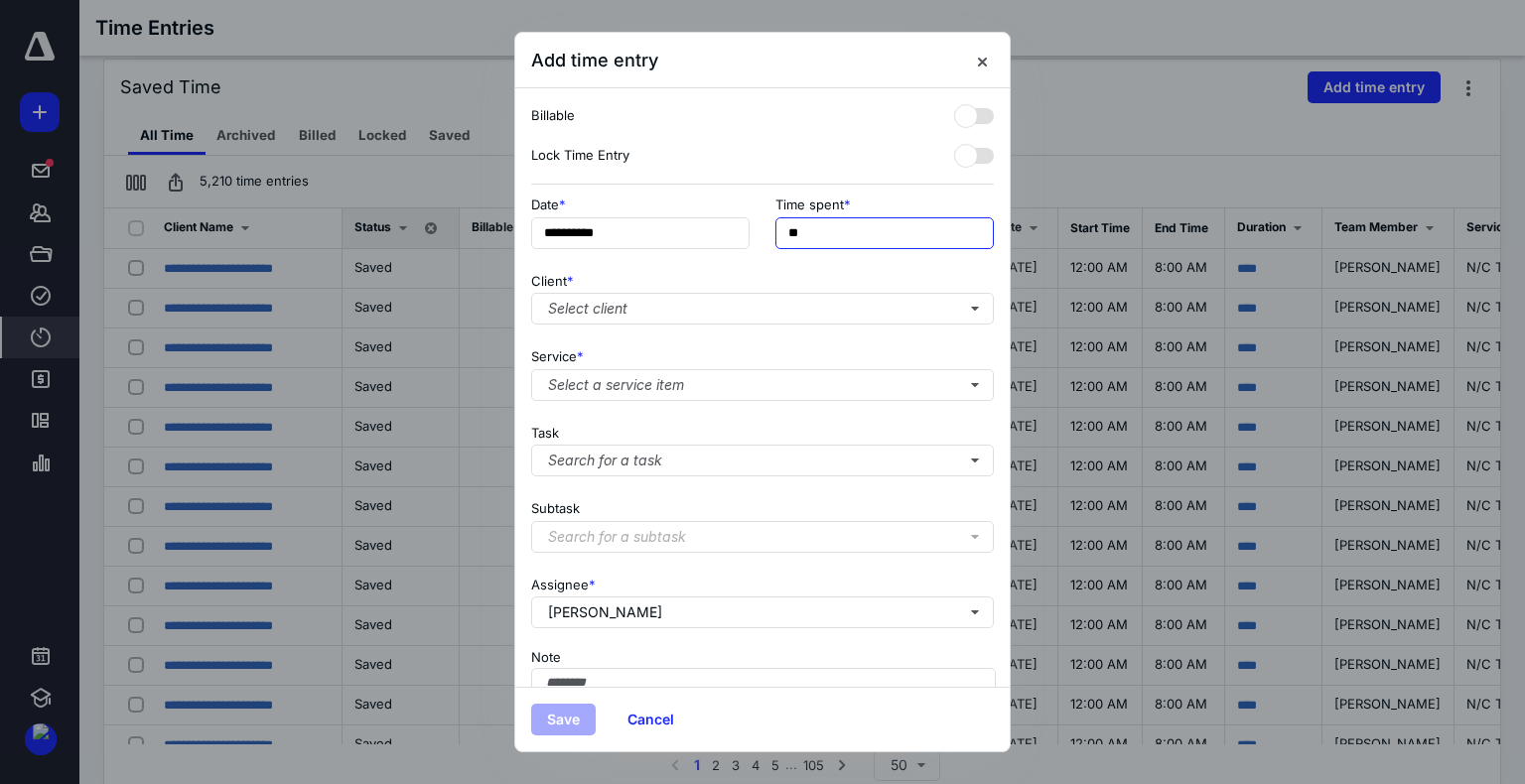 type on "**" 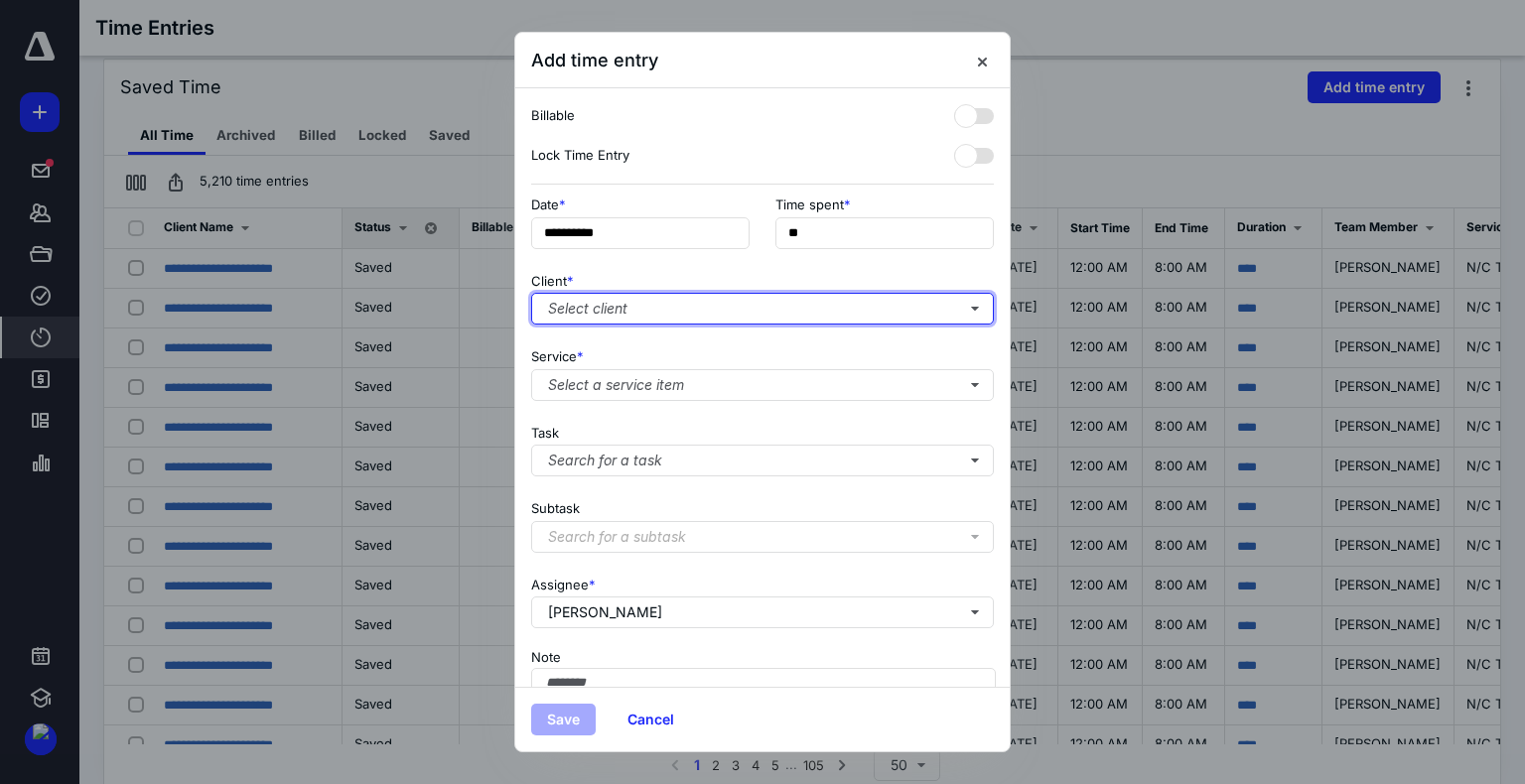type 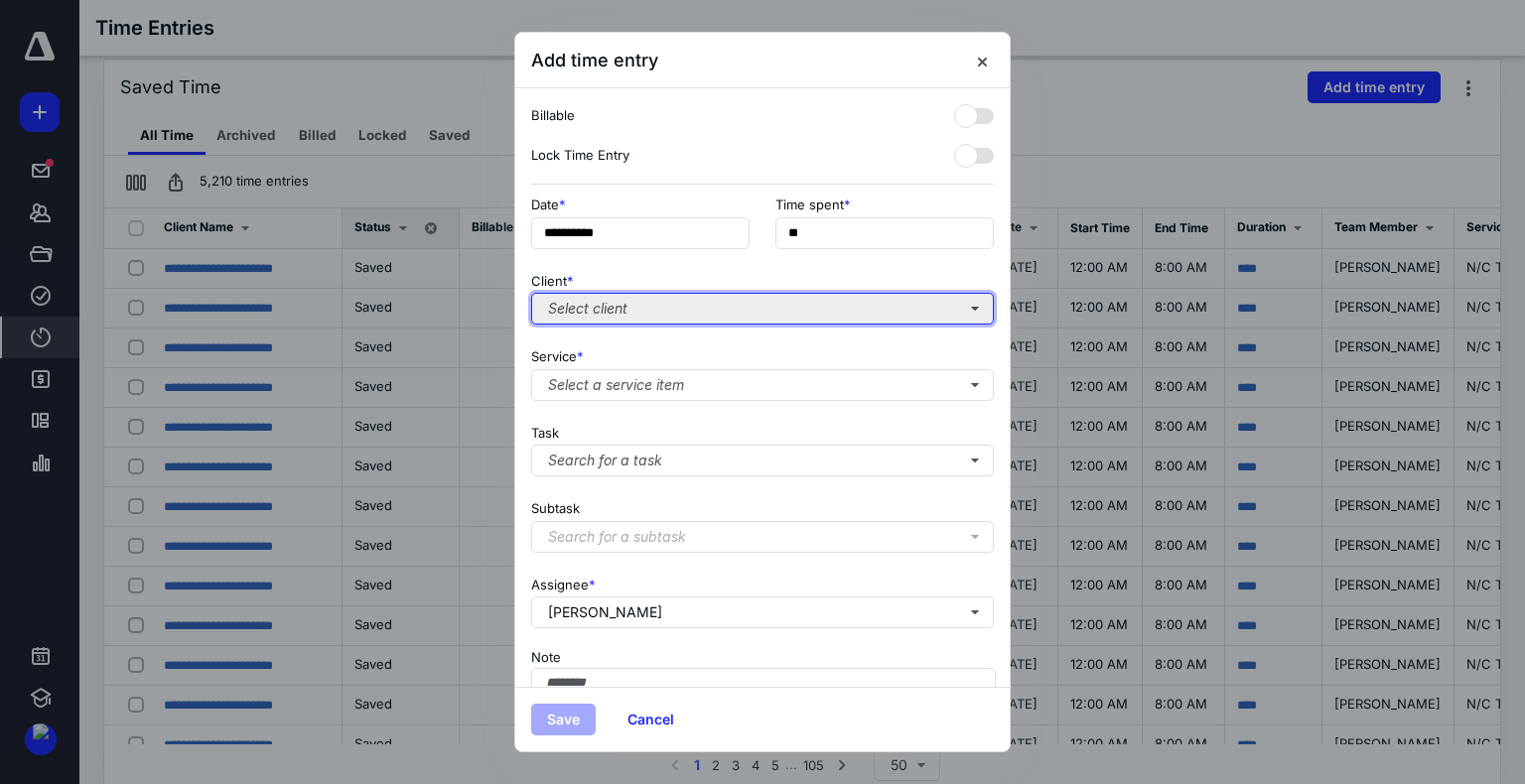 click on "Select client" at bounding box center [762, 309] 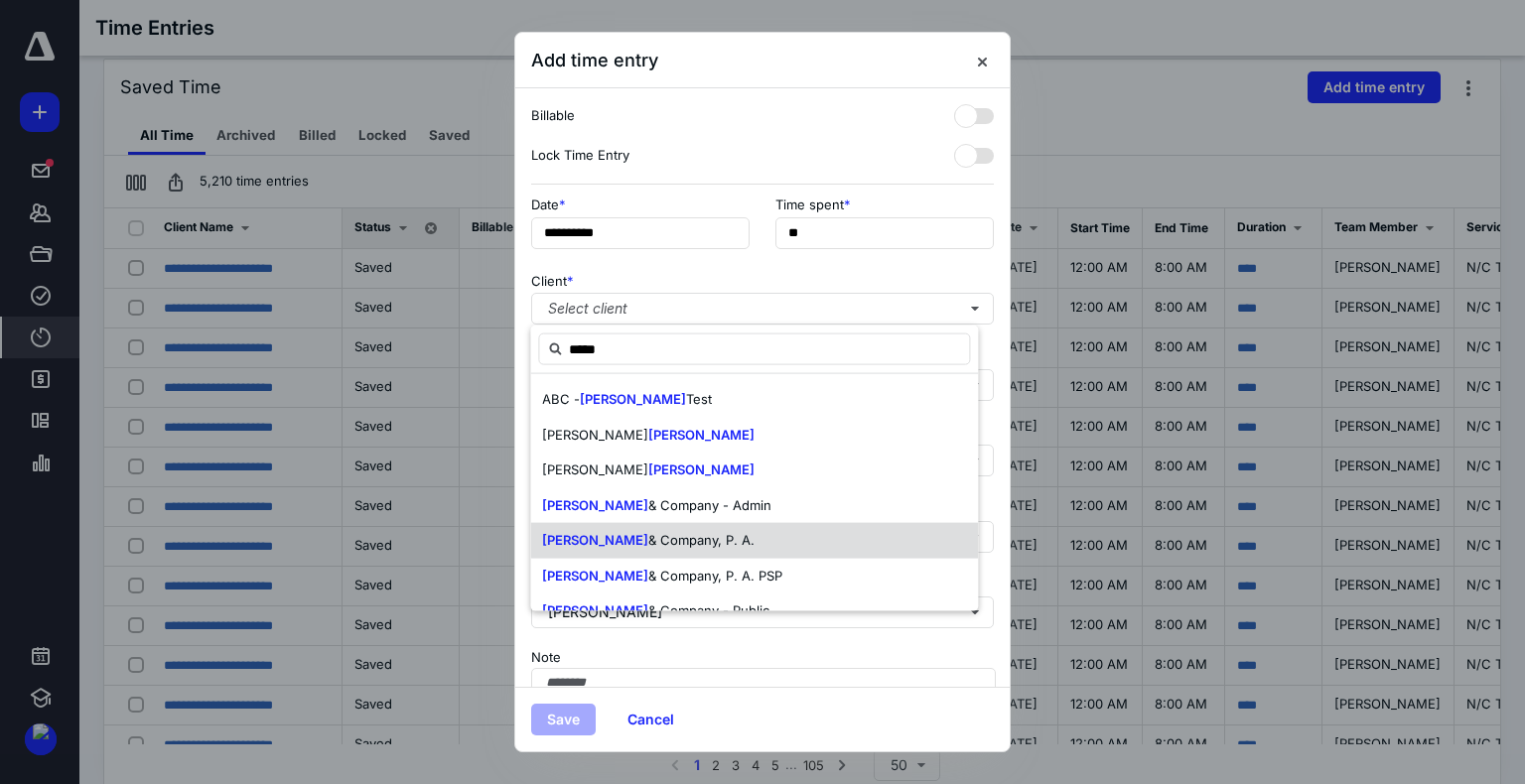 click on "[PERSON_NAME]  & Company, P. A." at bounding box center (754, 541) 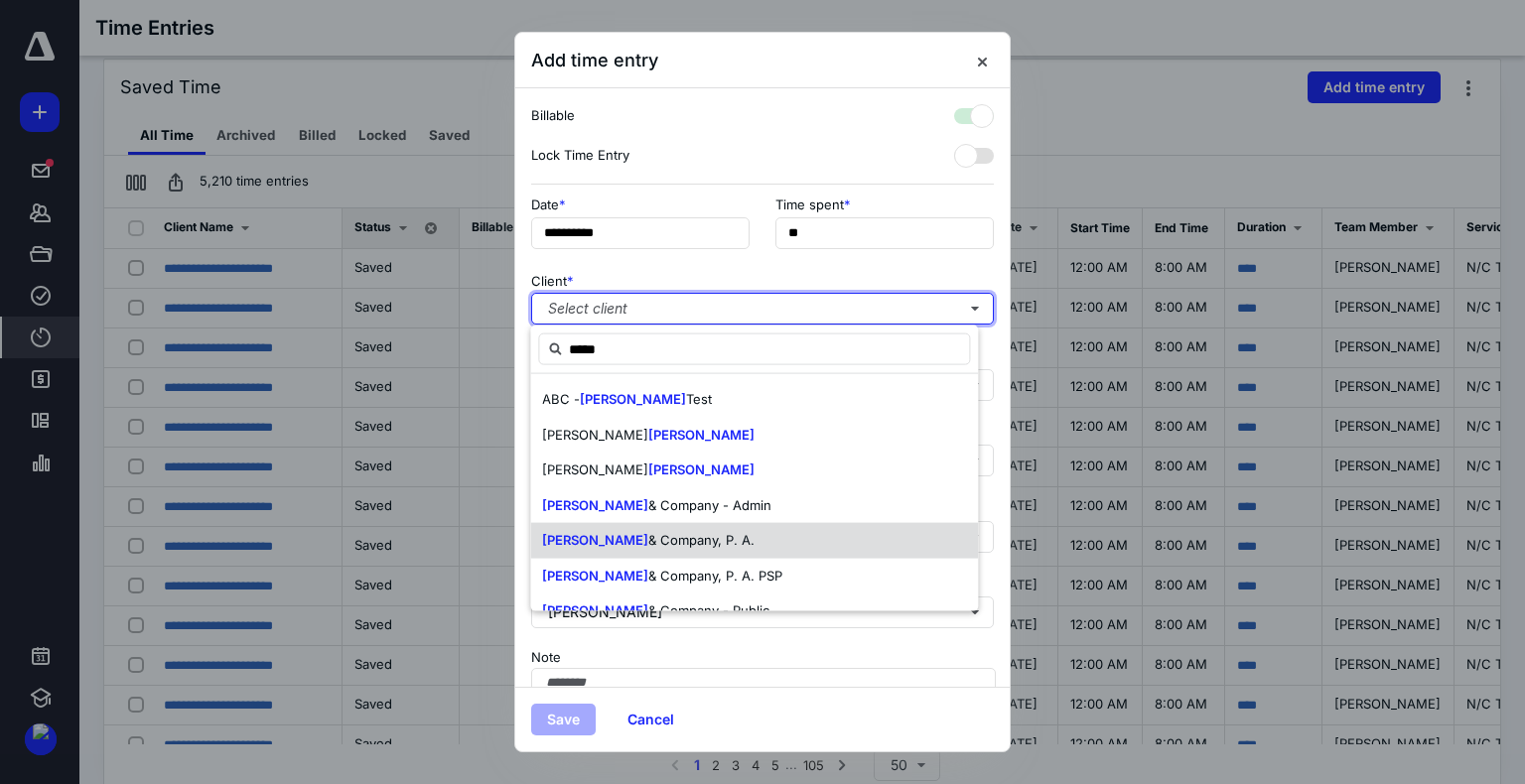 checkbox on "true" 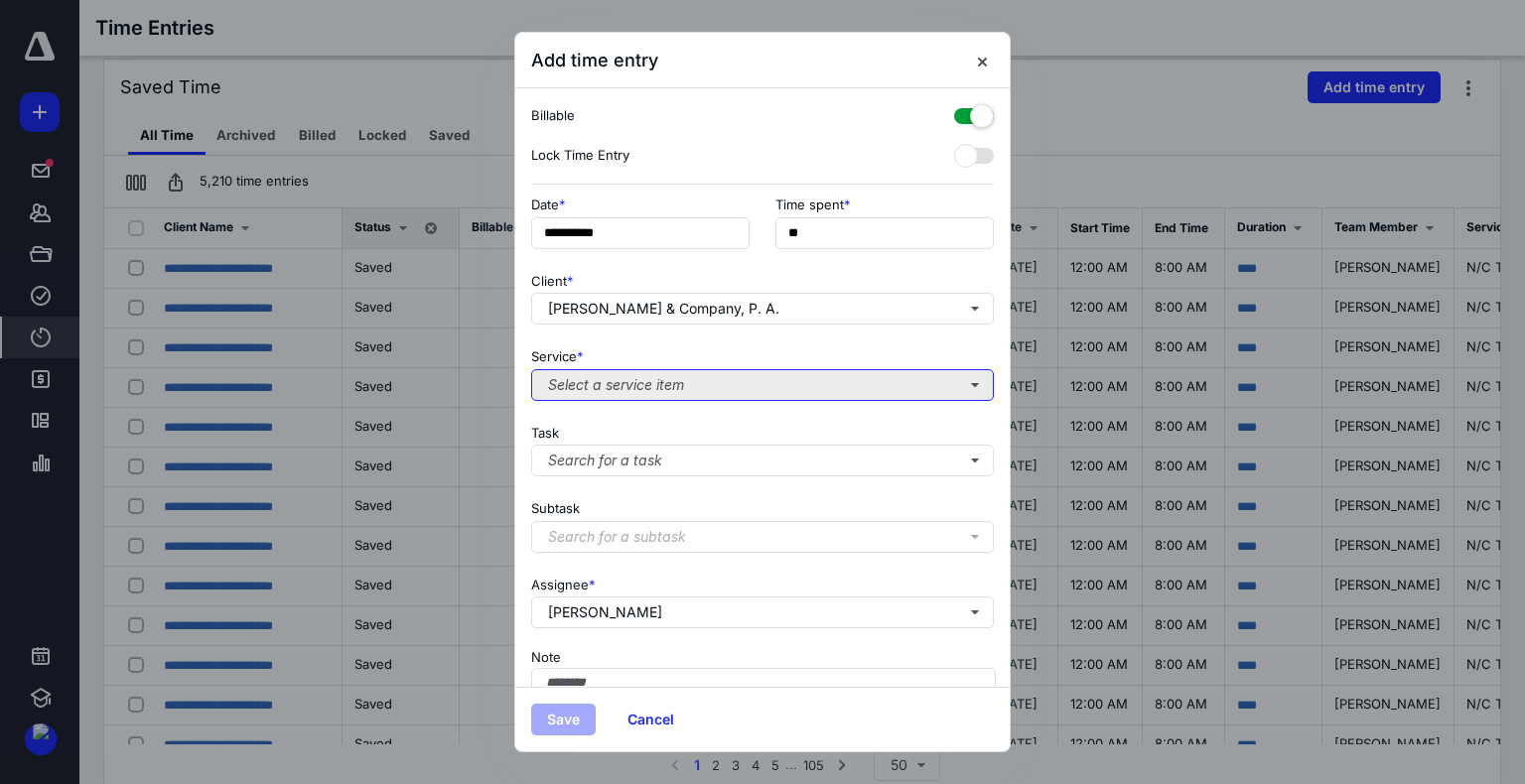 click on "Select a service item" at bounding box center (762, 385) 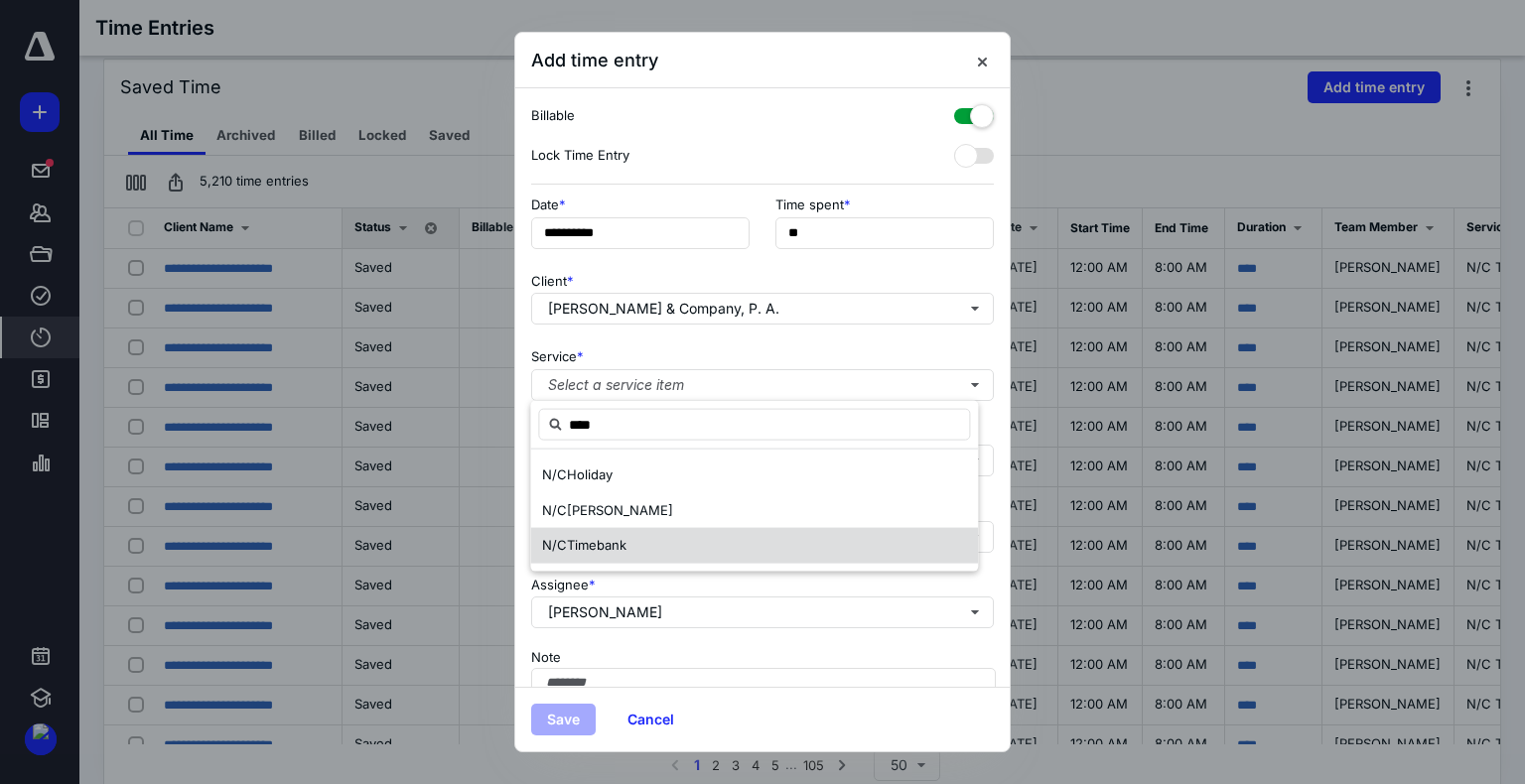 click on "N/C  Timebank" at bounding box center (754, 546) 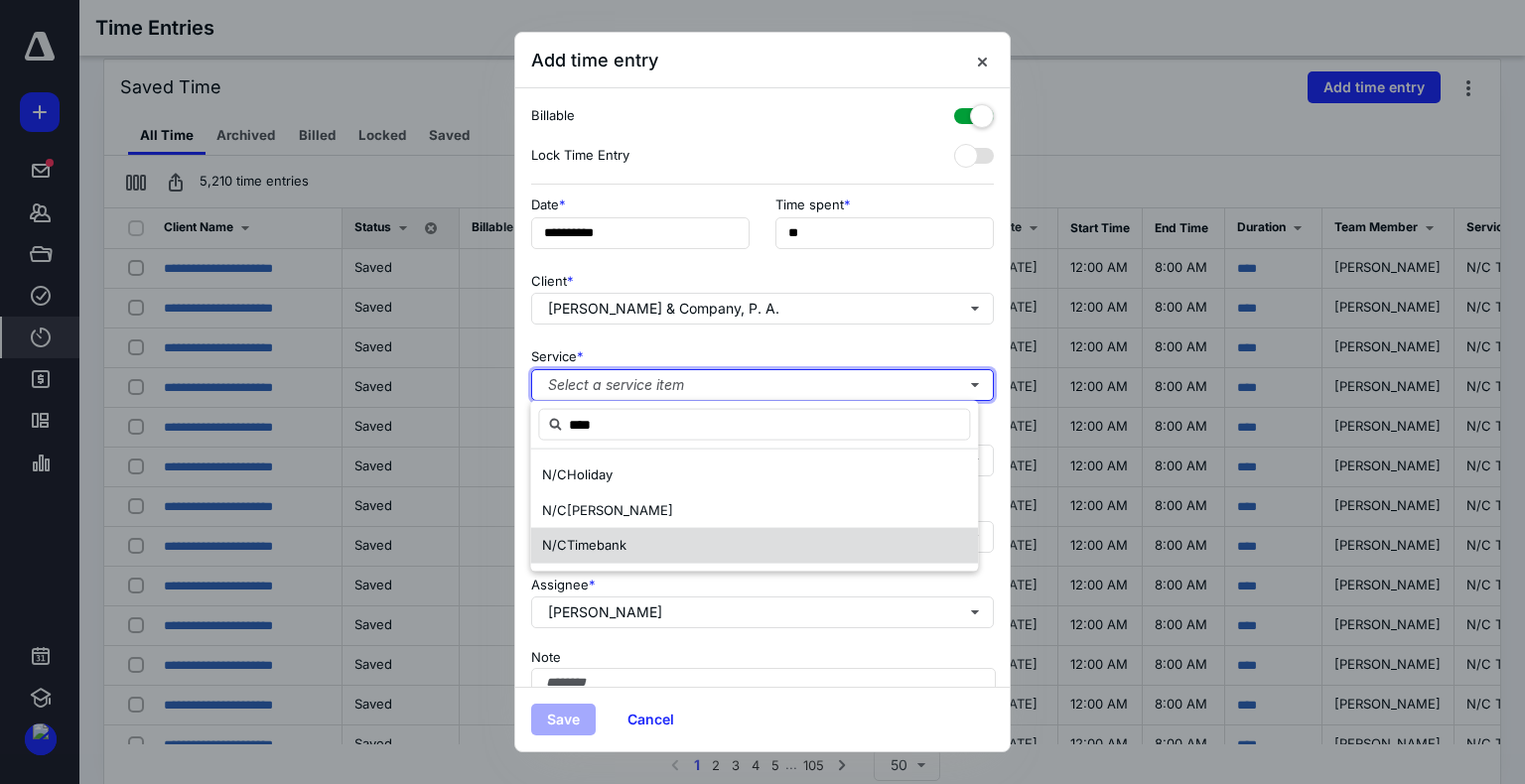 type 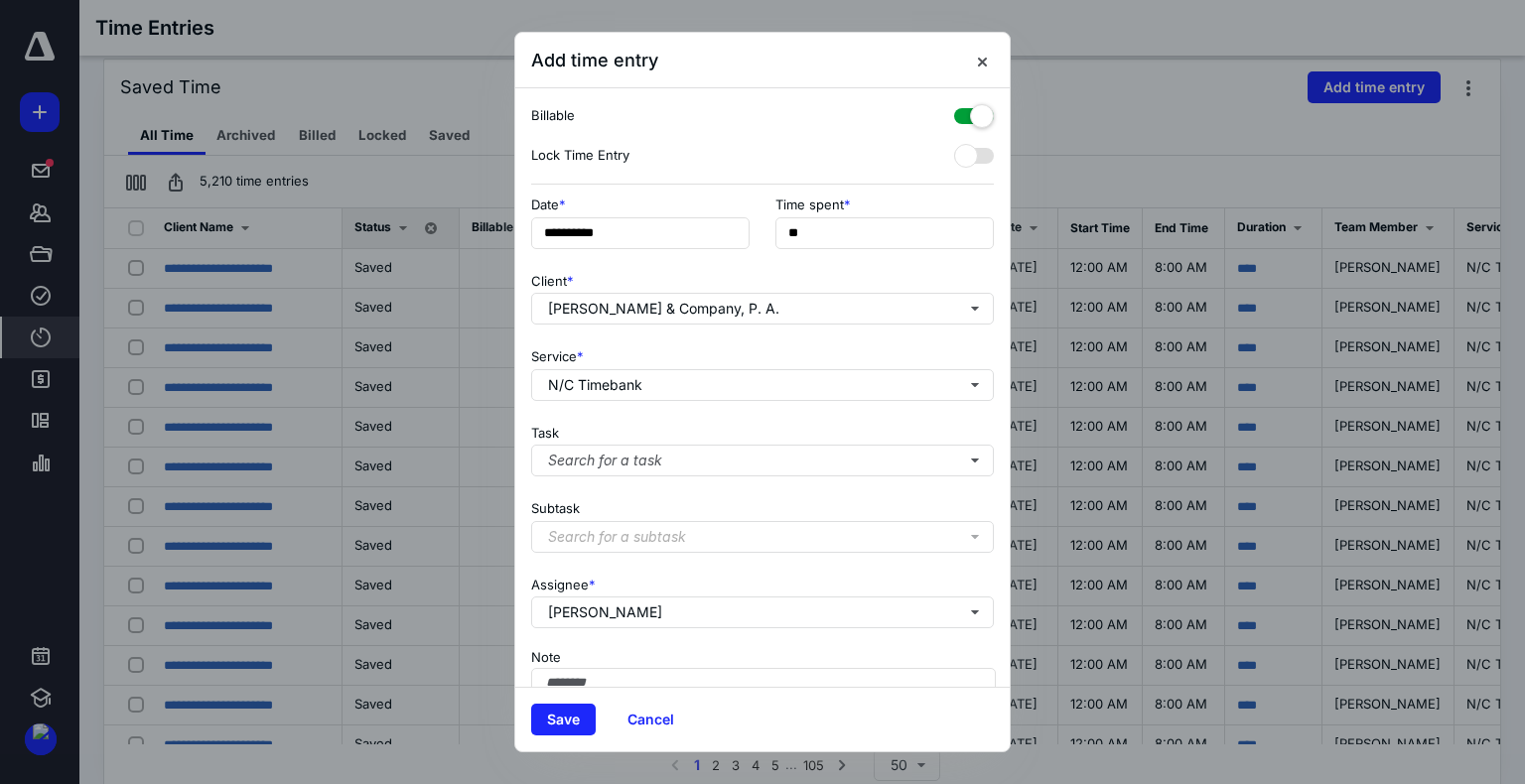 click at bounding box center (974, 112) 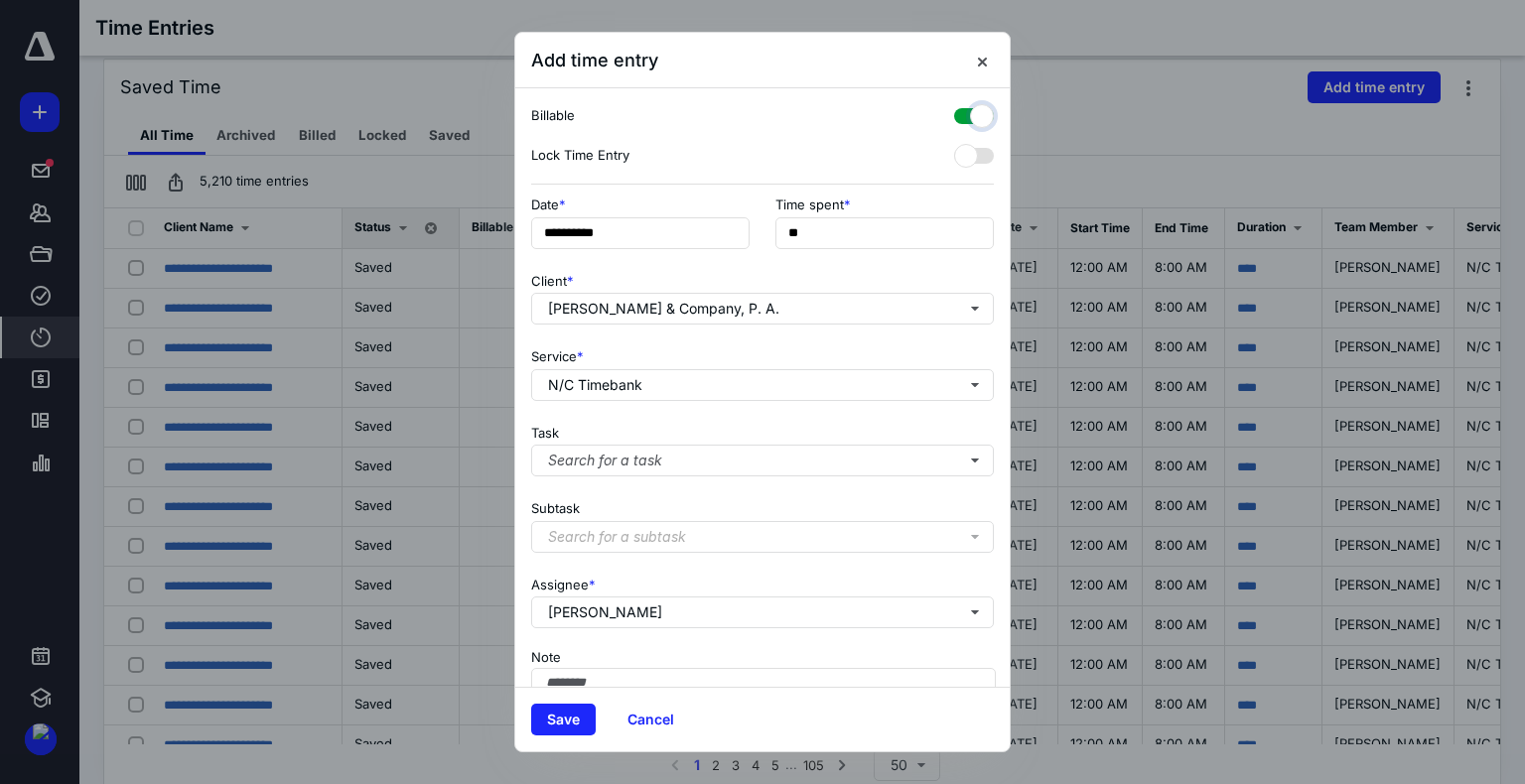click at bounding box center [964, 113] 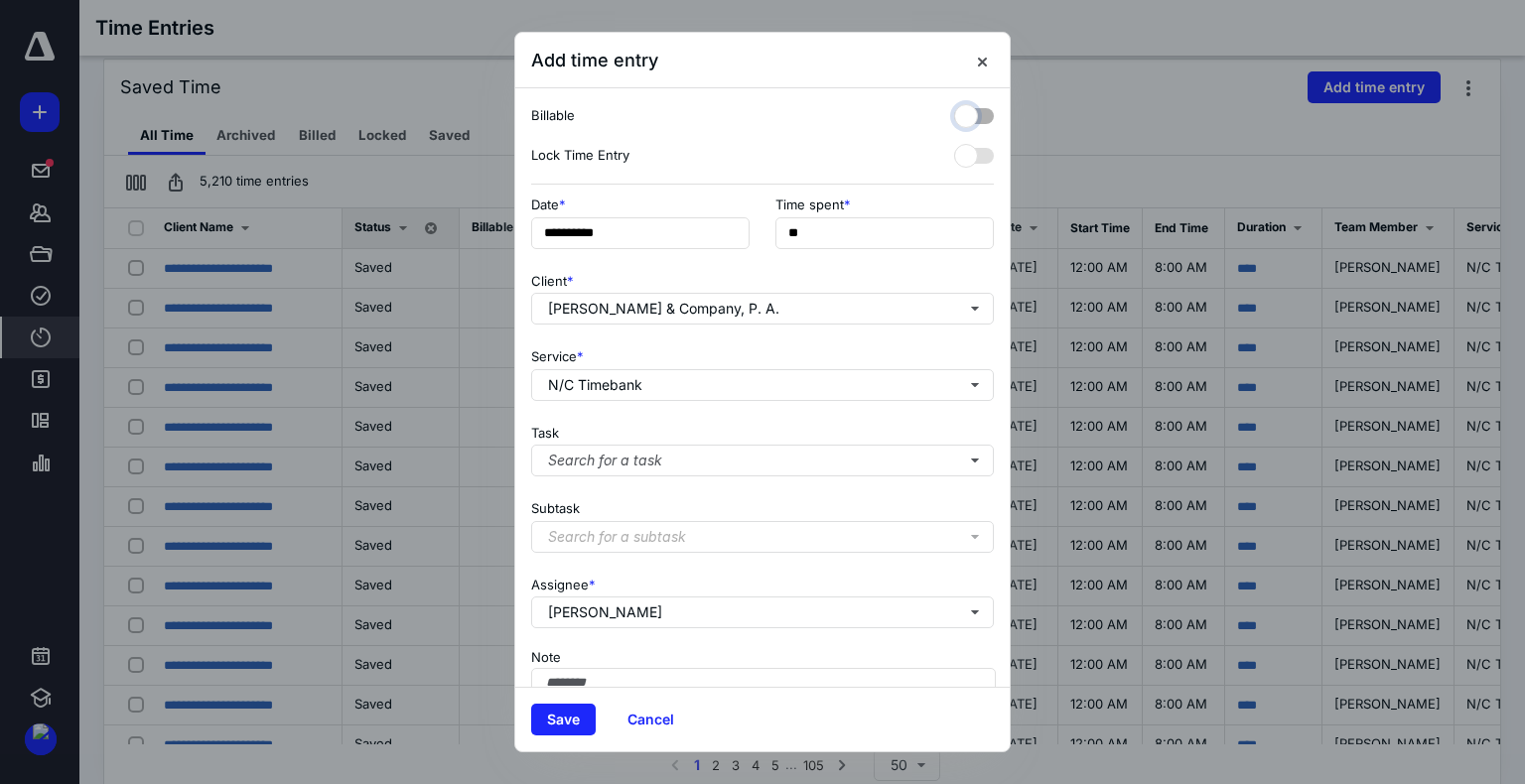 checkbox on "false" 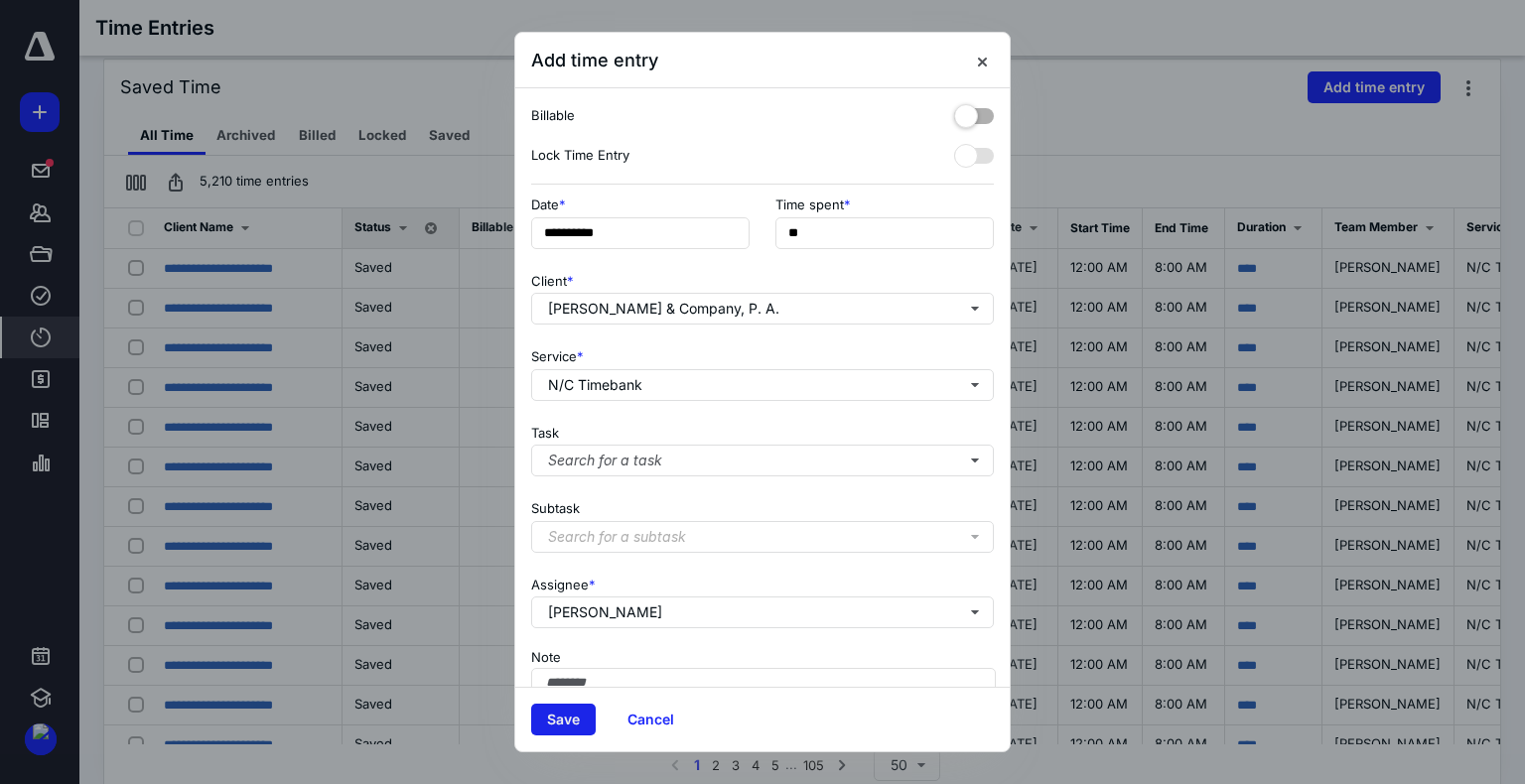click on "Save" at bounding box center (563, 719) 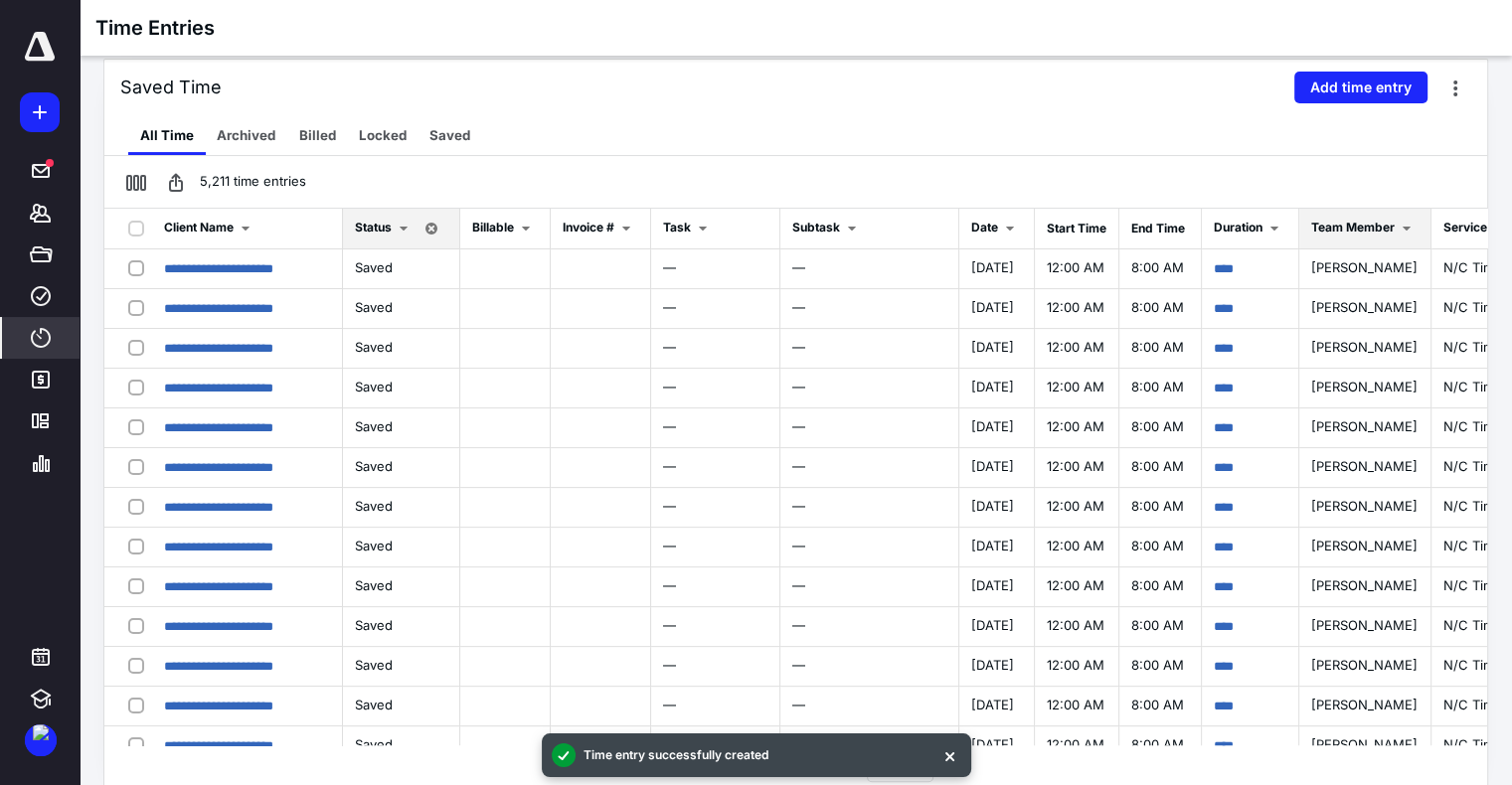 click on "Team Member" at bounding box center (1353, 227) 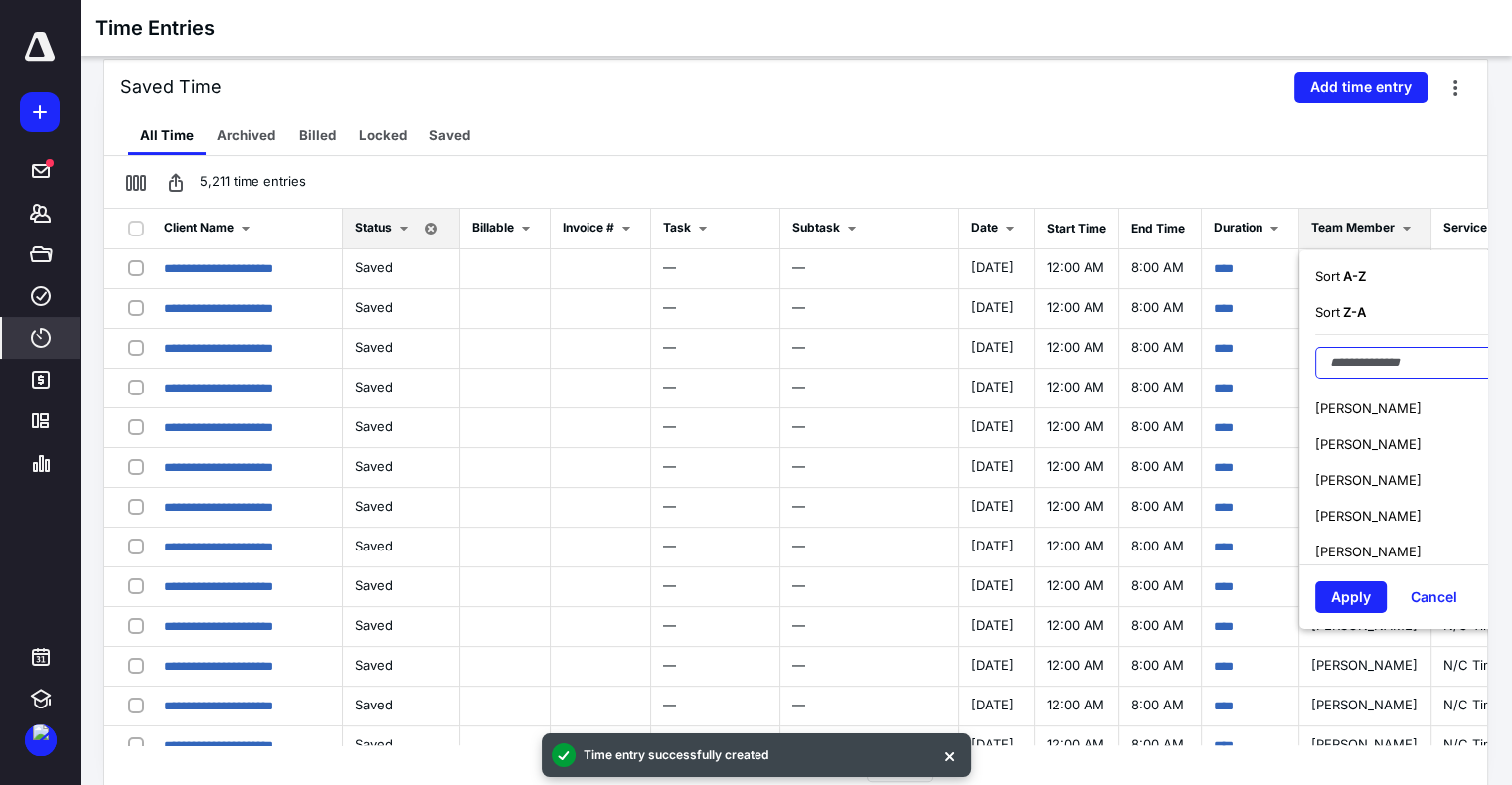 click at bounding box center [1440, 363] 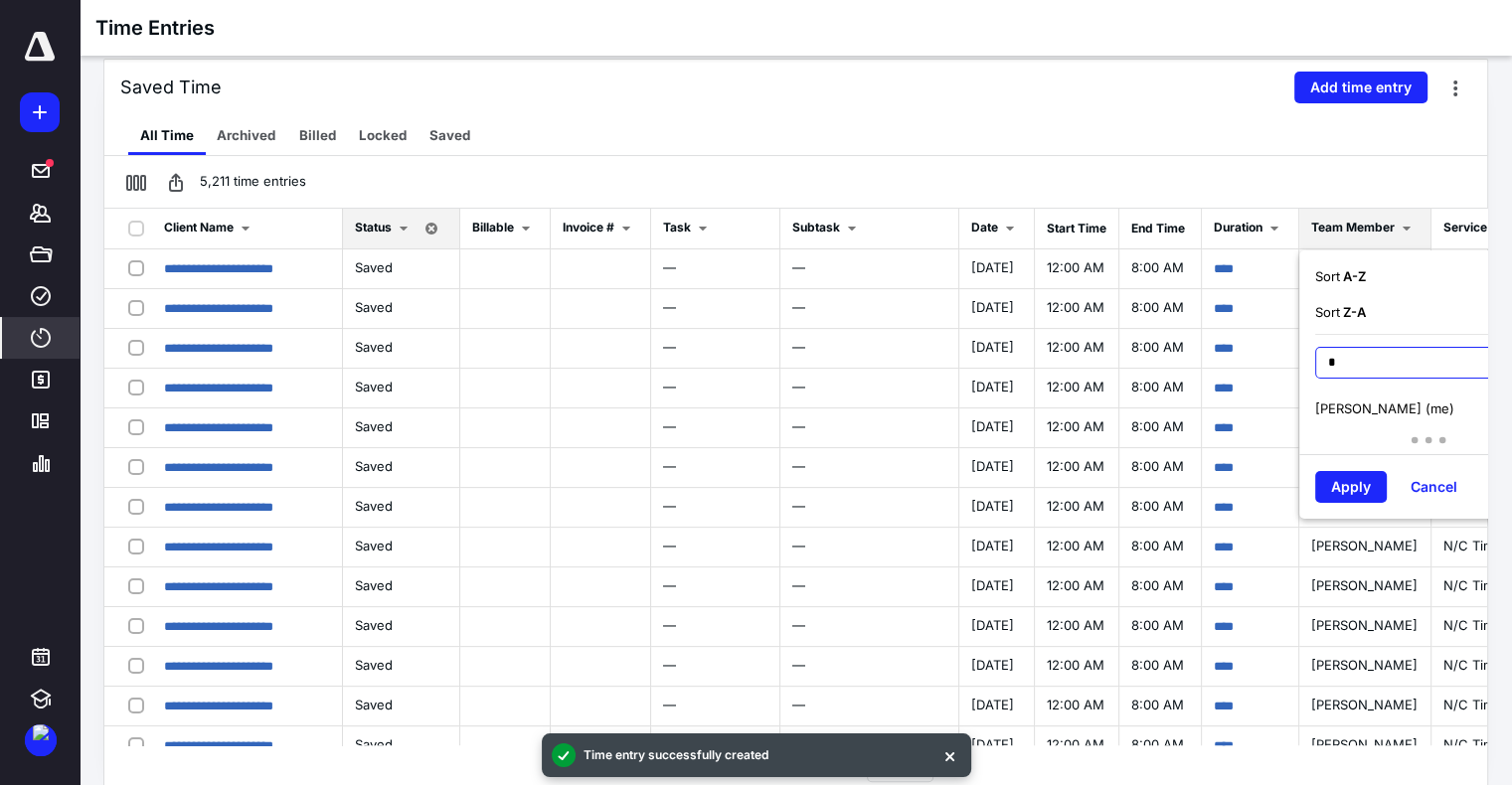 type on "*" 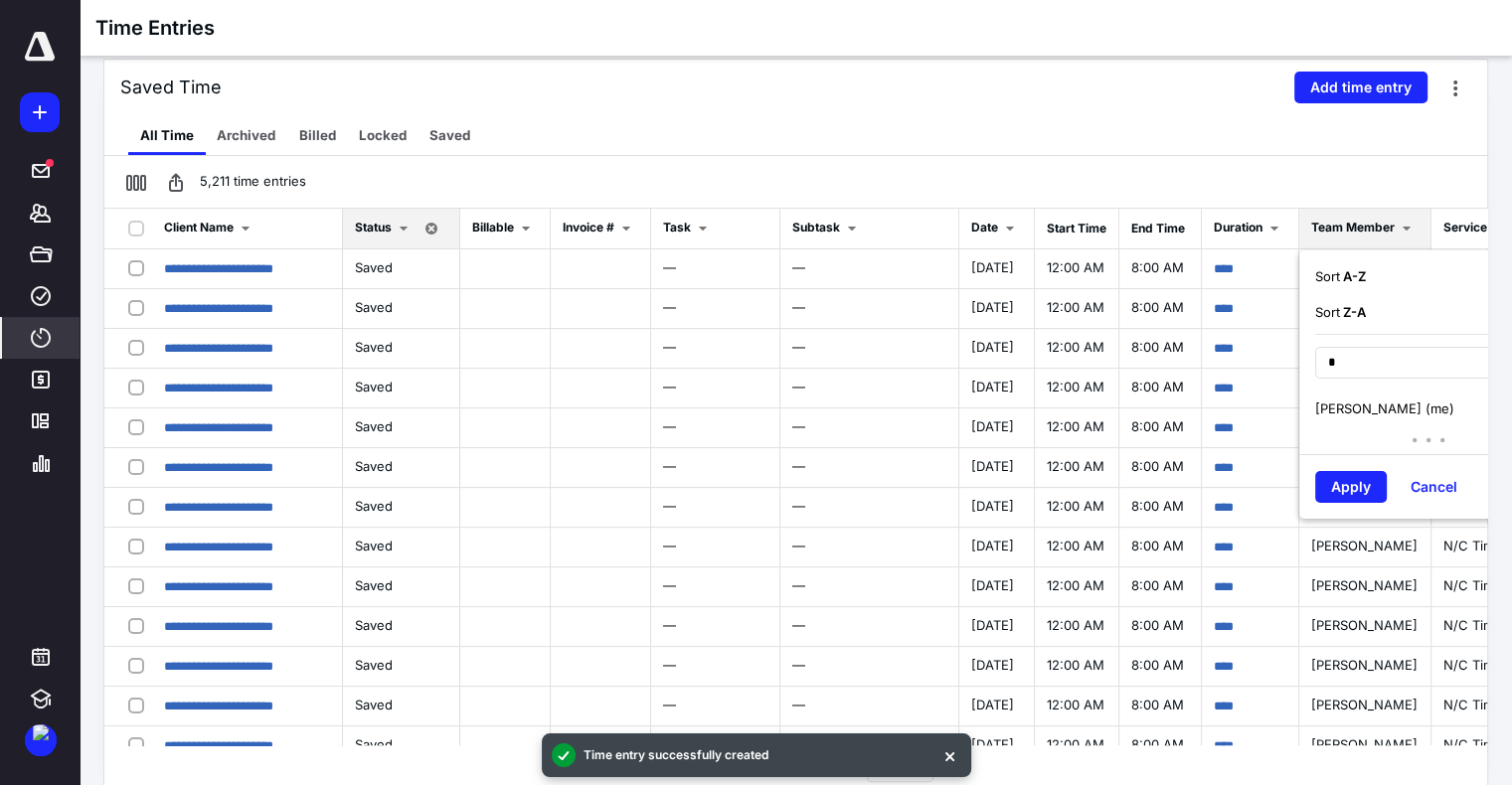 click on "[PERSON_NAME] (me)" at bounding box center [1385, 408] 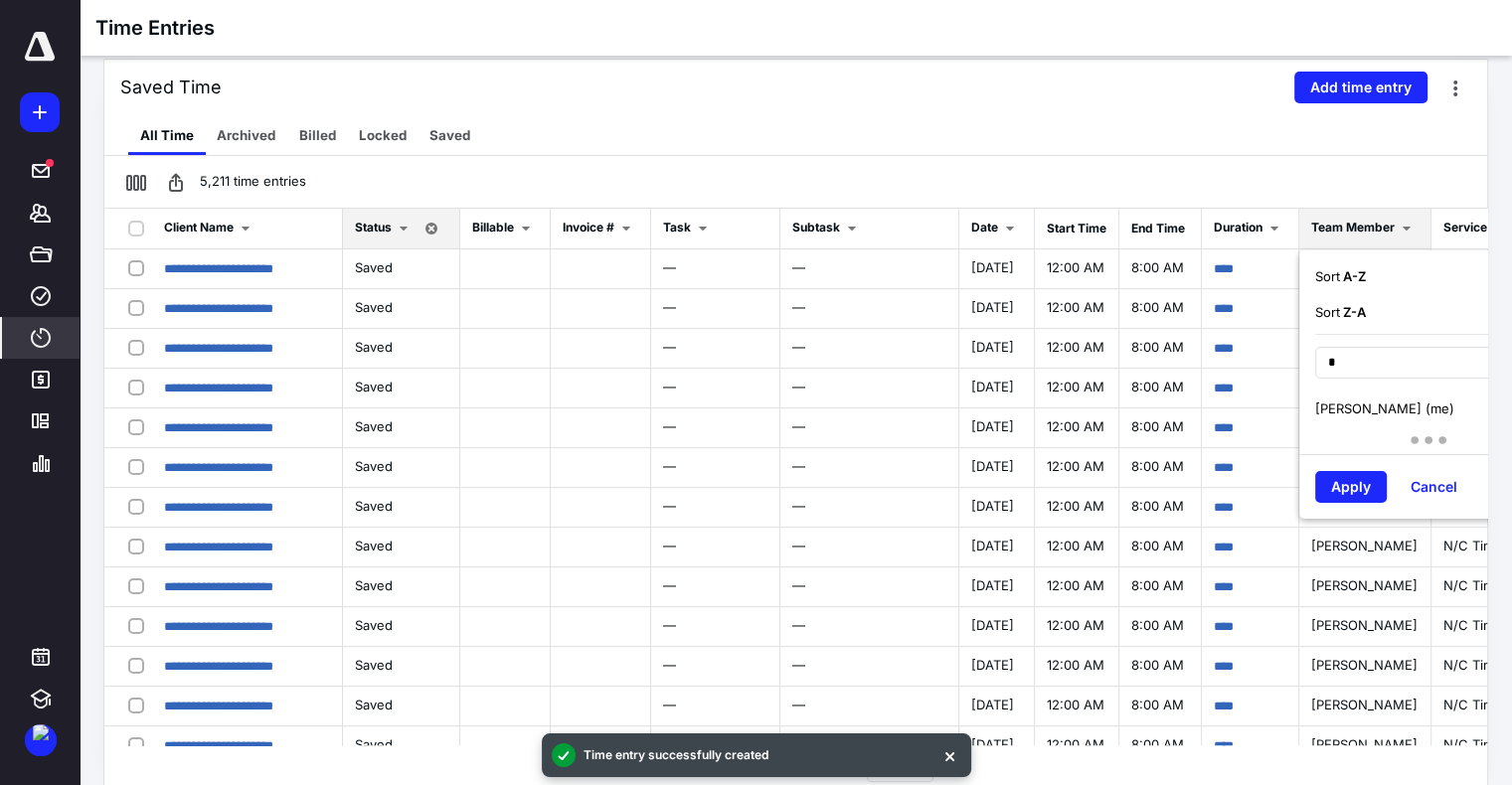 checkbox on "true" 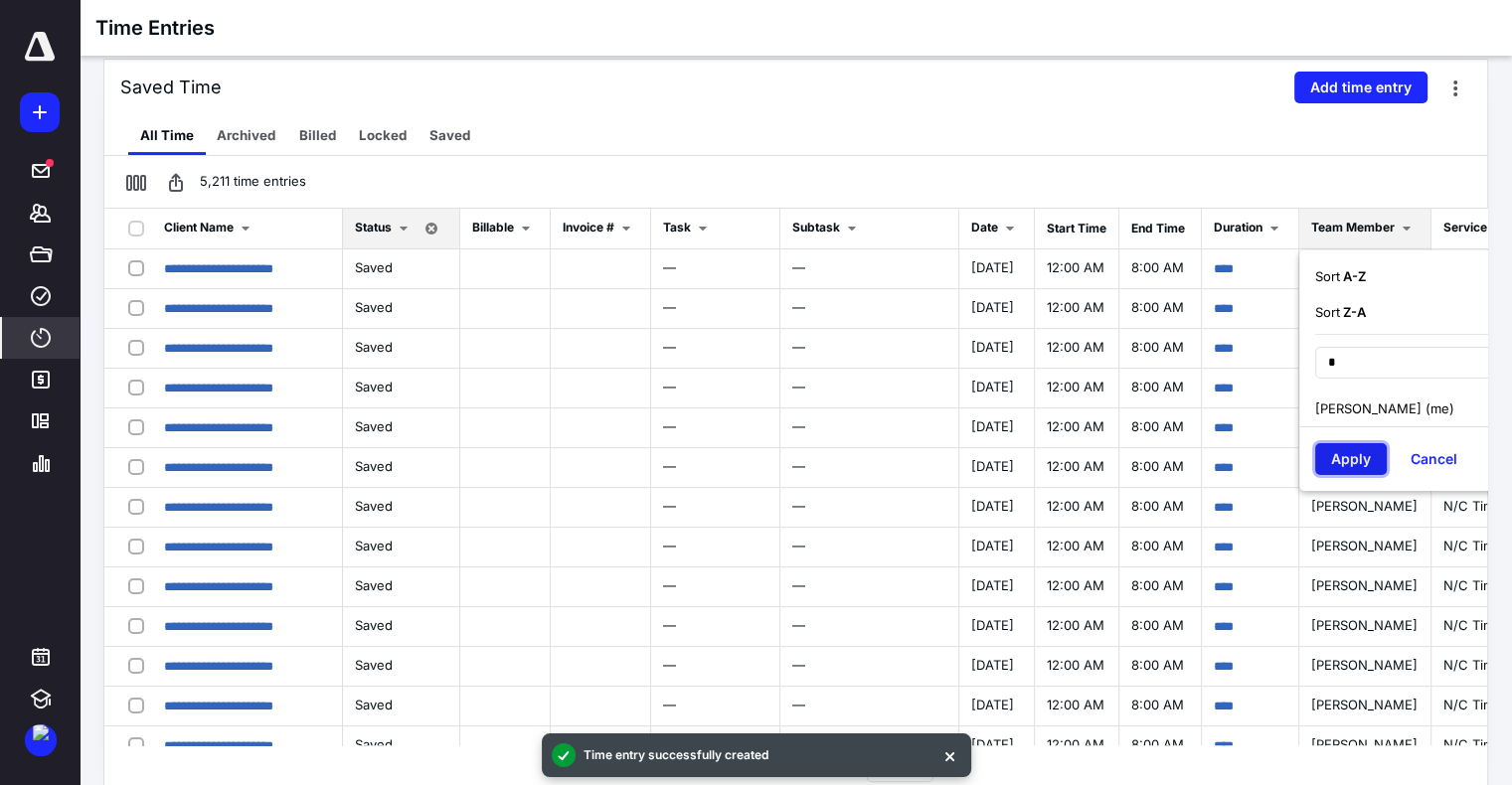 click on "Apply" at bounding box center (1351, 459) 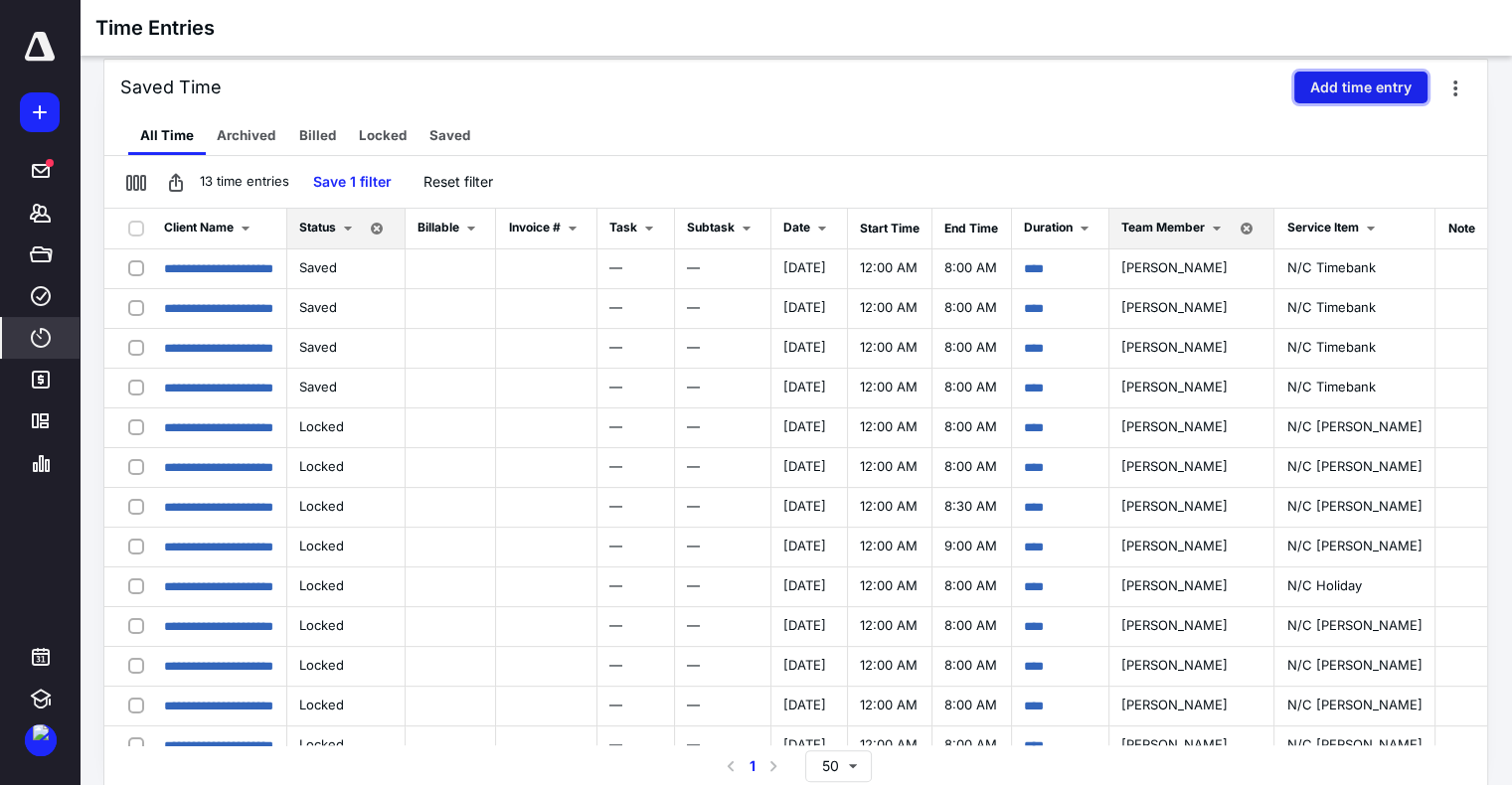 click on "Add time entry" at bounding box center (1361, 87) 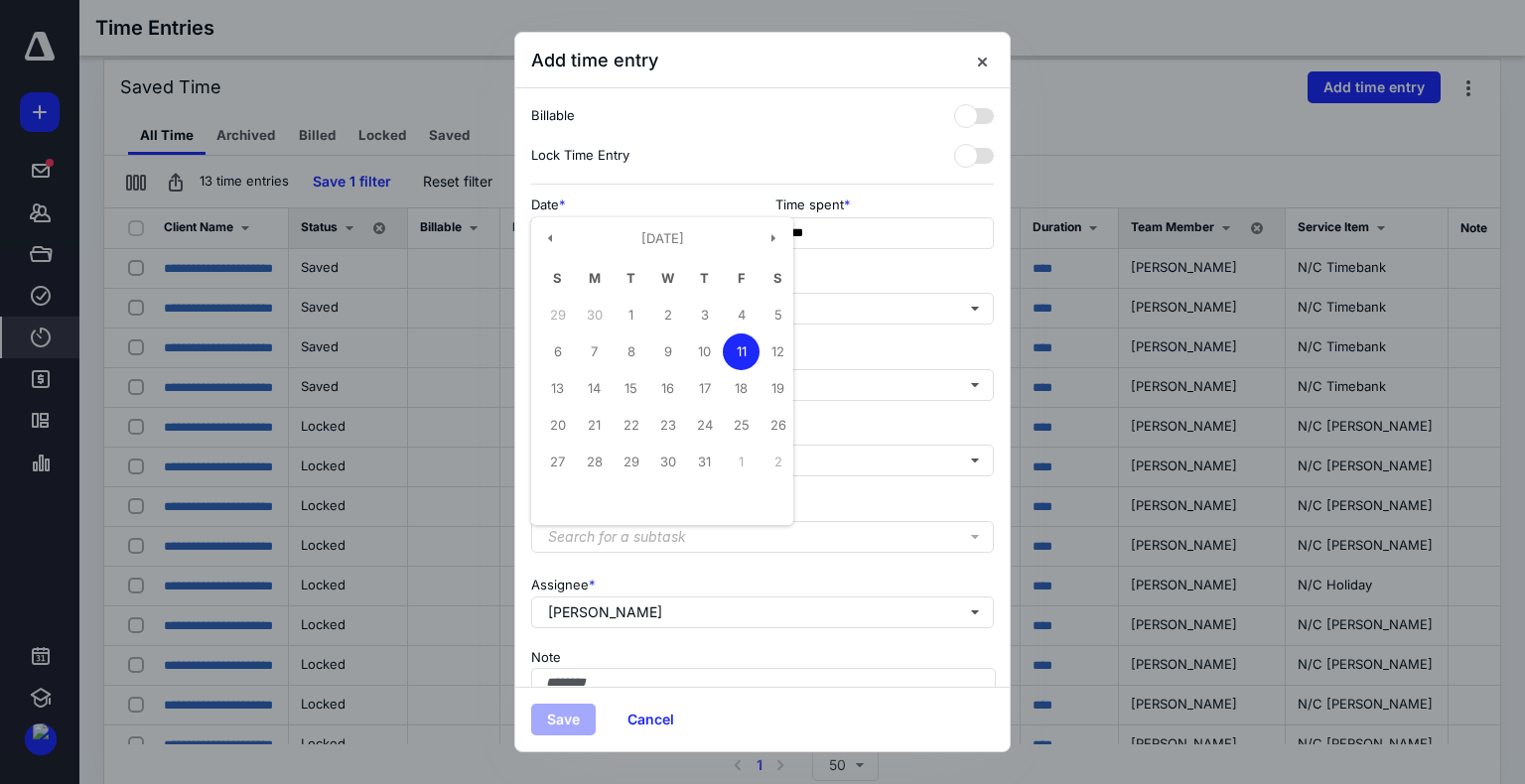 click on "**********" at bounding box center [640, 233] 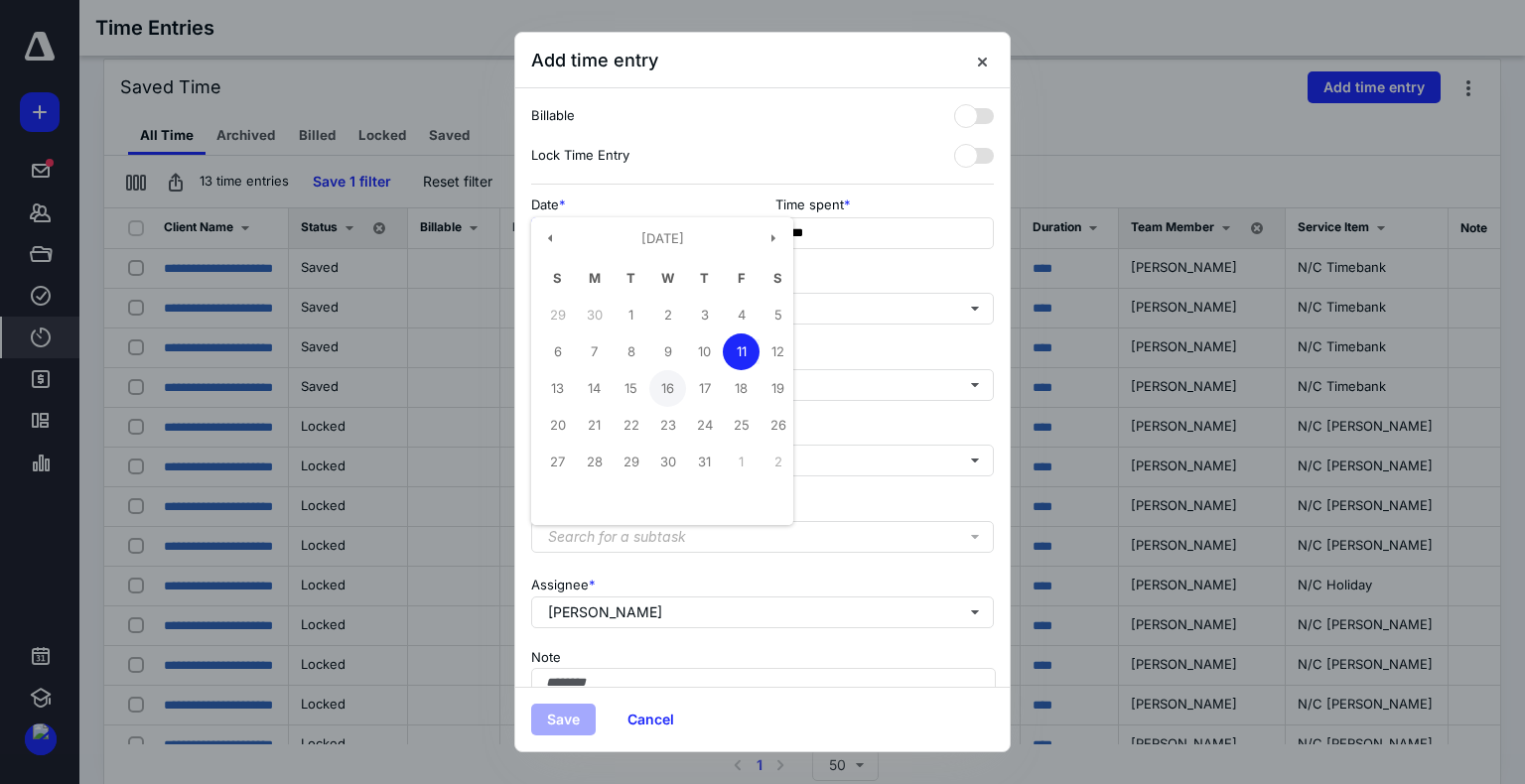 click on "16" at bounding box center [667, 388] 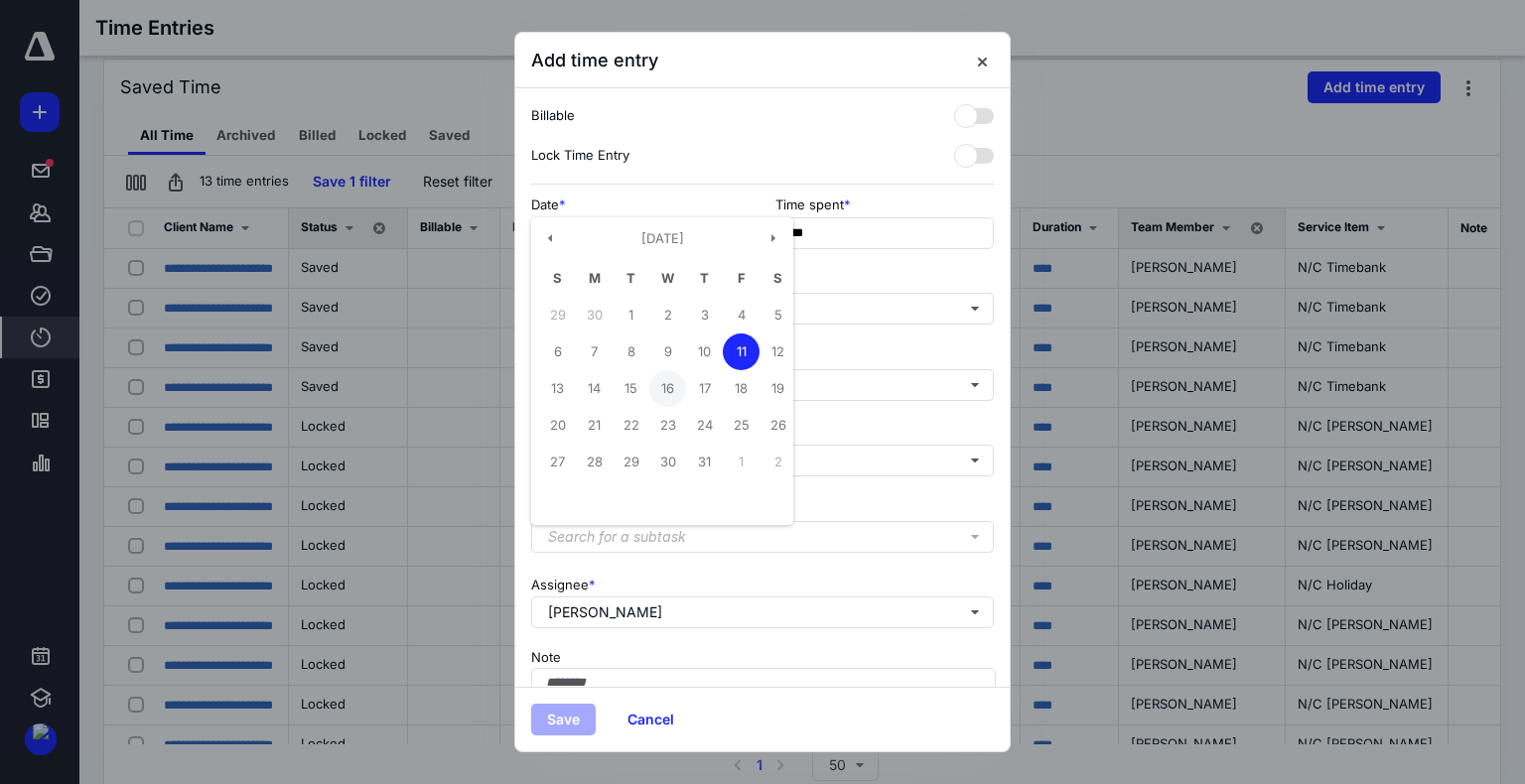 type on "**********" 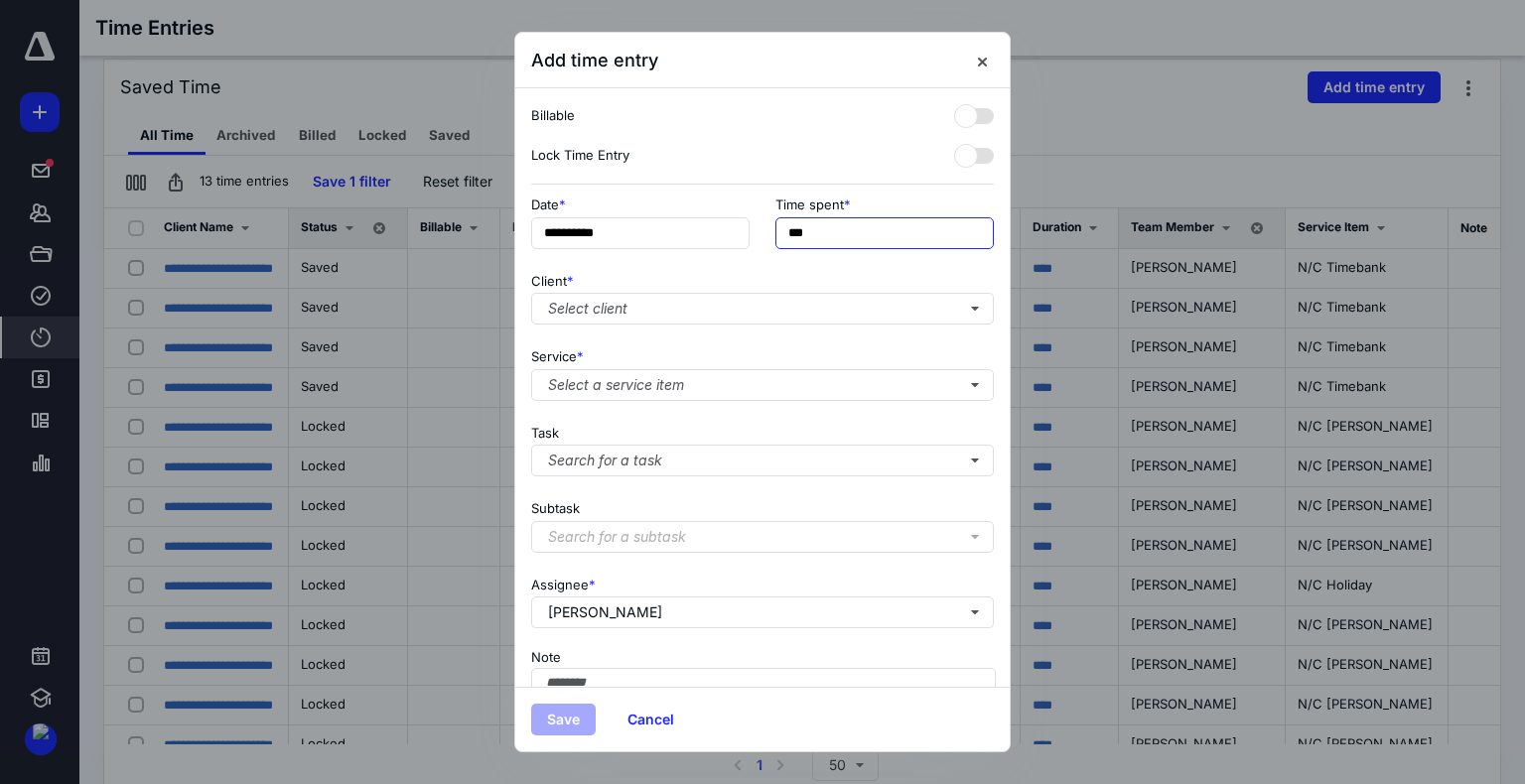 drag, startPoint x: 818, startPoint y: 235, endPoint x: 786, endPoint y: 237, distance: 32.06244 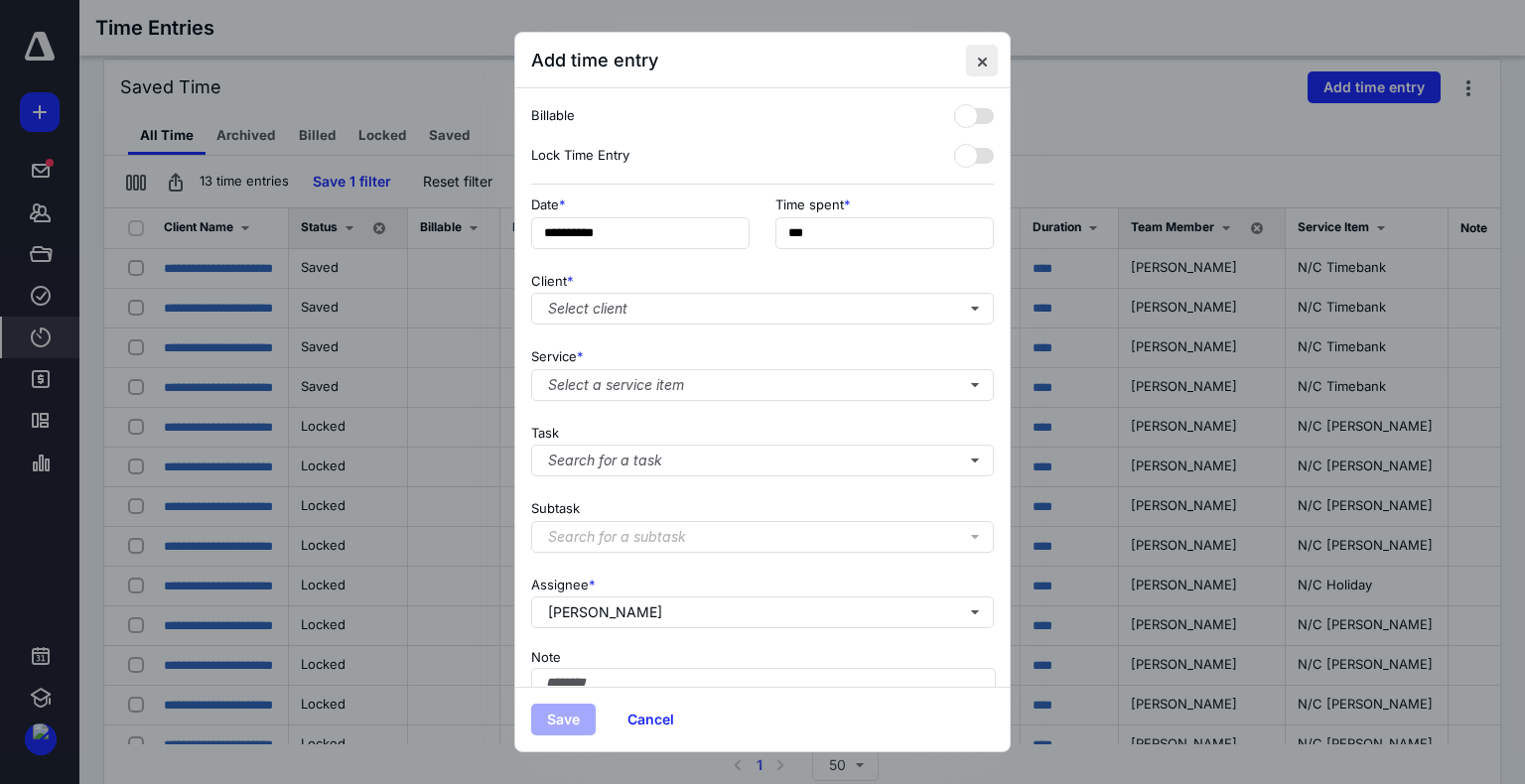 click at bounding box center (982, 61) 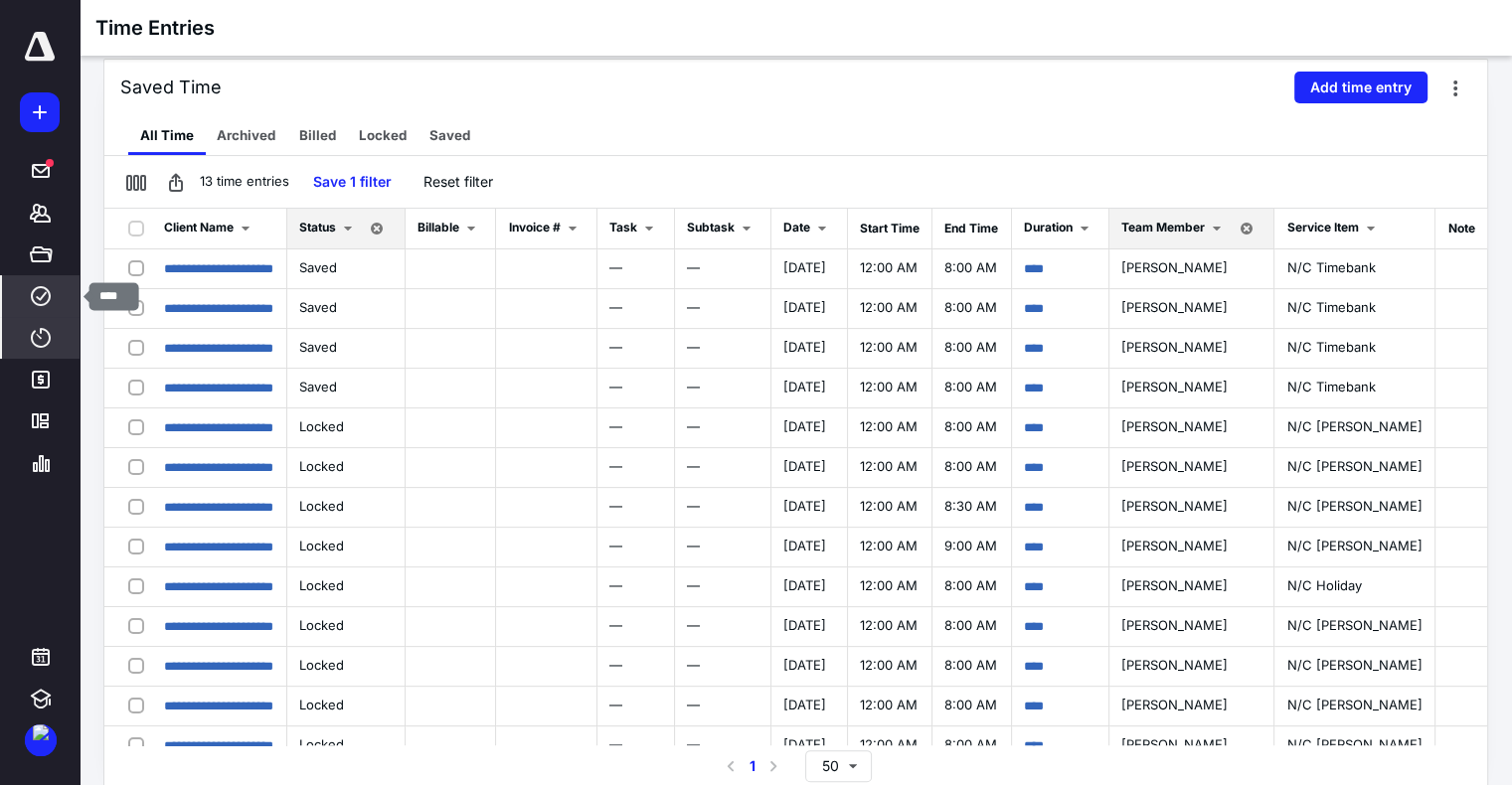 click on "****" at bounding box center [41, 296] 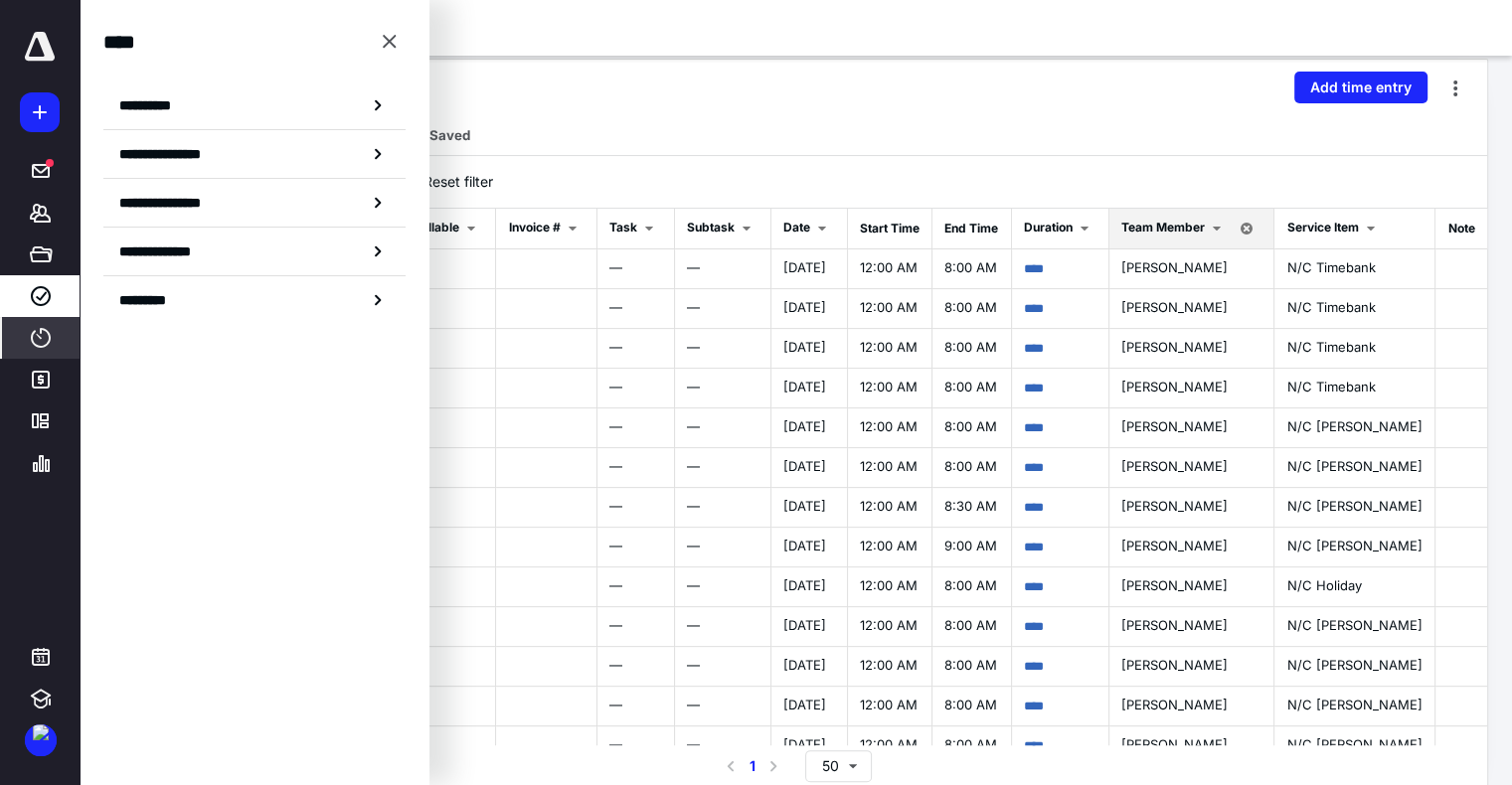 click on "**********" at bounding box center (152, 105) 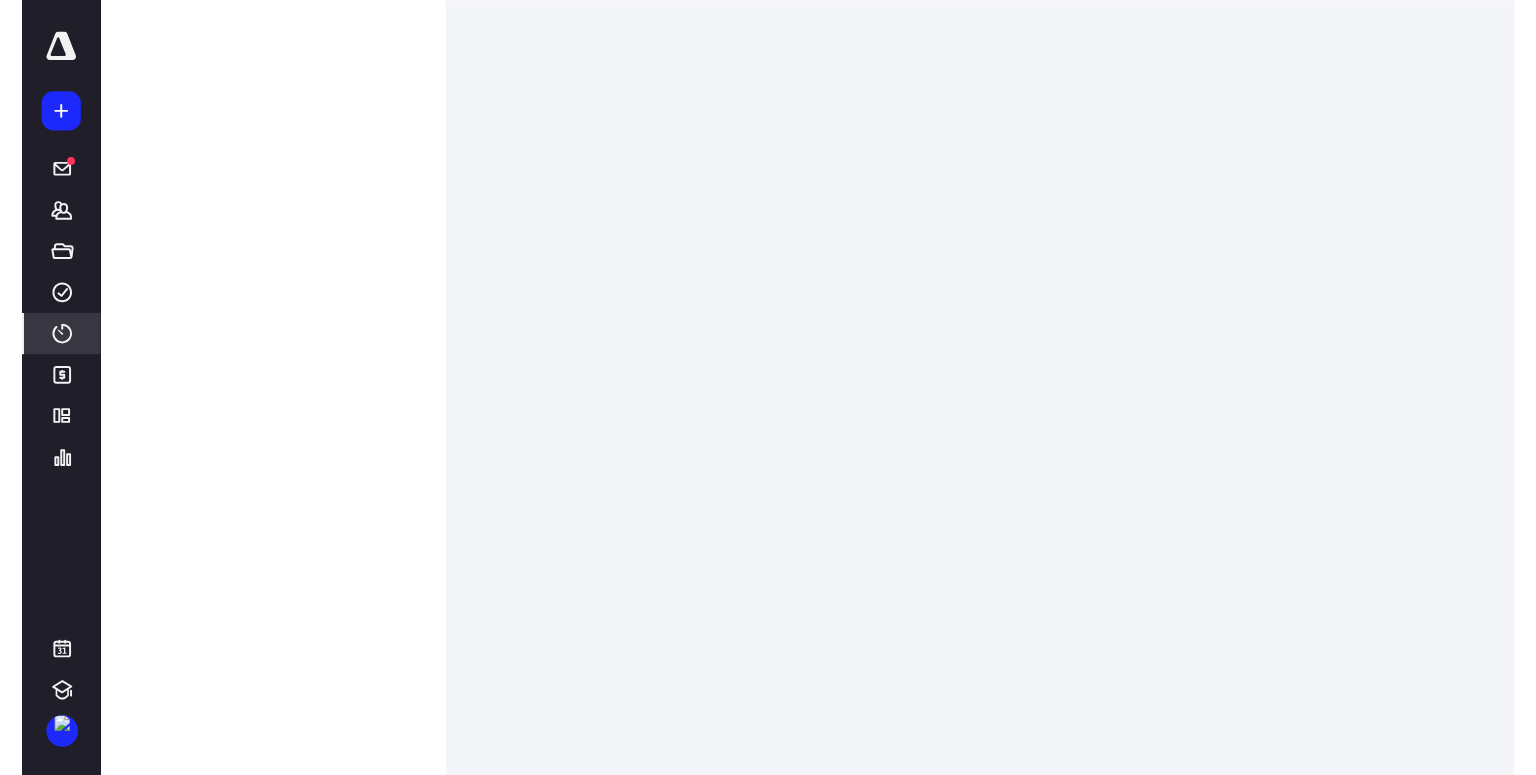 scroll, scrollTop: 0, scrollLeft: 0, axis: both 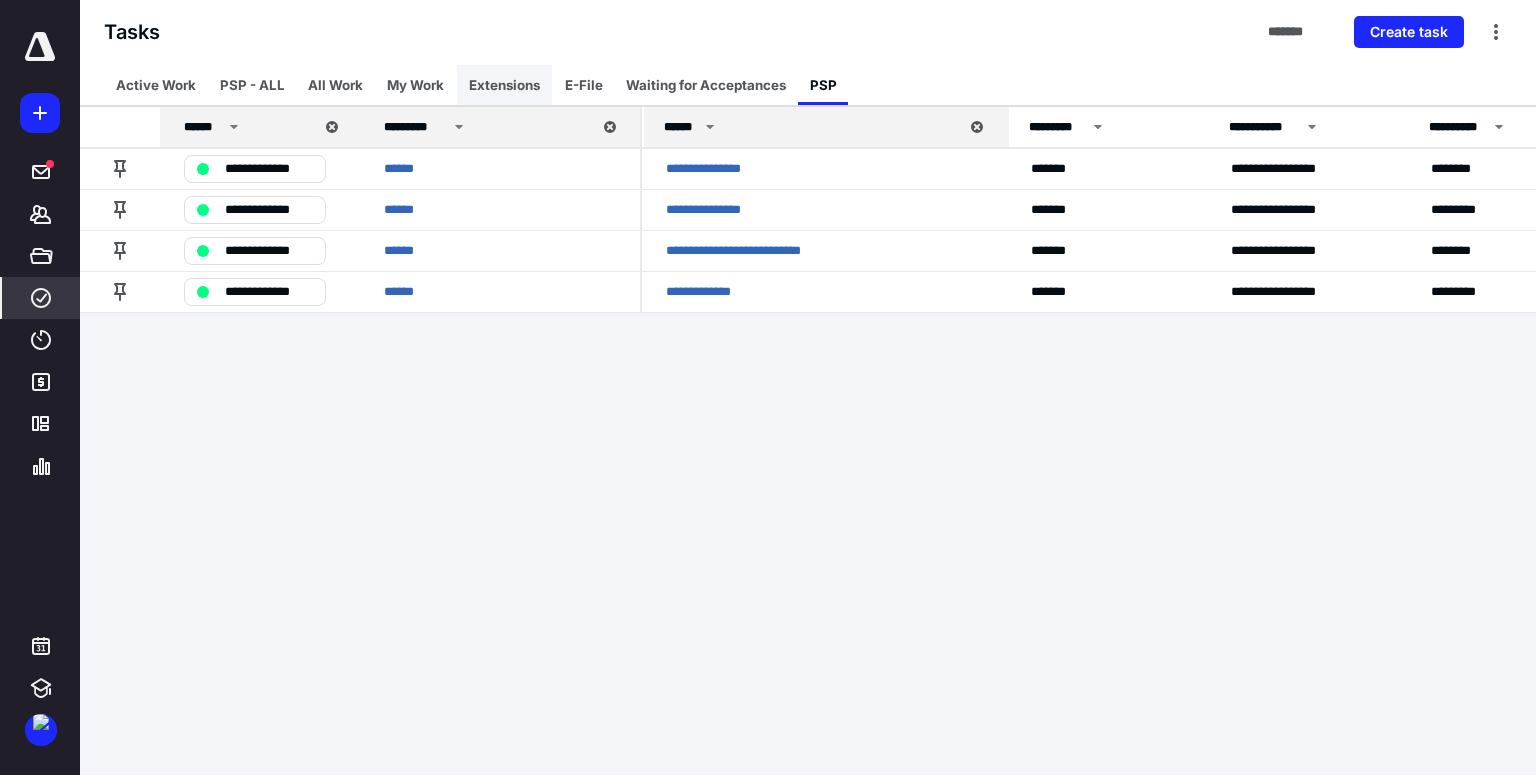 click on "Extensions" at bounding box center [504, 85] 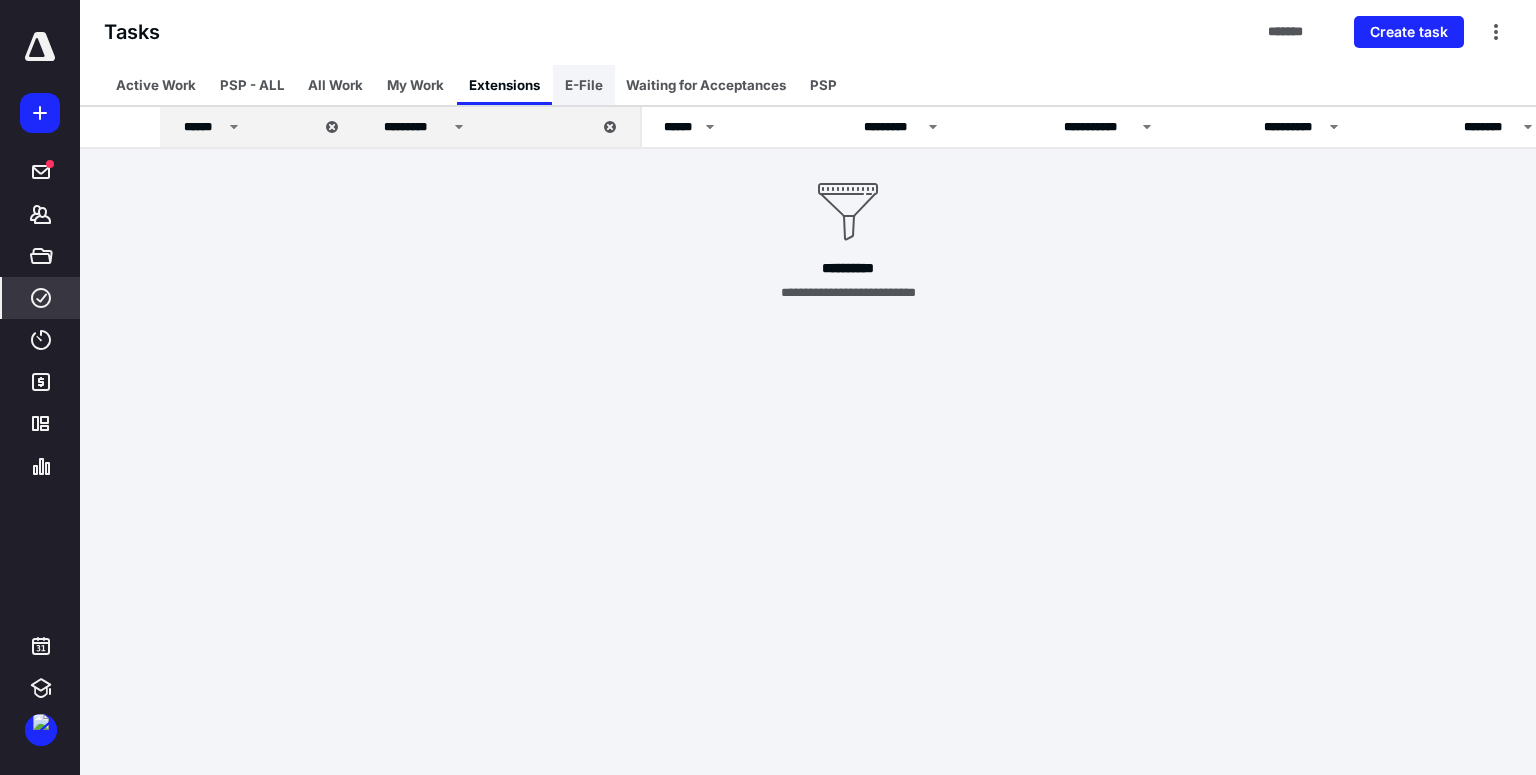 click on "E-File" at bounding box center [584, 85] 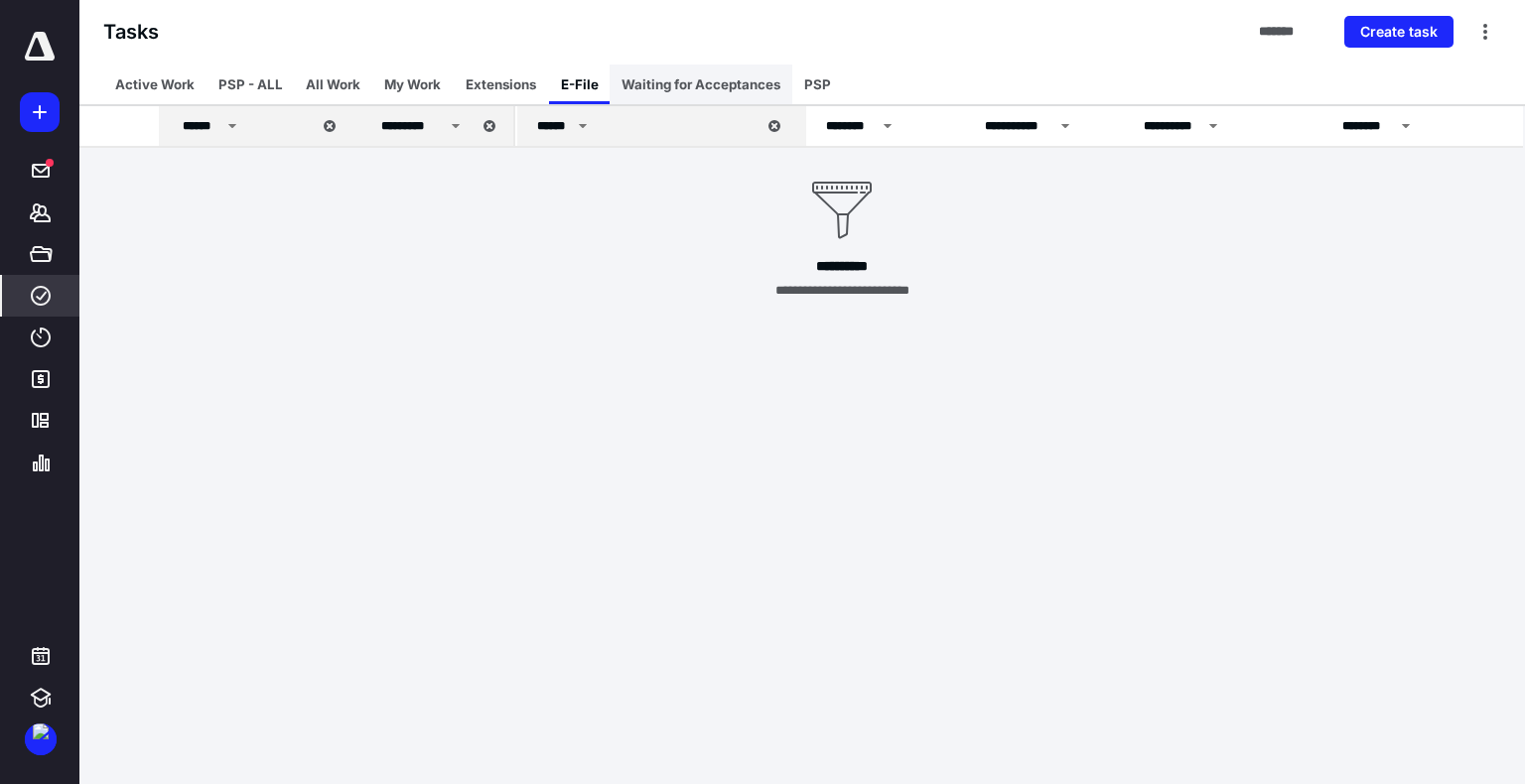 click on "Waiting for Acceptances" at bounding box center (701, 84) 